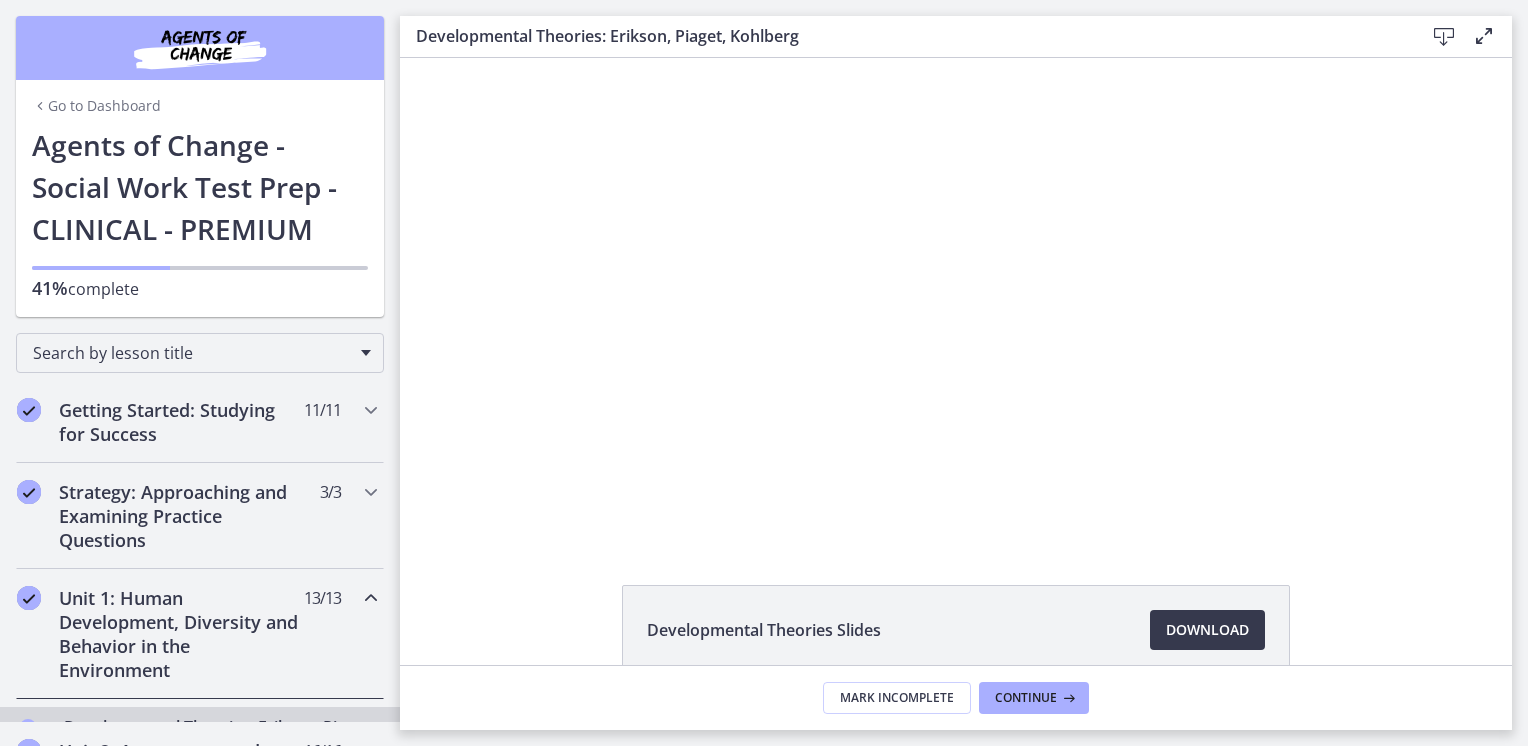 scroll, scrollTop: 0, scrollLeft: 0, axis: both 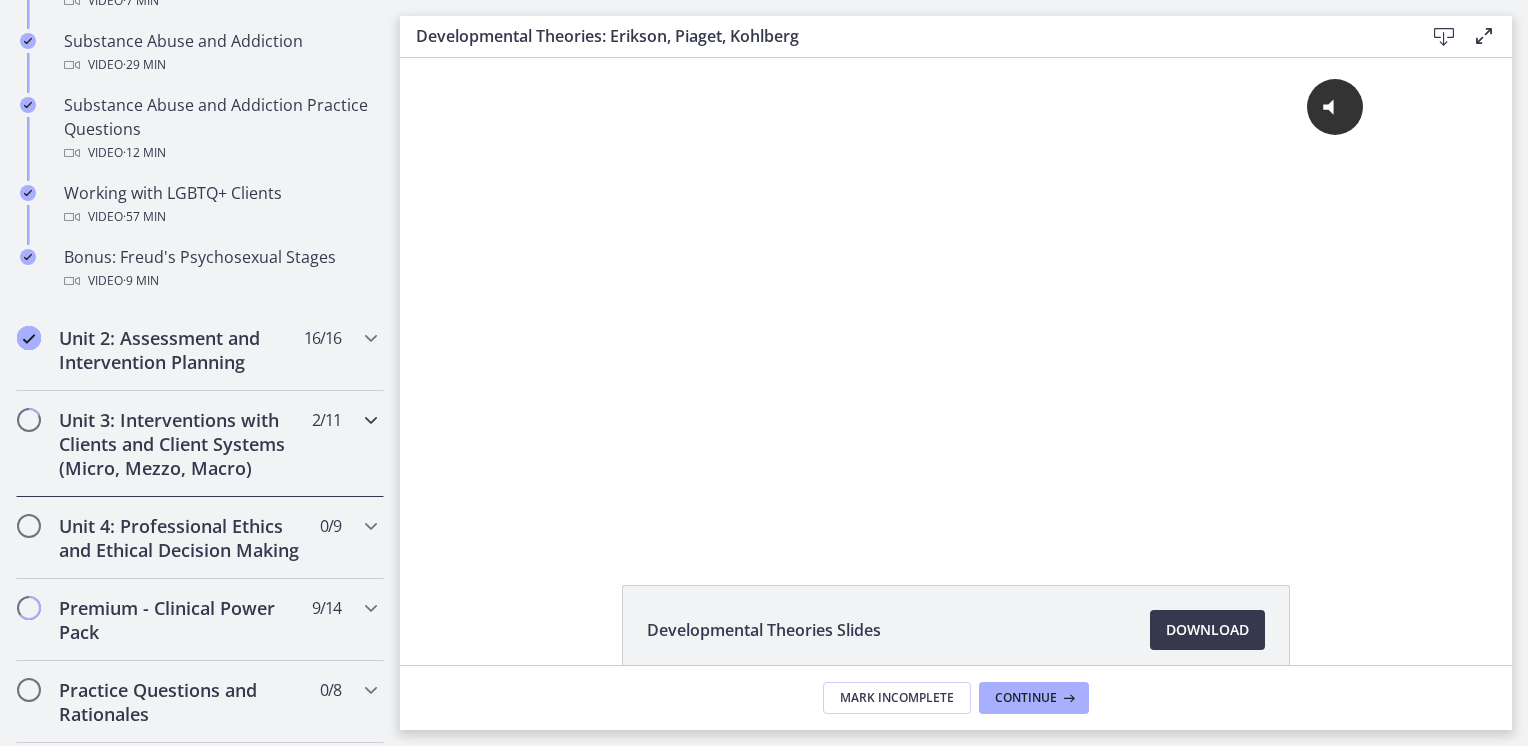 click on "Unit 3: Interventions with Clients and Client Systems (Micro, Mezzo, Macro)" at bounding box center [181, 444] 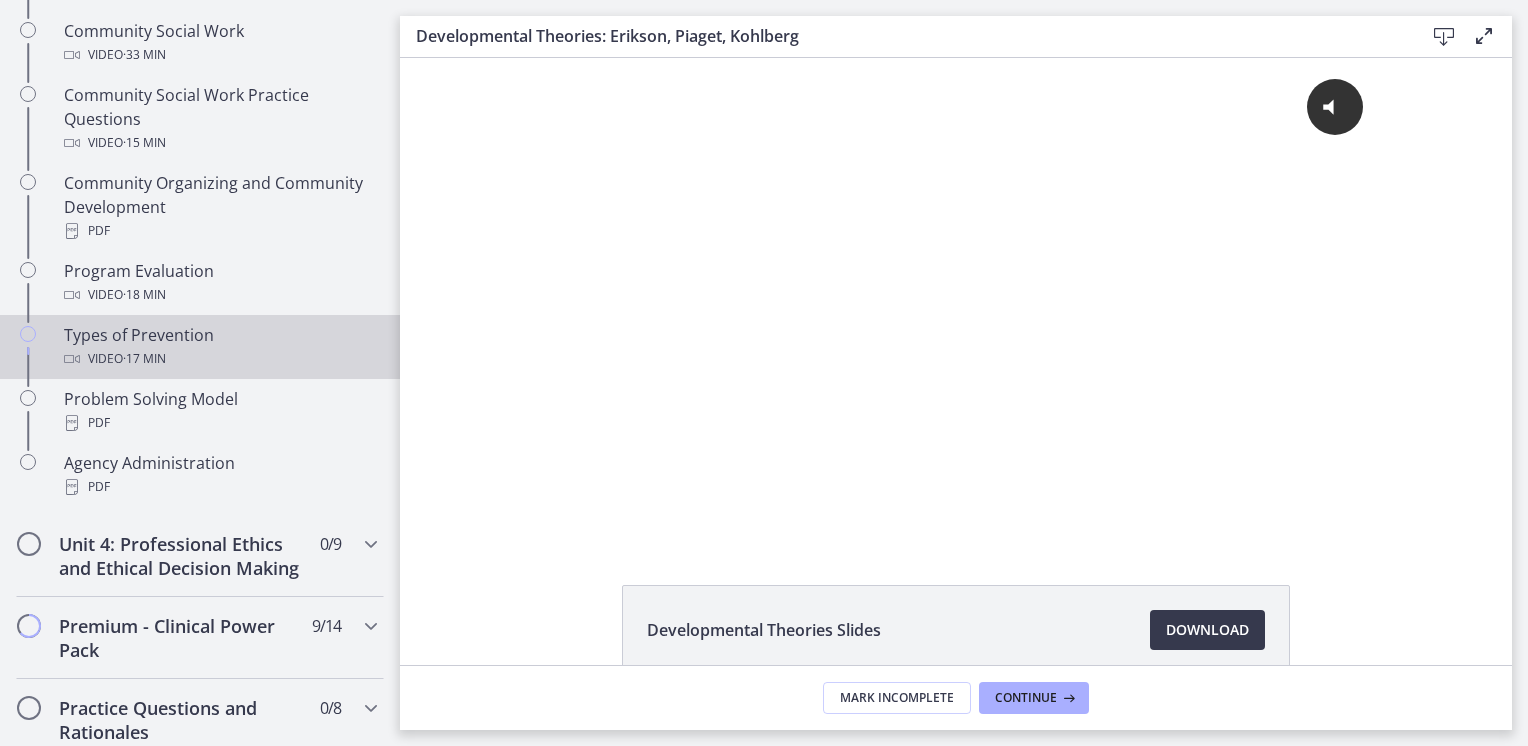 scroll, scrollTop: 800, scrollLeft: 0, axis: vertical 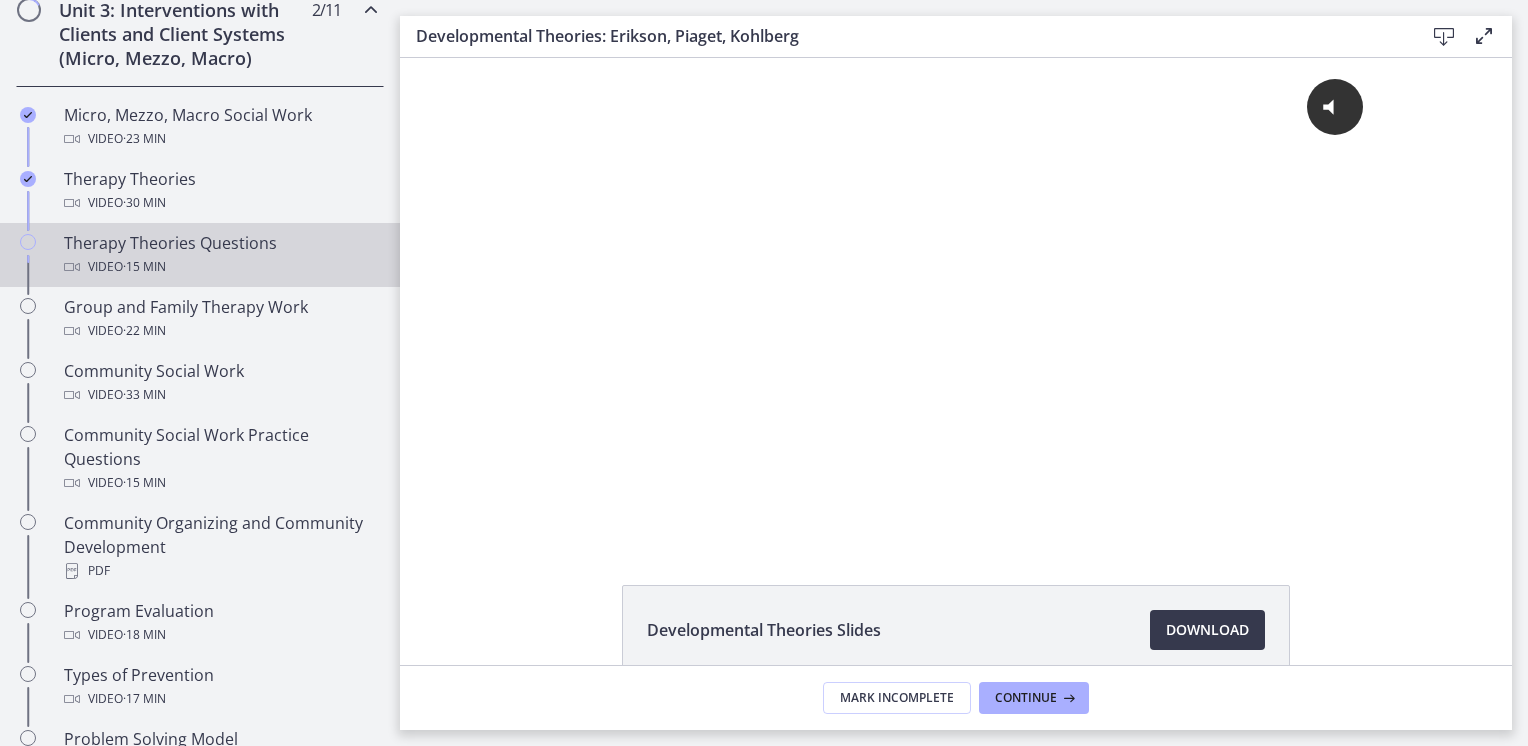 click on "Therapy Theories Questions
Video
·  15 min" at bounding box center [220, 255] 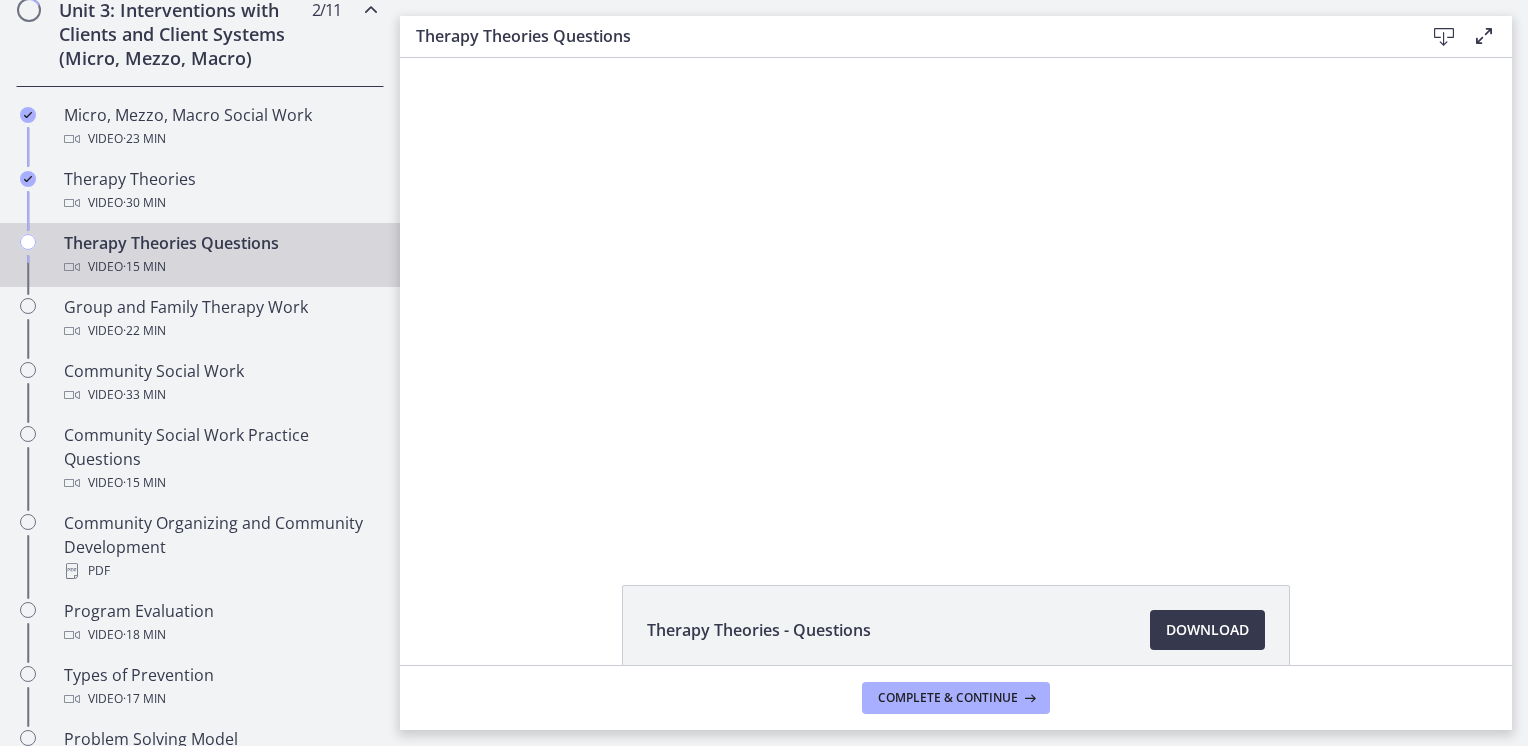 scroll, scrollTop: 0, scrollLeft: 0, axis: both 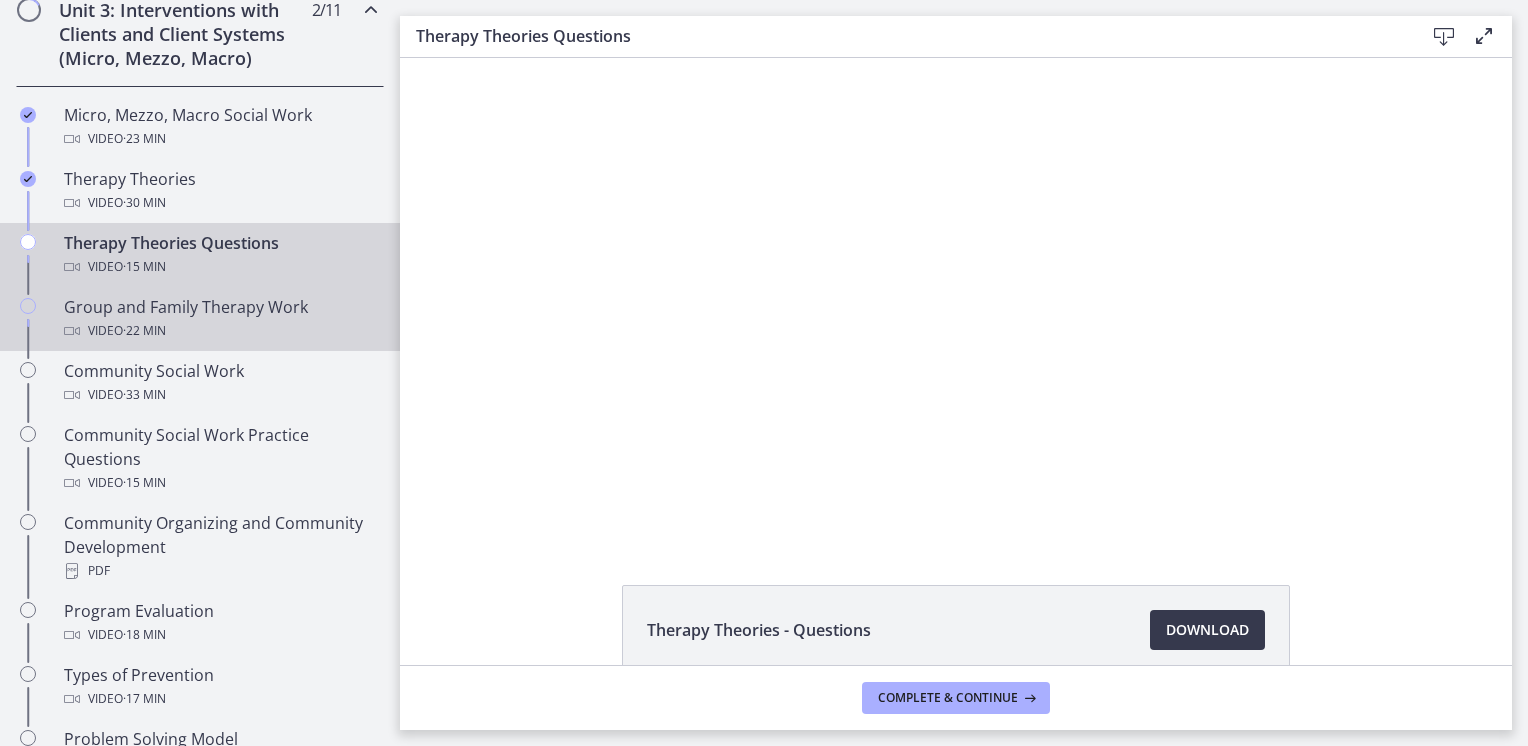 click on "Group and Family Therapy Work
Video
·  [DURATION] min" at bounding box center [220, 319] 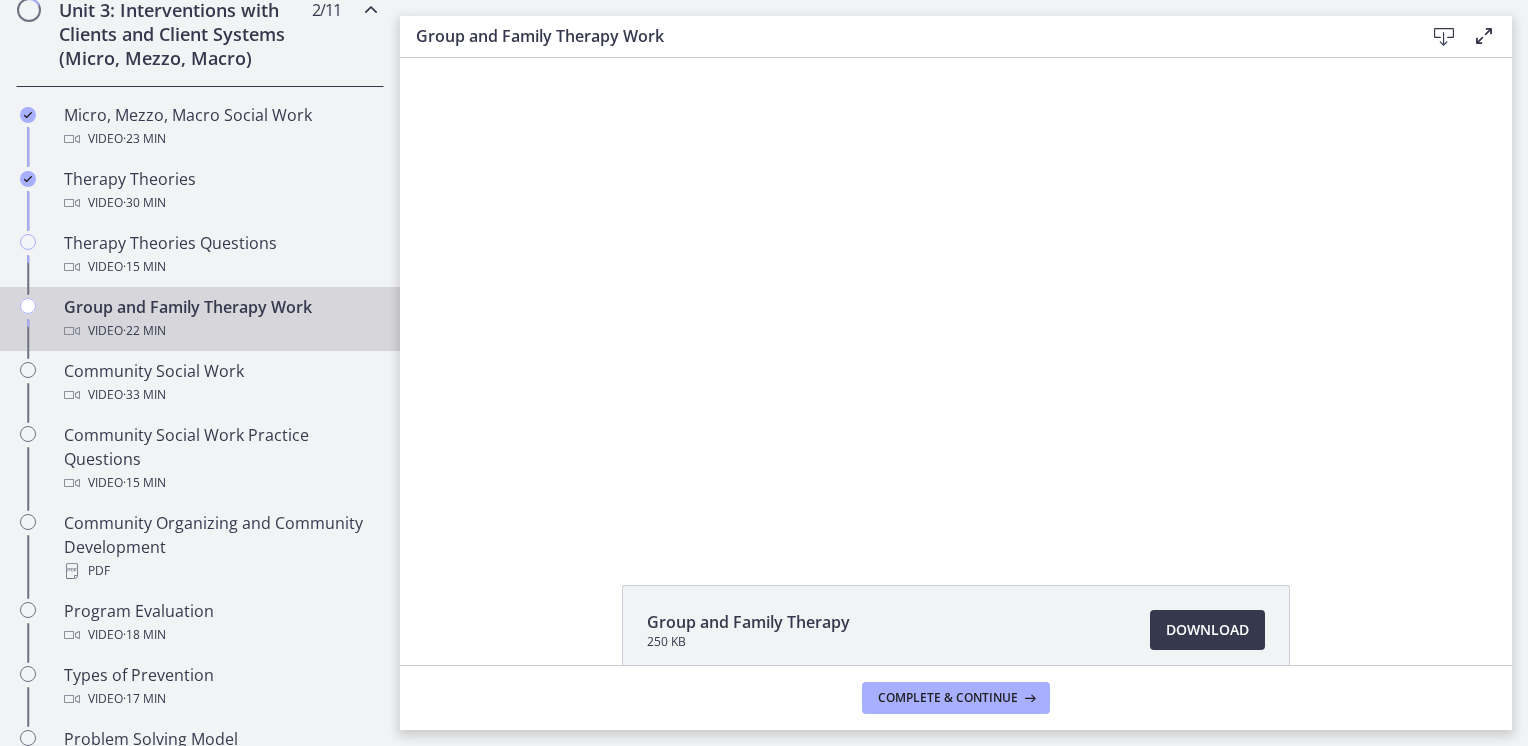 scroll, scrollTop: 0, scrollLeft: 0, axis: both 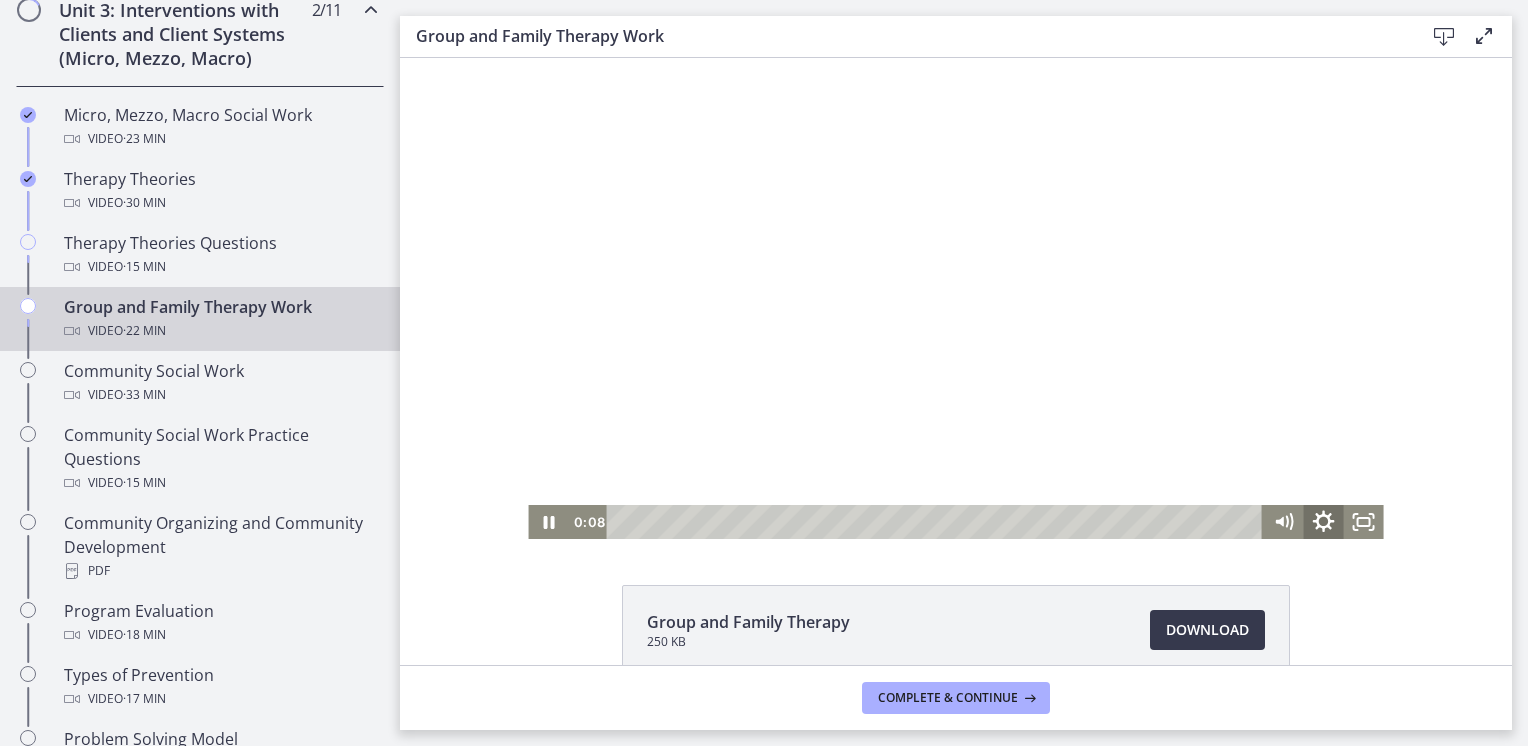 click 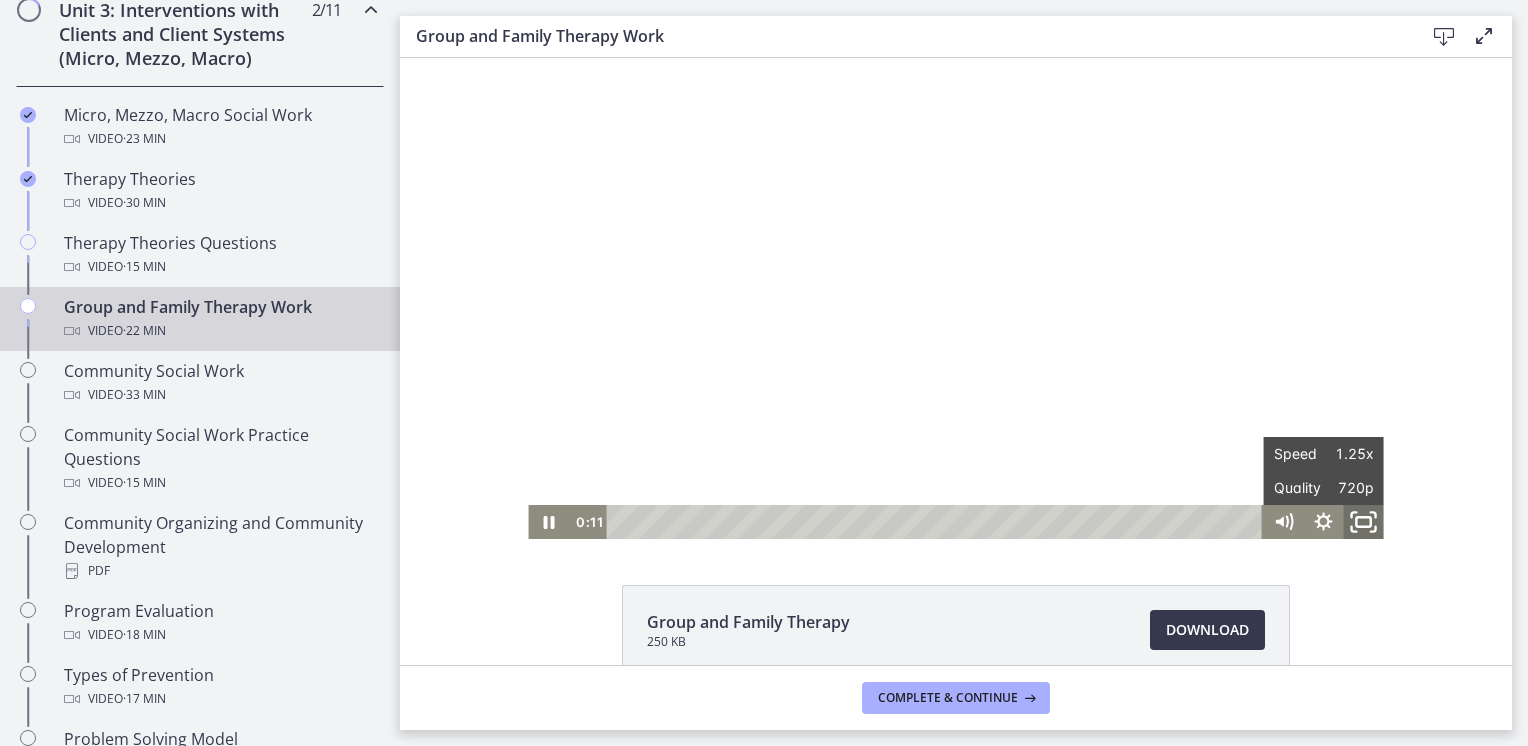 click 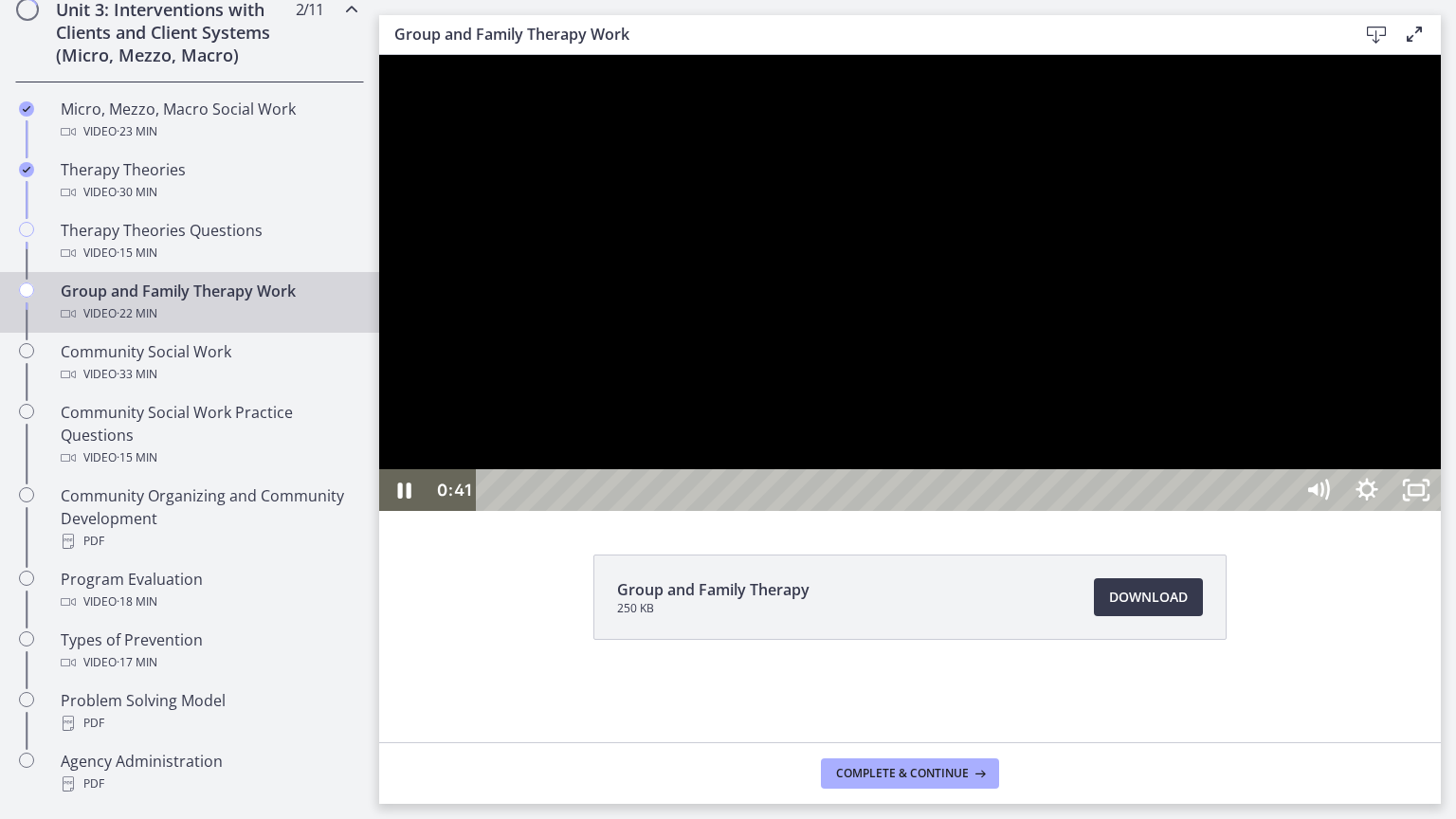 click at bounding box center (910, 282) 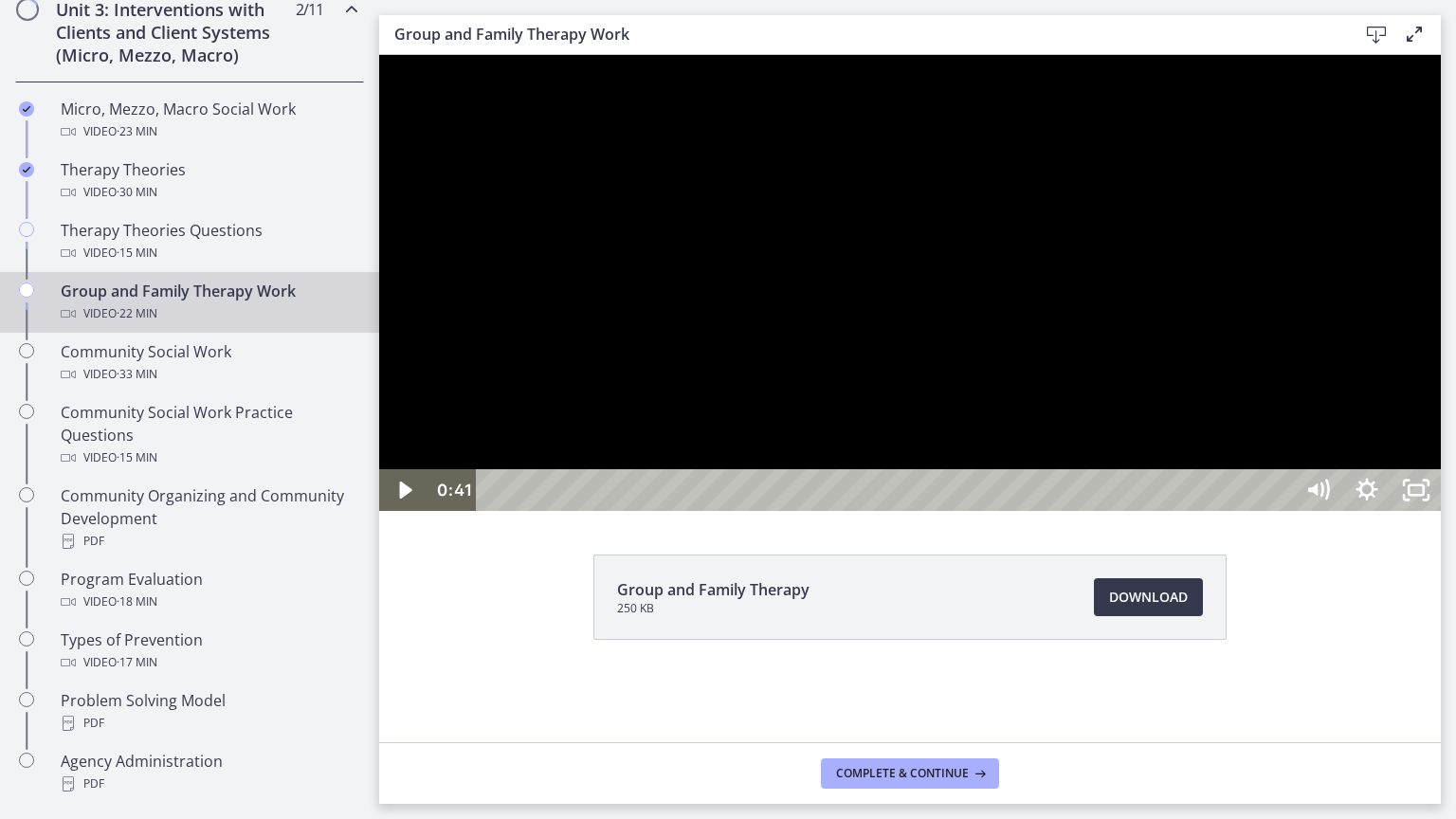 click at bounding box center [910, 282] 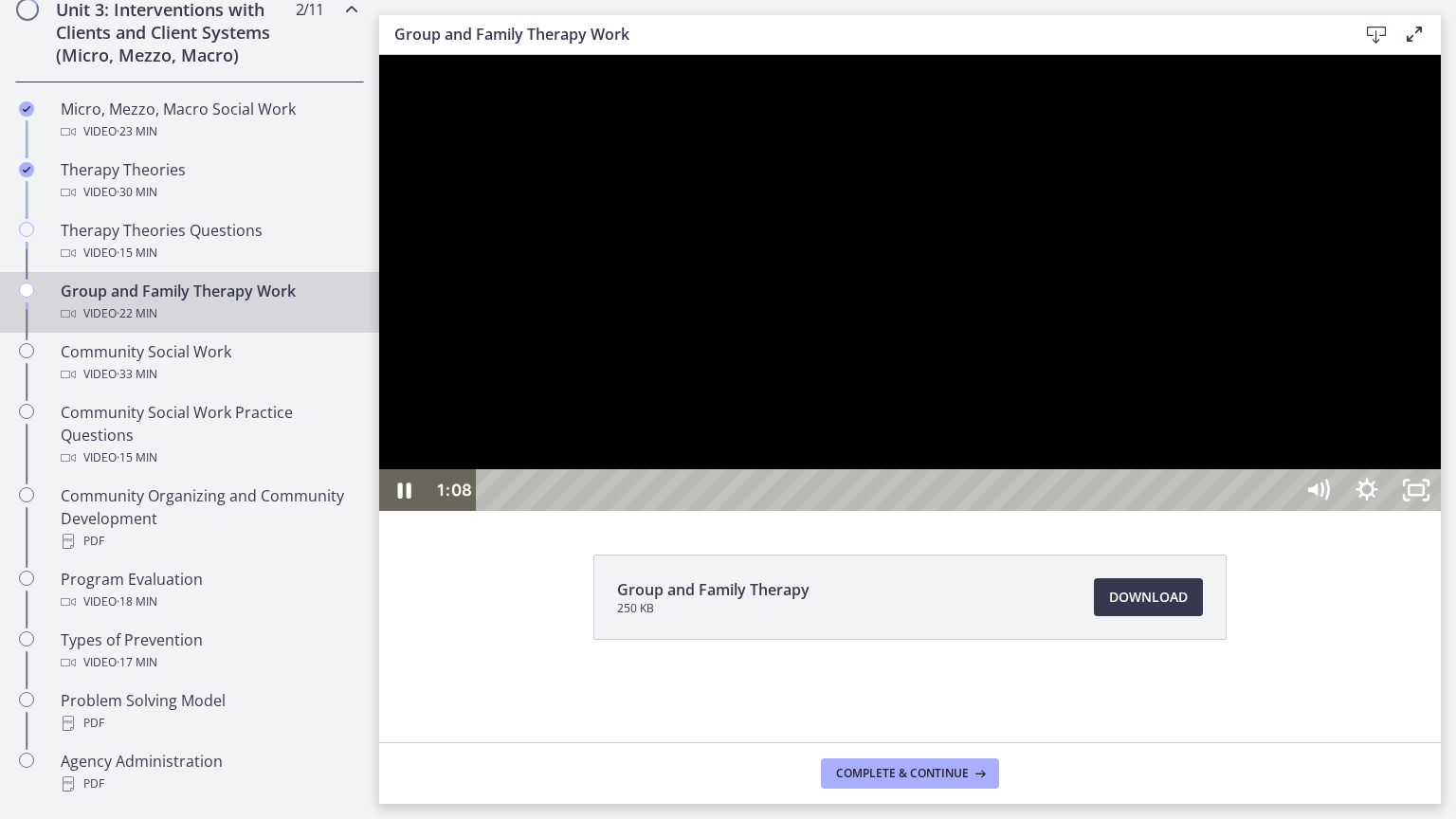 click at bounding box center [910, 282] 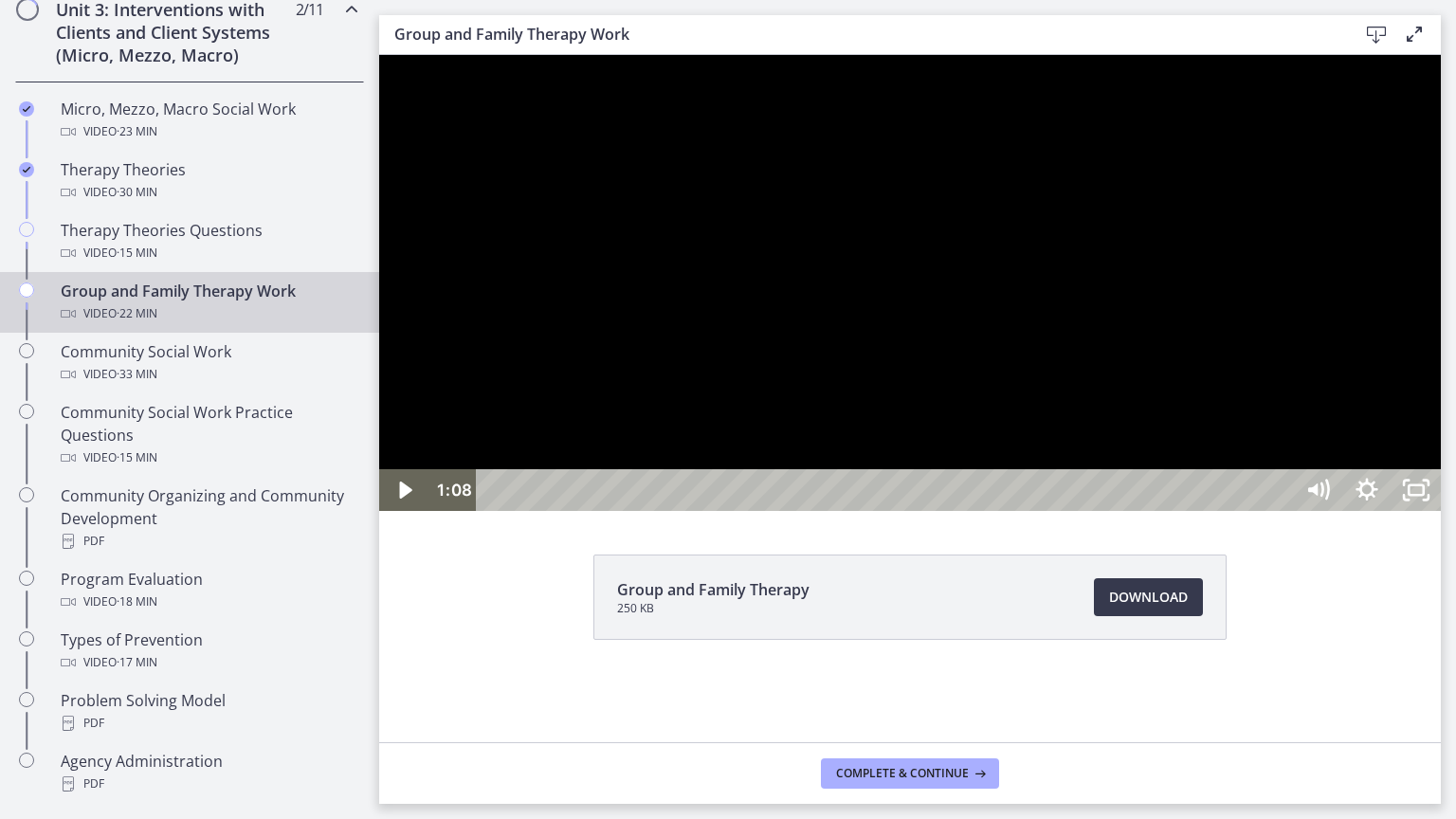 click at bounding box center [910, 282] 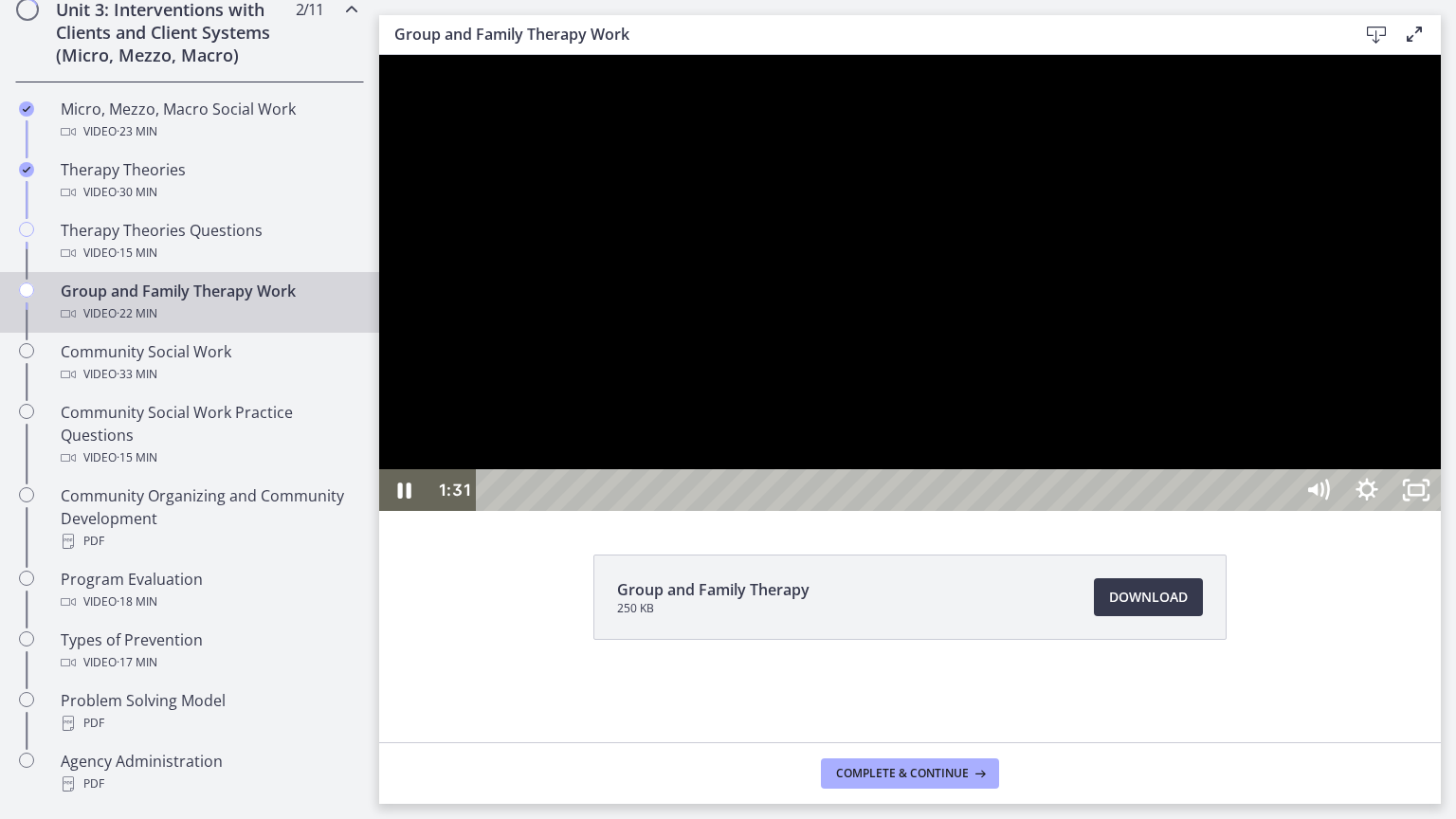 click at bounding box center [910, 282] 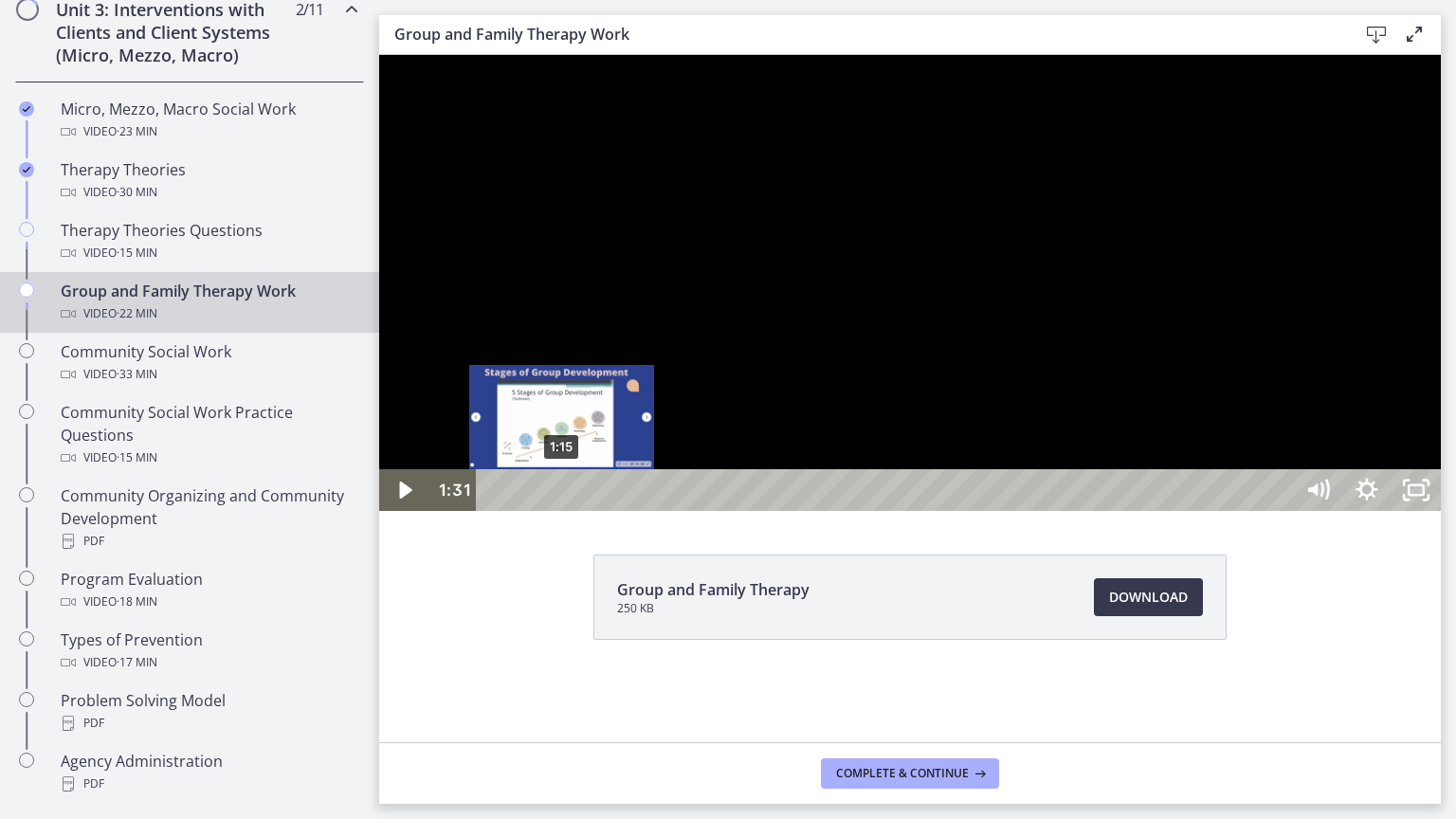 click on "1:15" at bounding box center (887, 490) 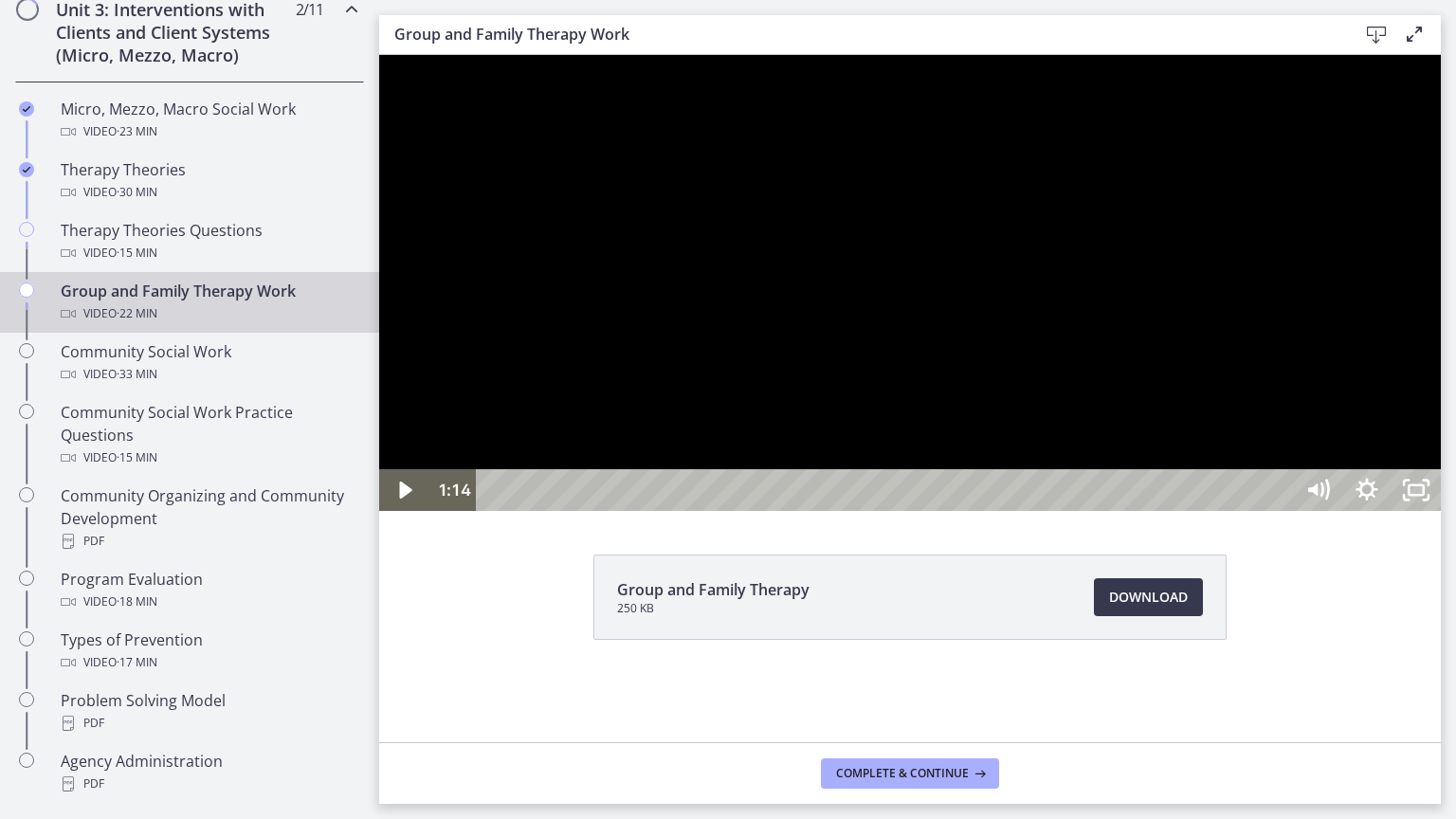 click at bounding box center [910, 282] 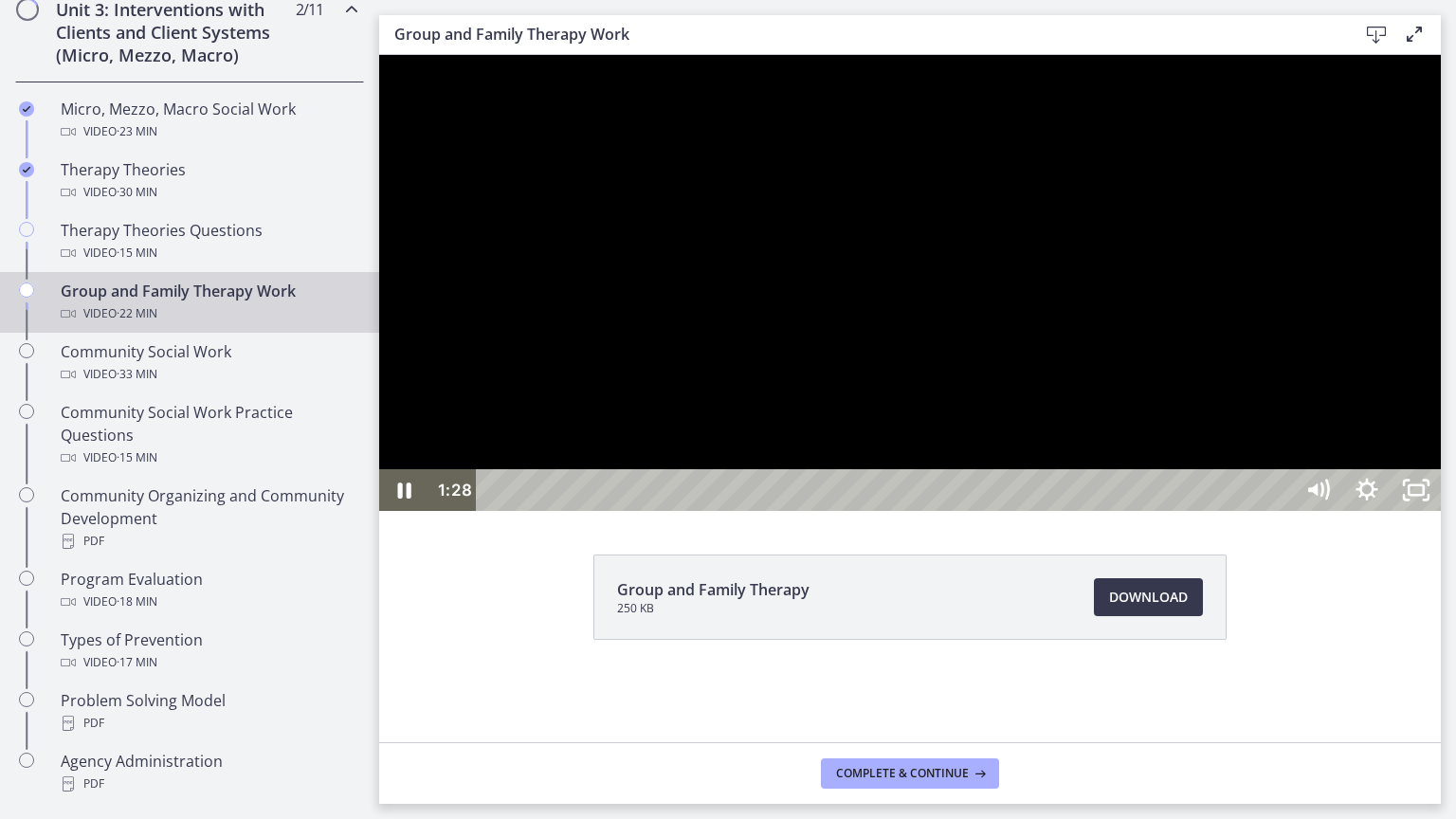 click at bounding box center (910, 282) 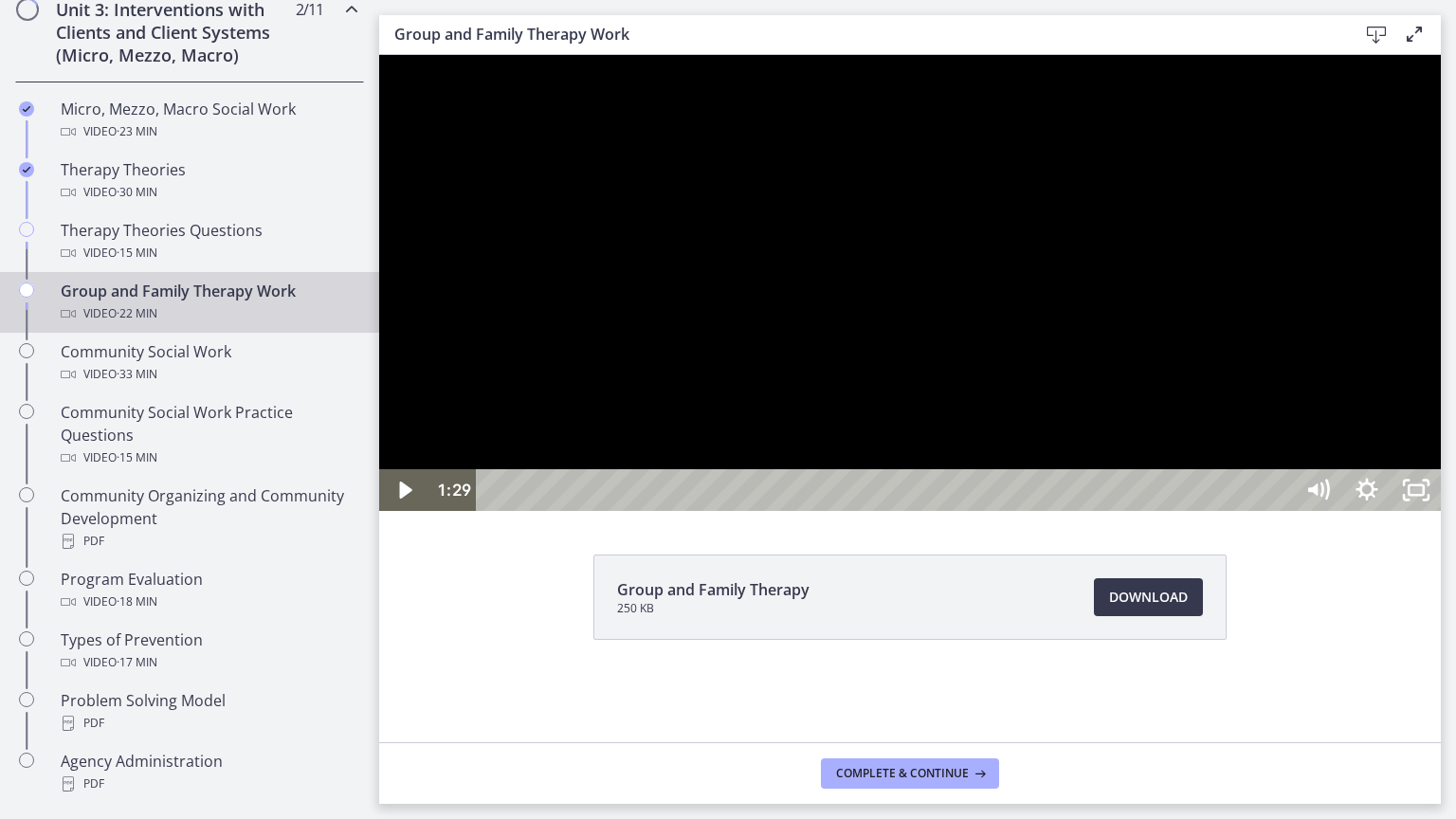 click at bounding box center [910, 282] 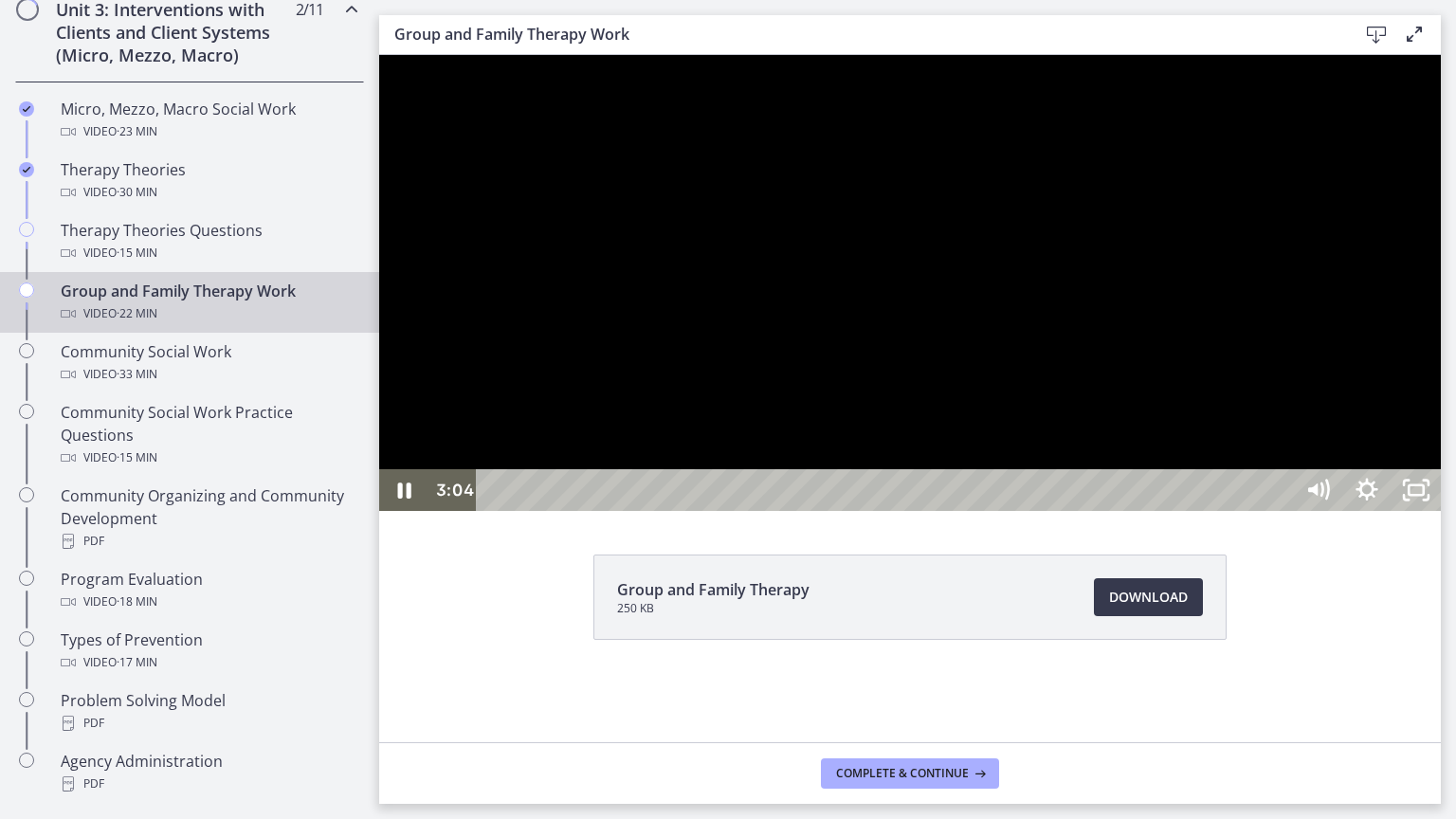 click at bounding box center (910, 282) 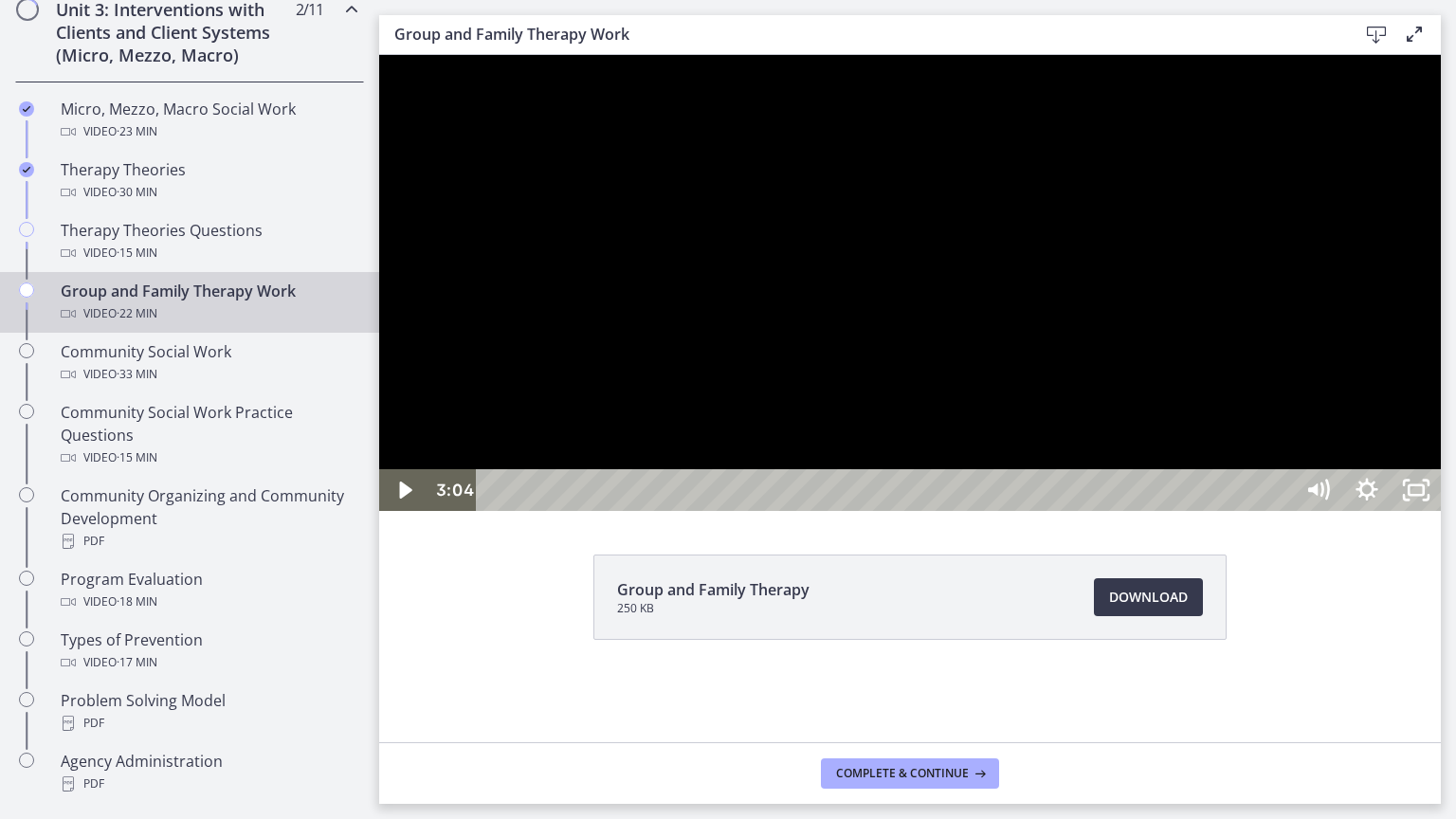 click at bounding box center [910, 282] 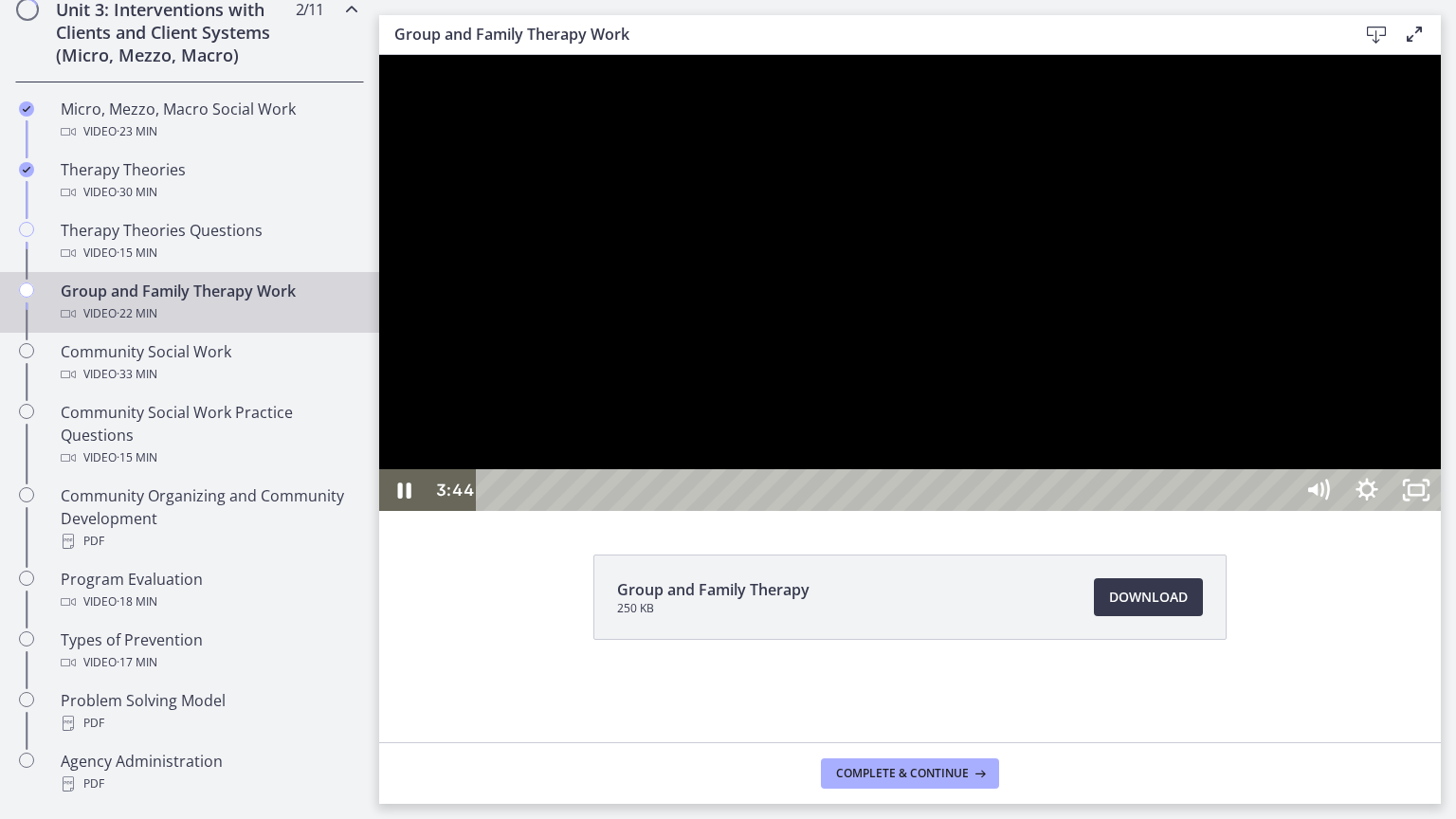 click at bounding box center (910, 282) 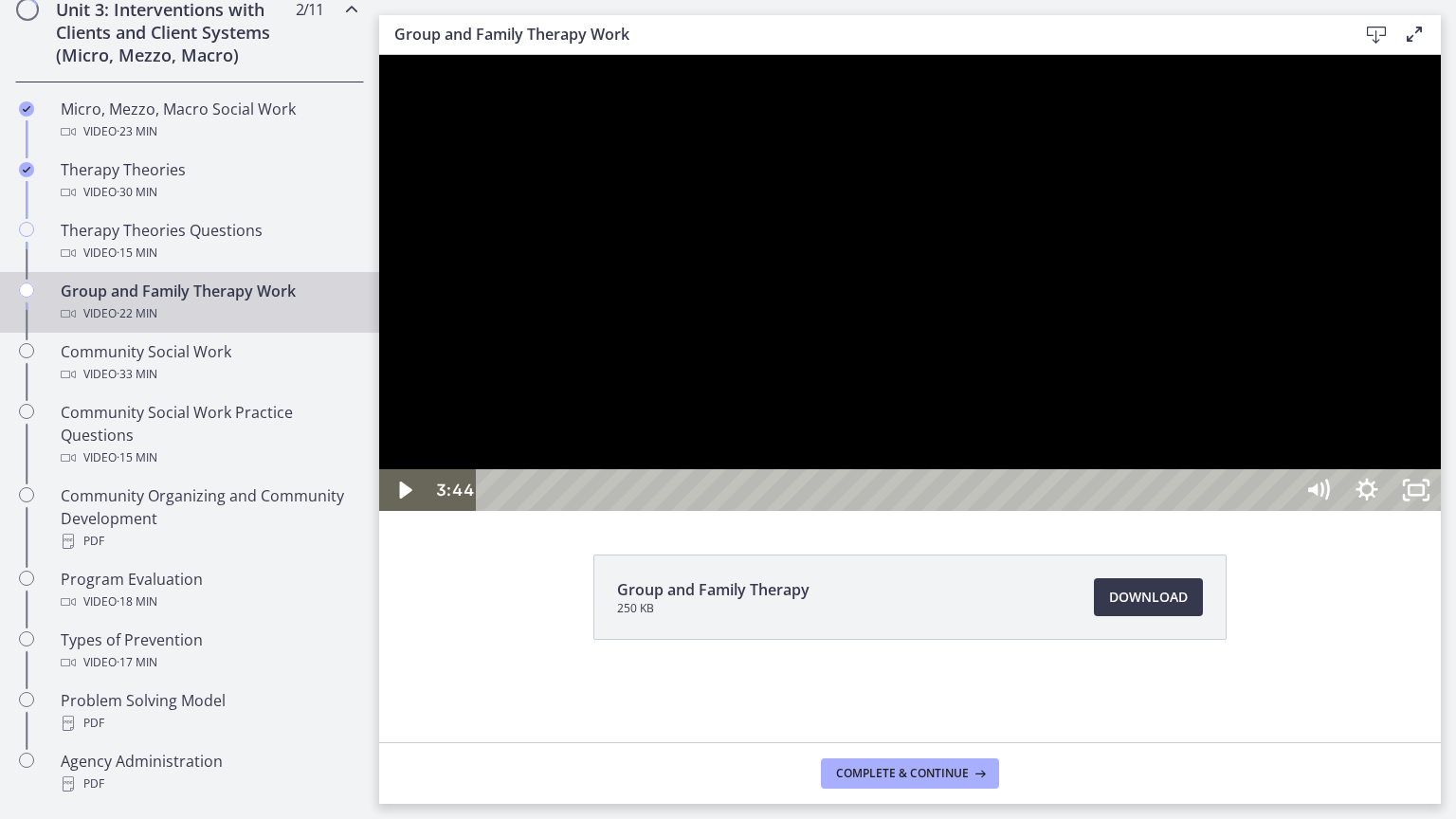 click at bounding box center (910, 282) 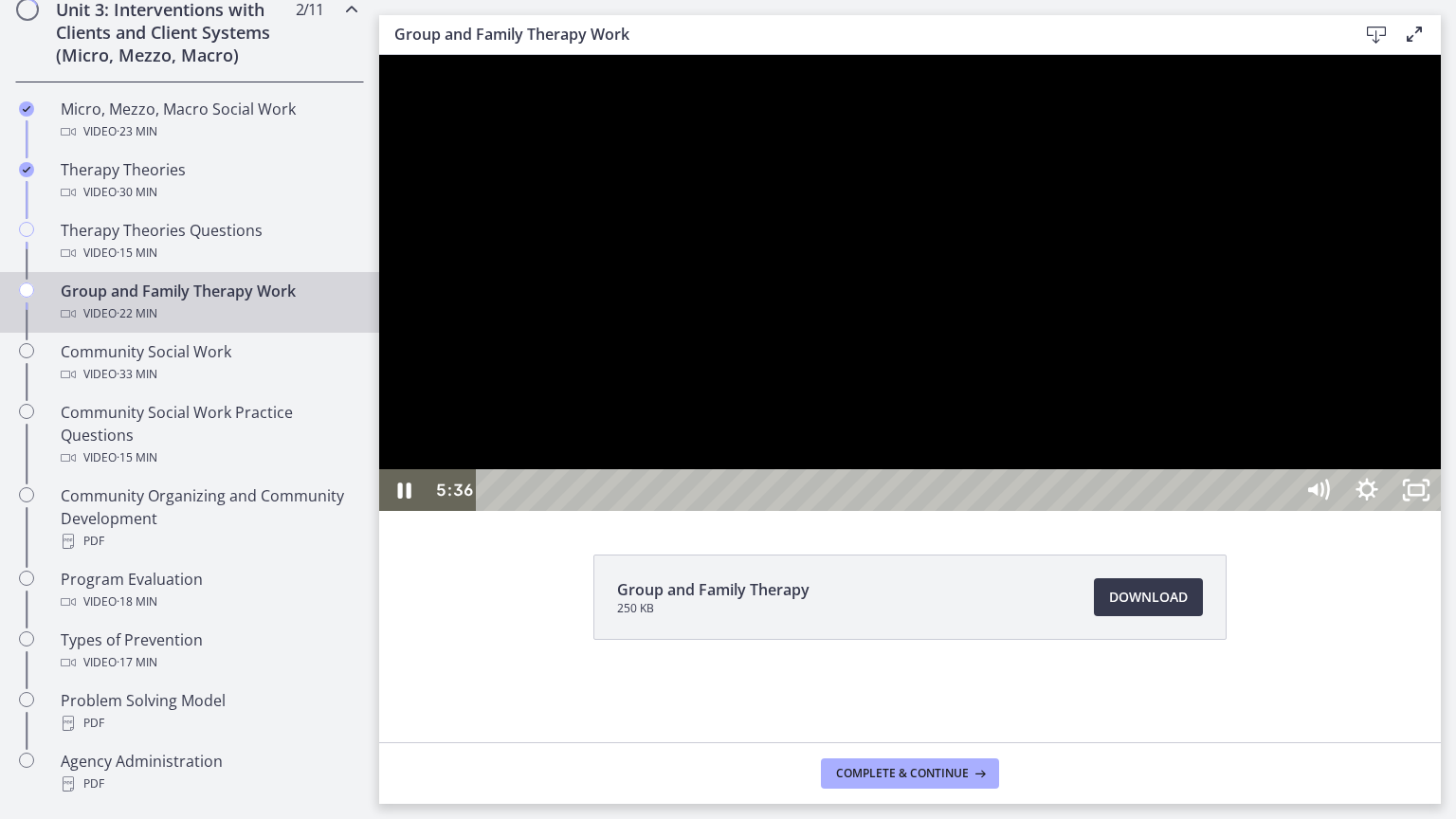 click at bounding box center [910, 282] 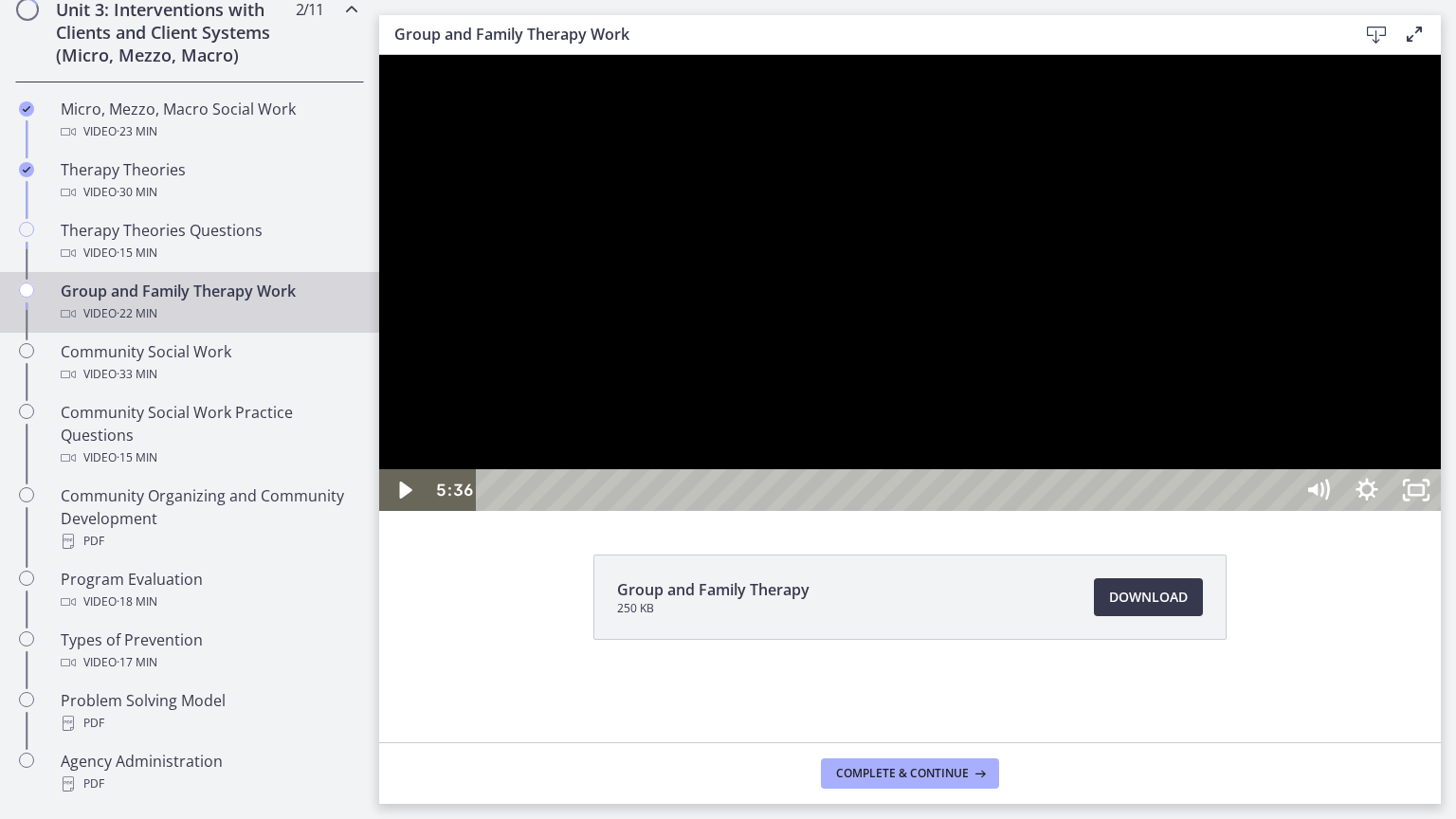 click at bounding box center (910, 282) 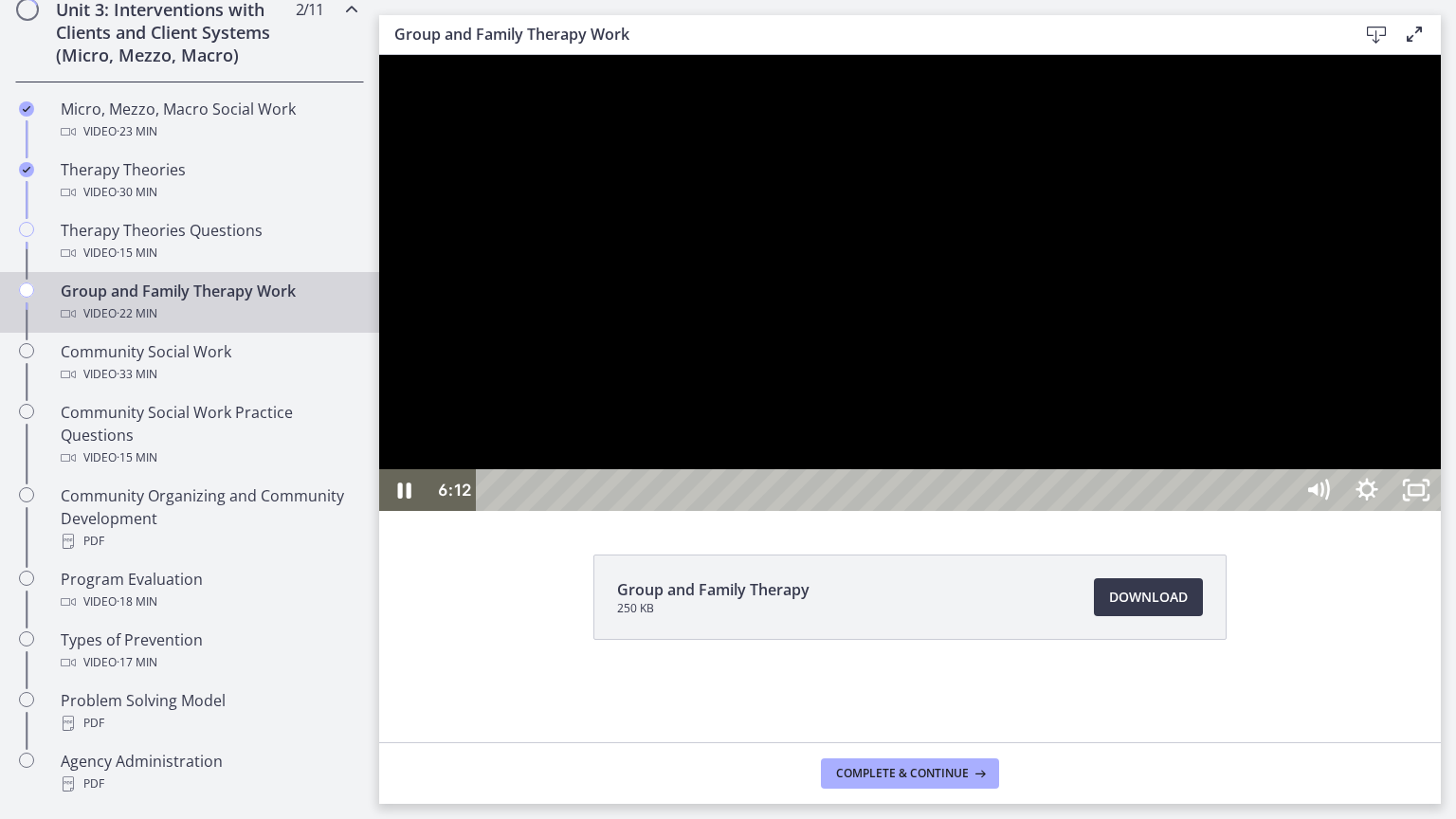 click at bounding box center [910, 282] 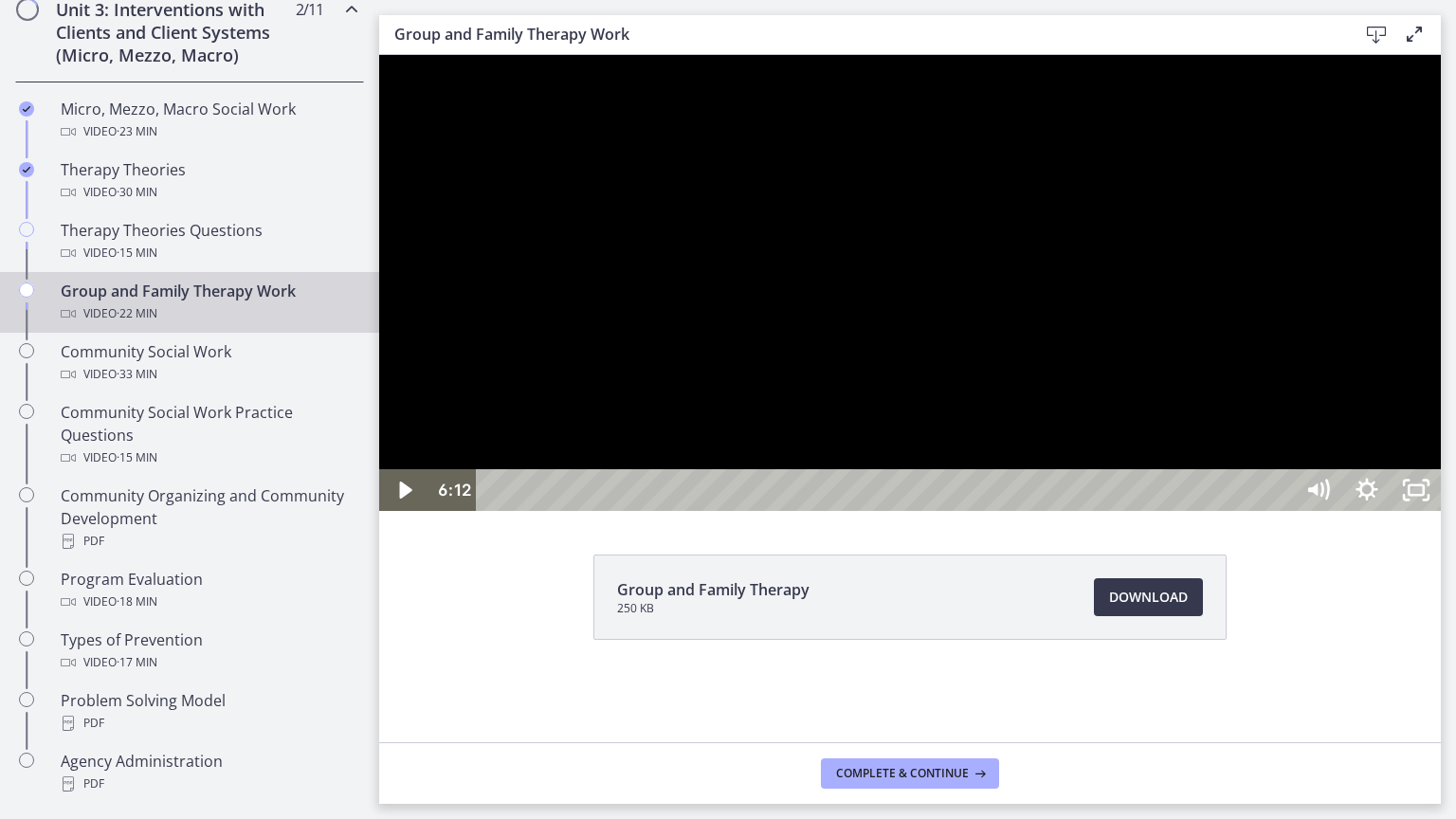 click at bounding box center (910, 282) 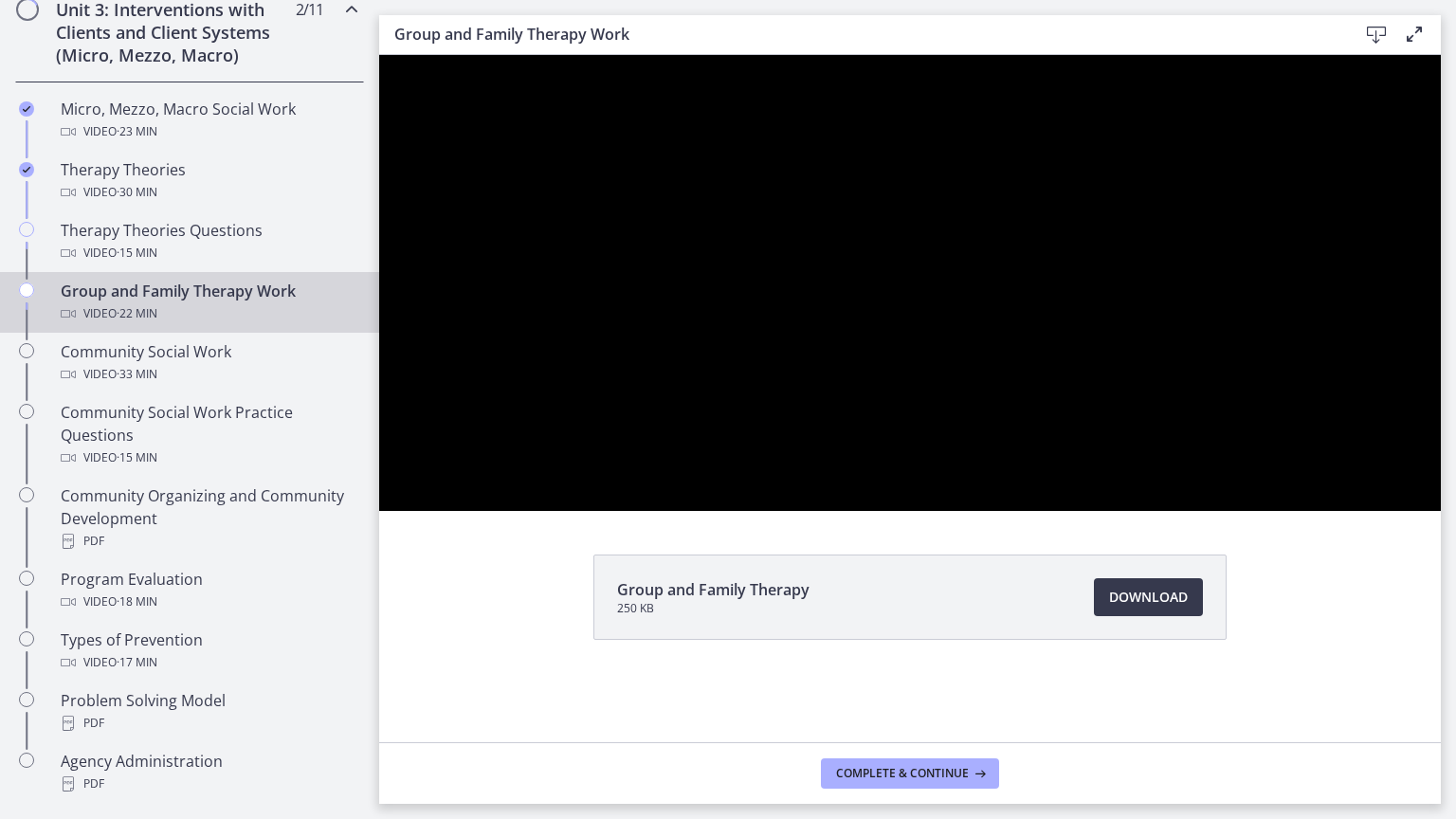 click at bounding box center [910, 282] 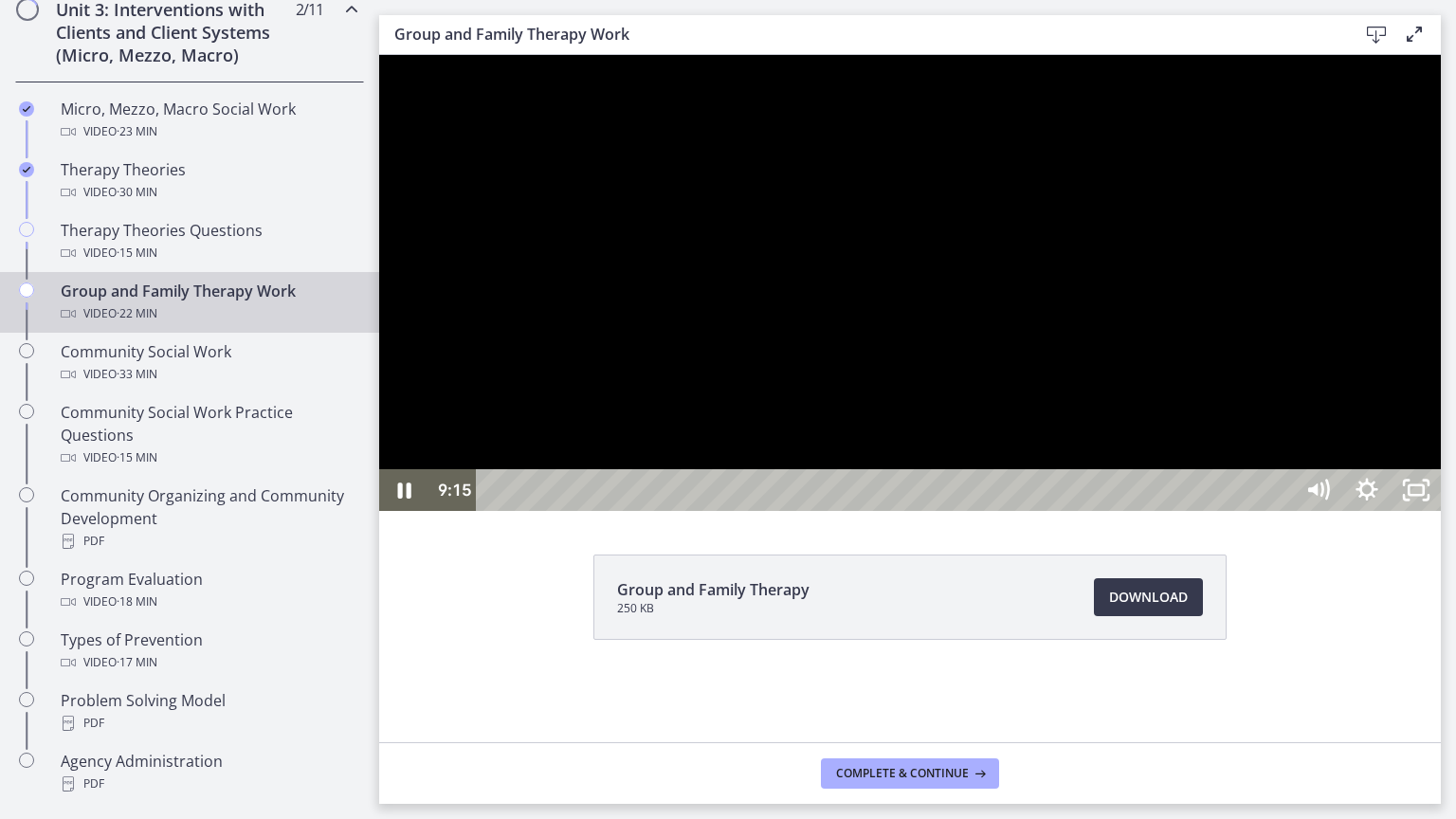 click at bounding box center (910, 282) 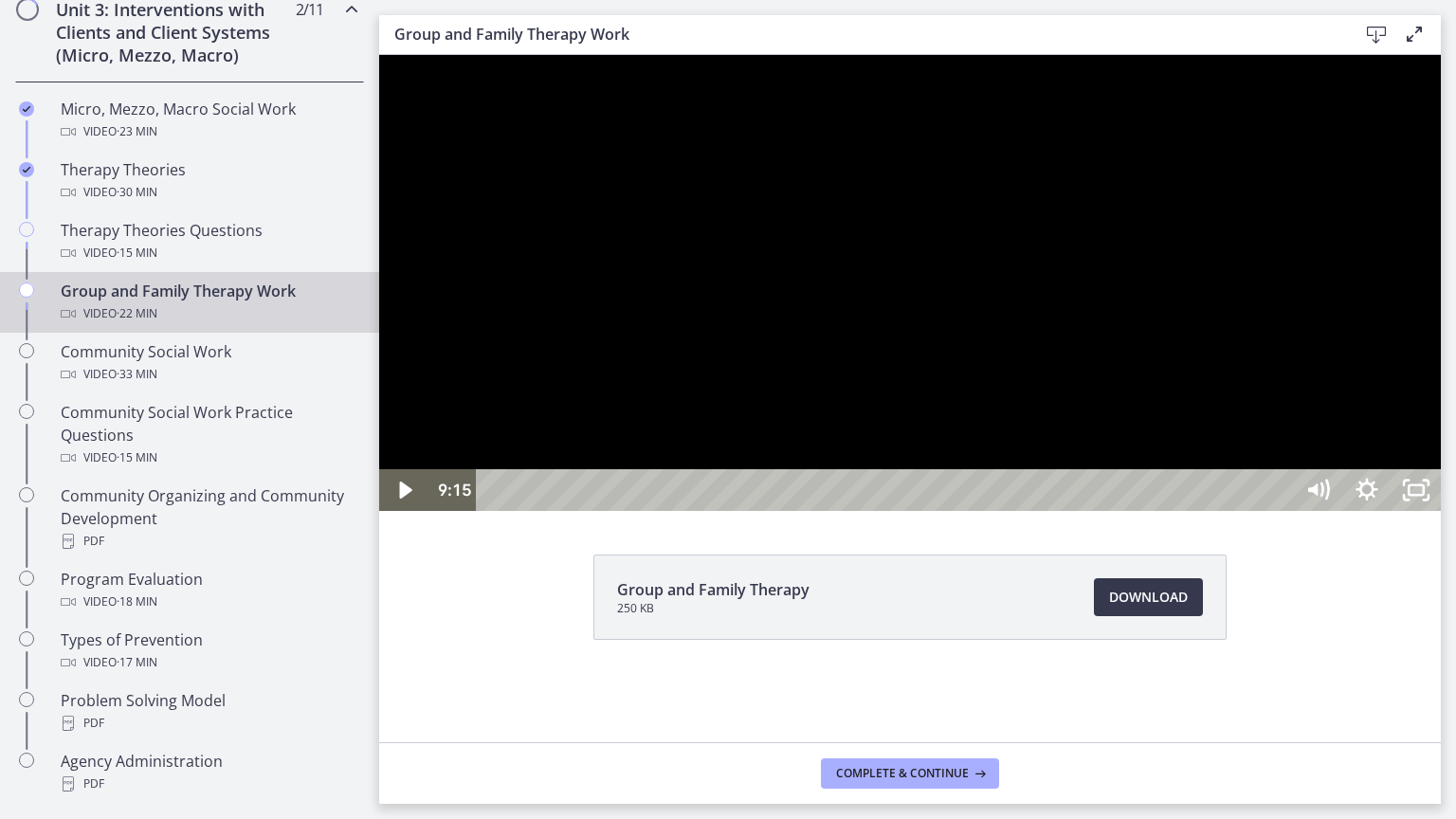 click at bounding box center (910, 282) 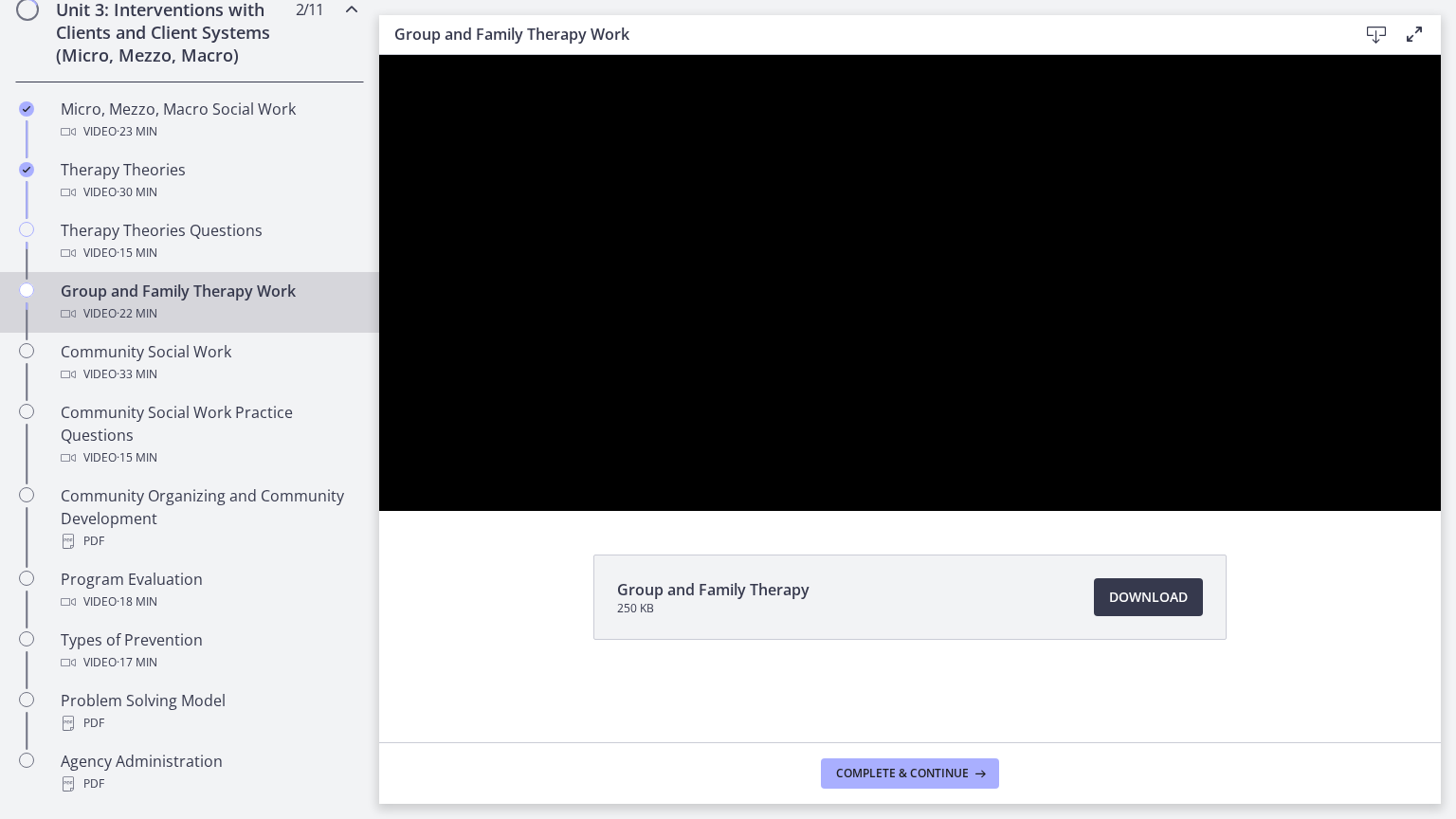 click at bounding box center [910, 282] 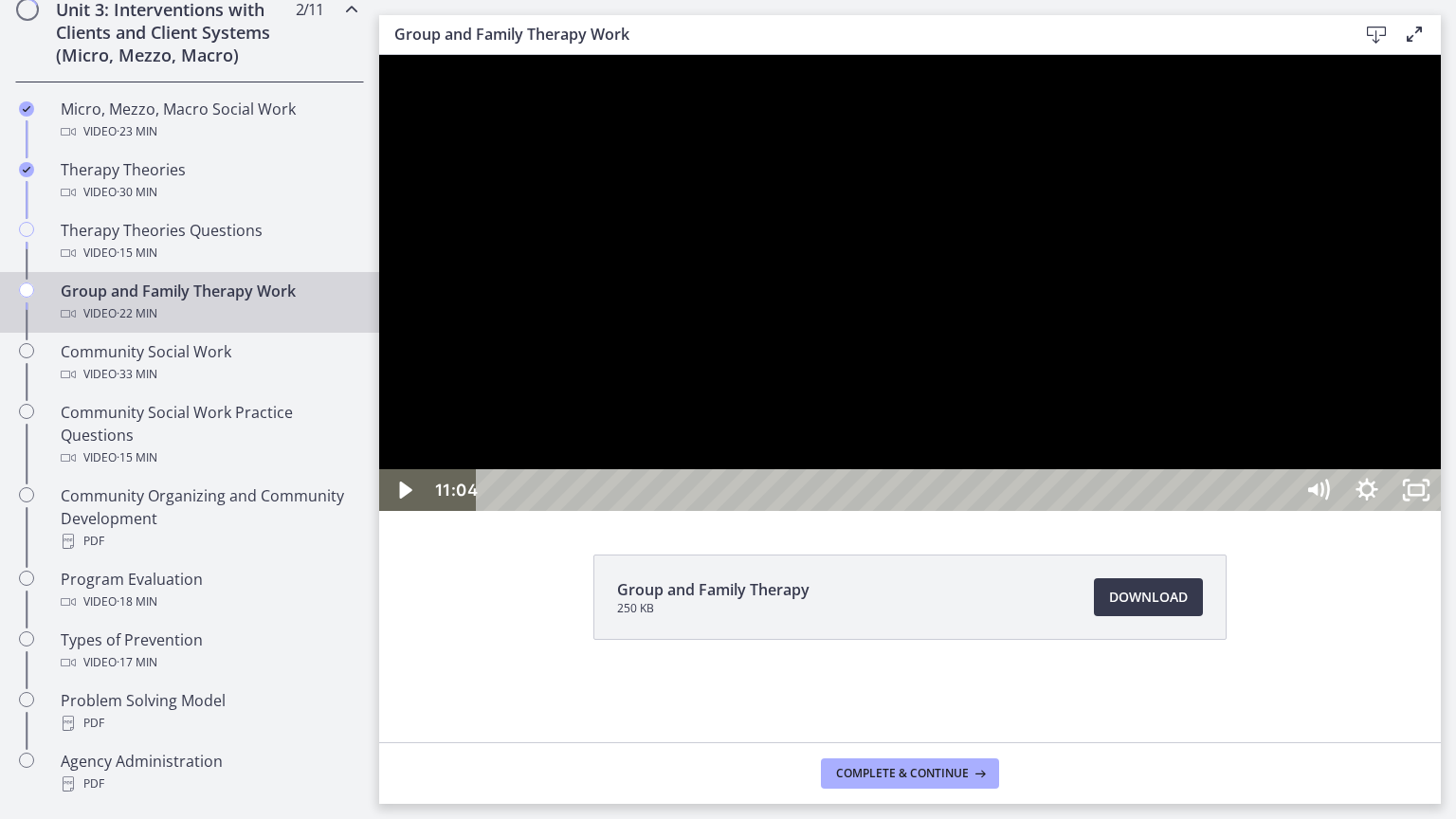 click at bounding box center [910, 282] 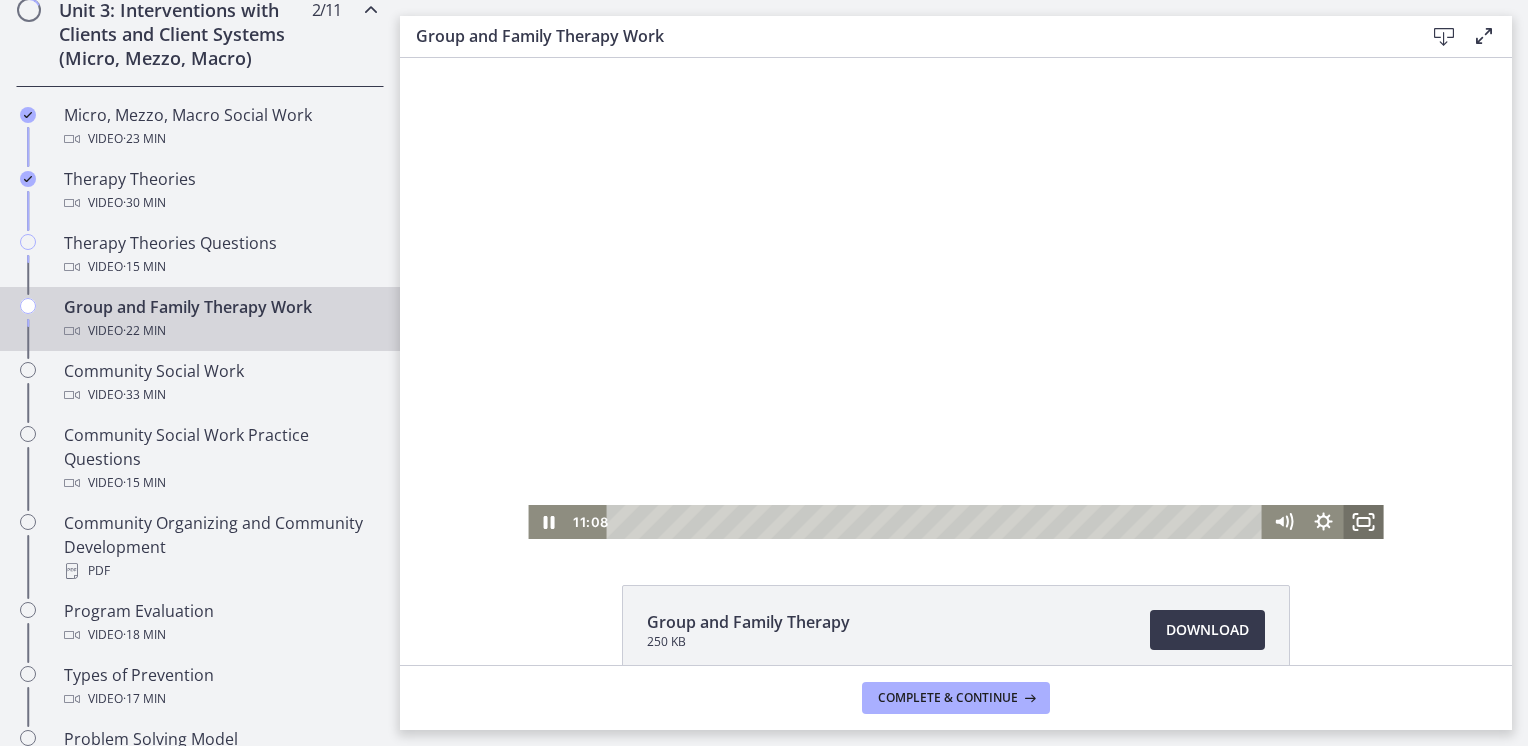 click 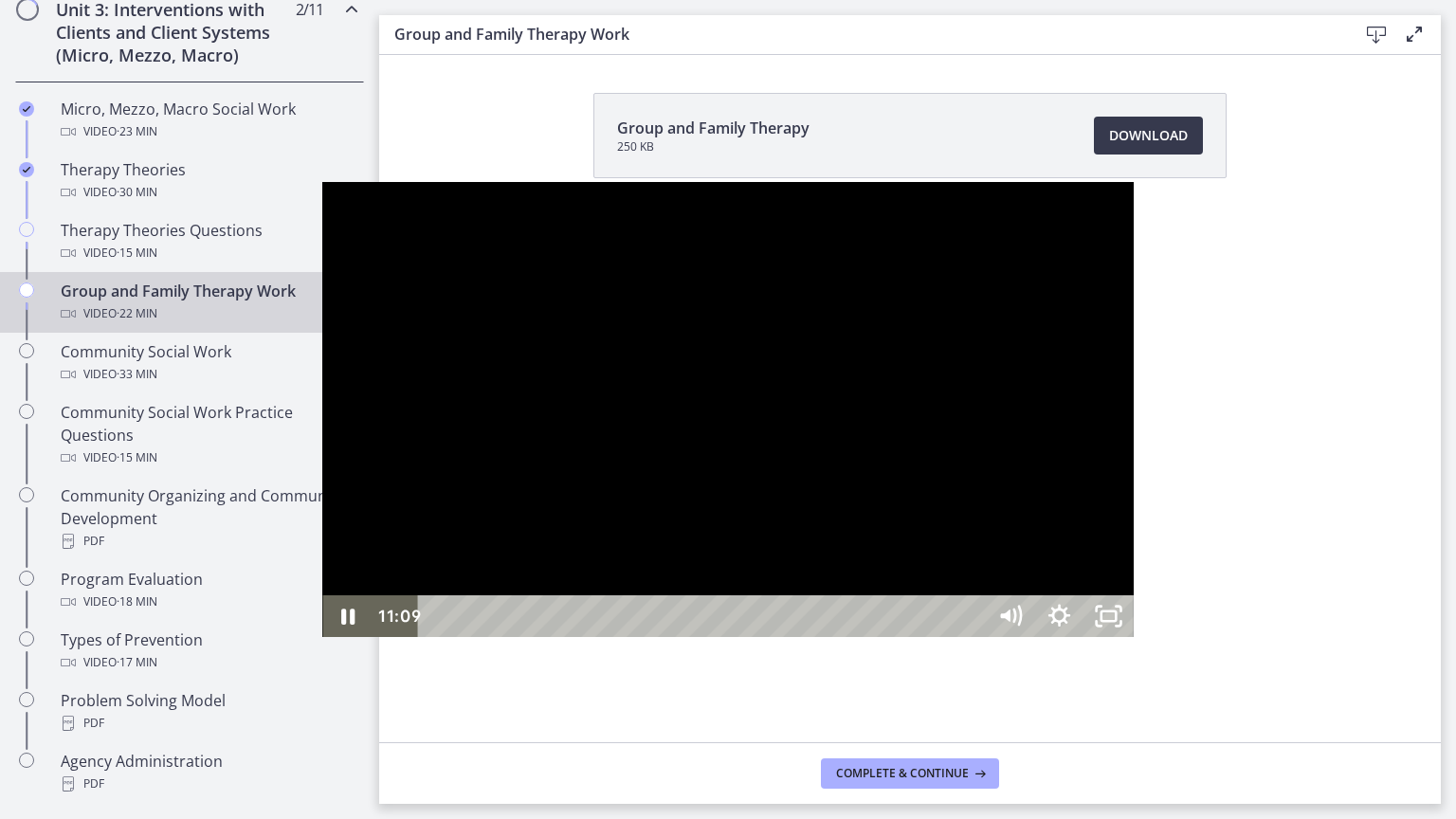 click at bounding box center (727, 410) 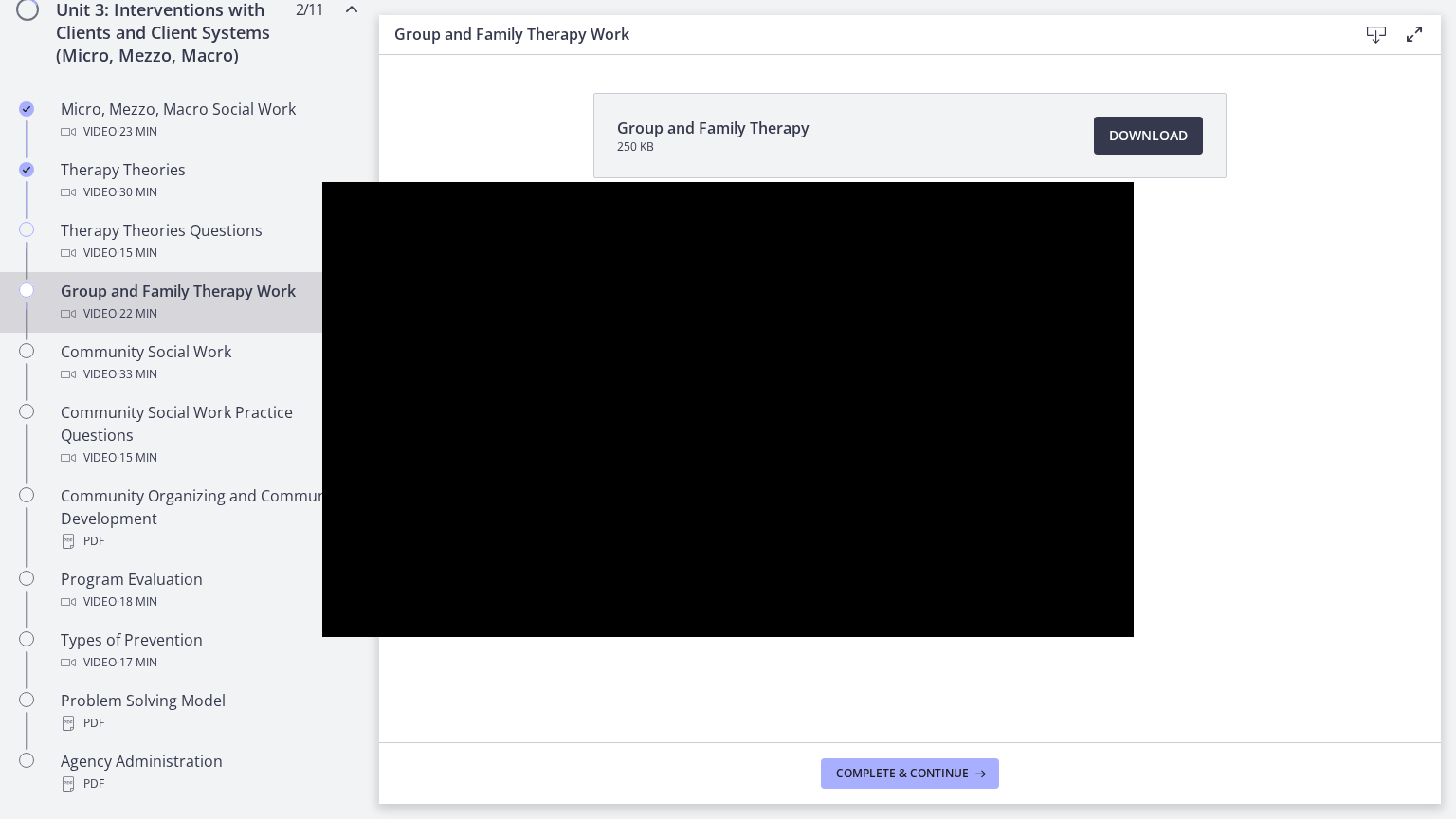 click at bounding box center [727, 410] 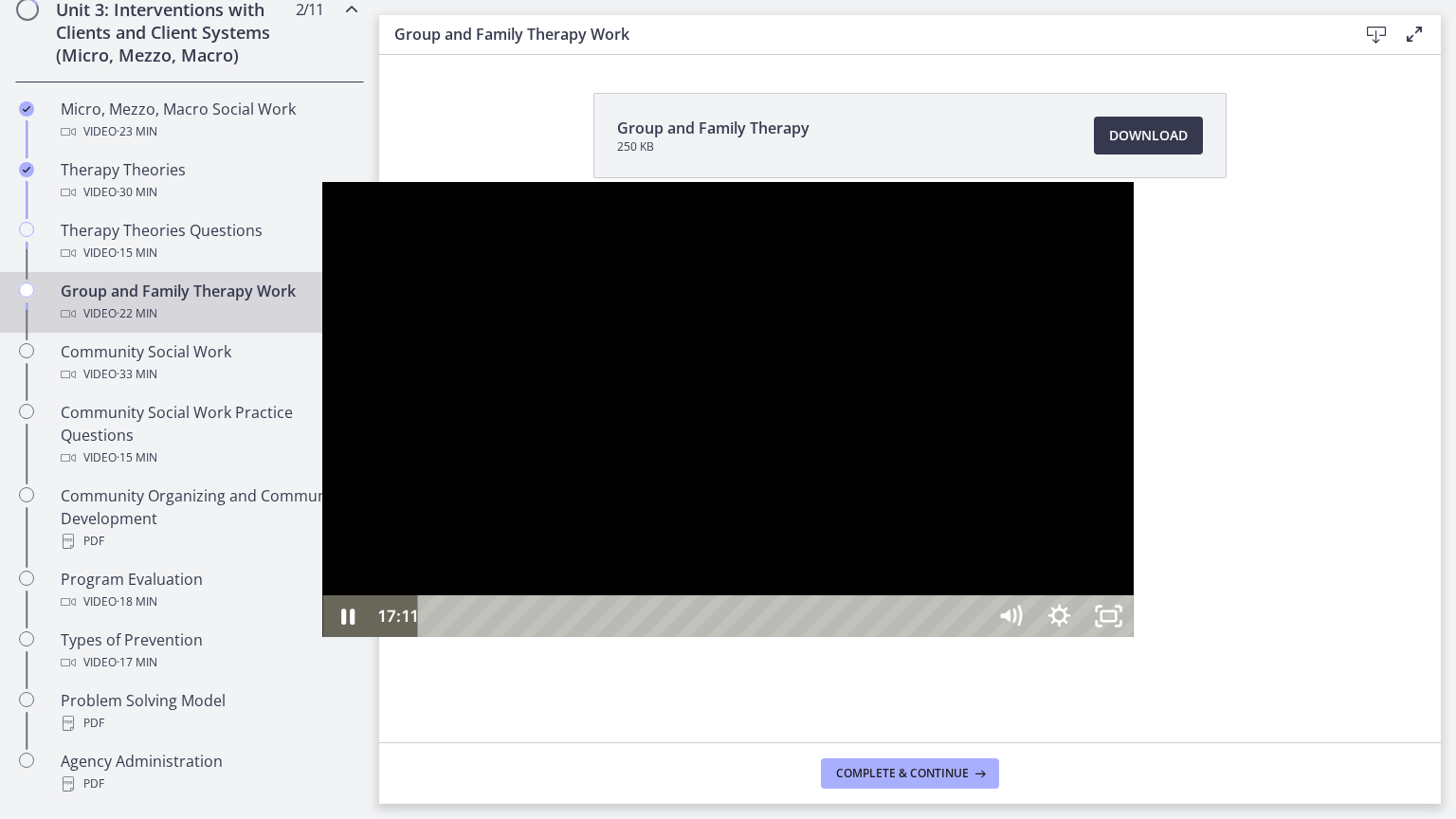 click at bounding box center [727, 410] 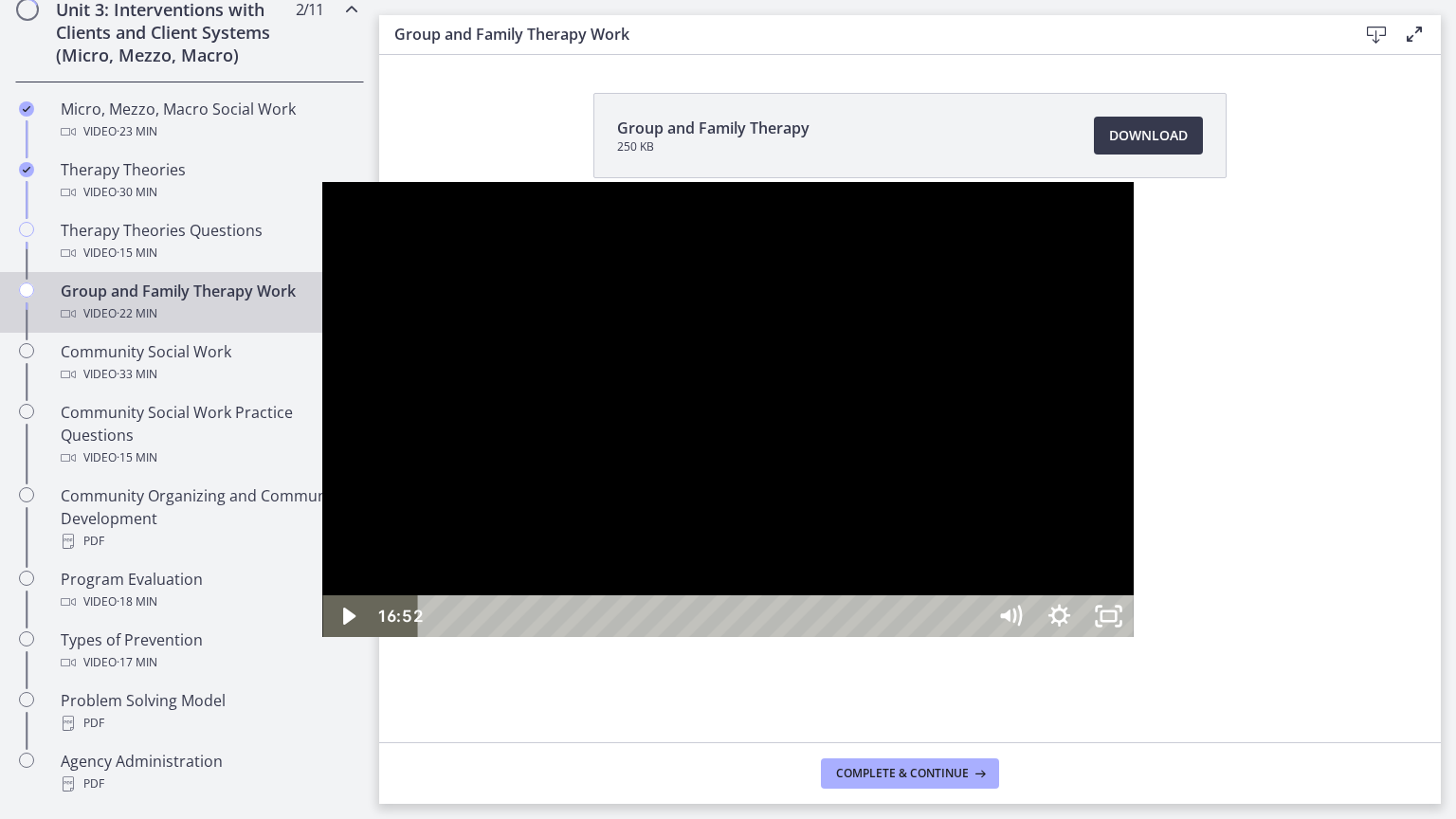 click on "16:52" at bounding box center [705, 616] 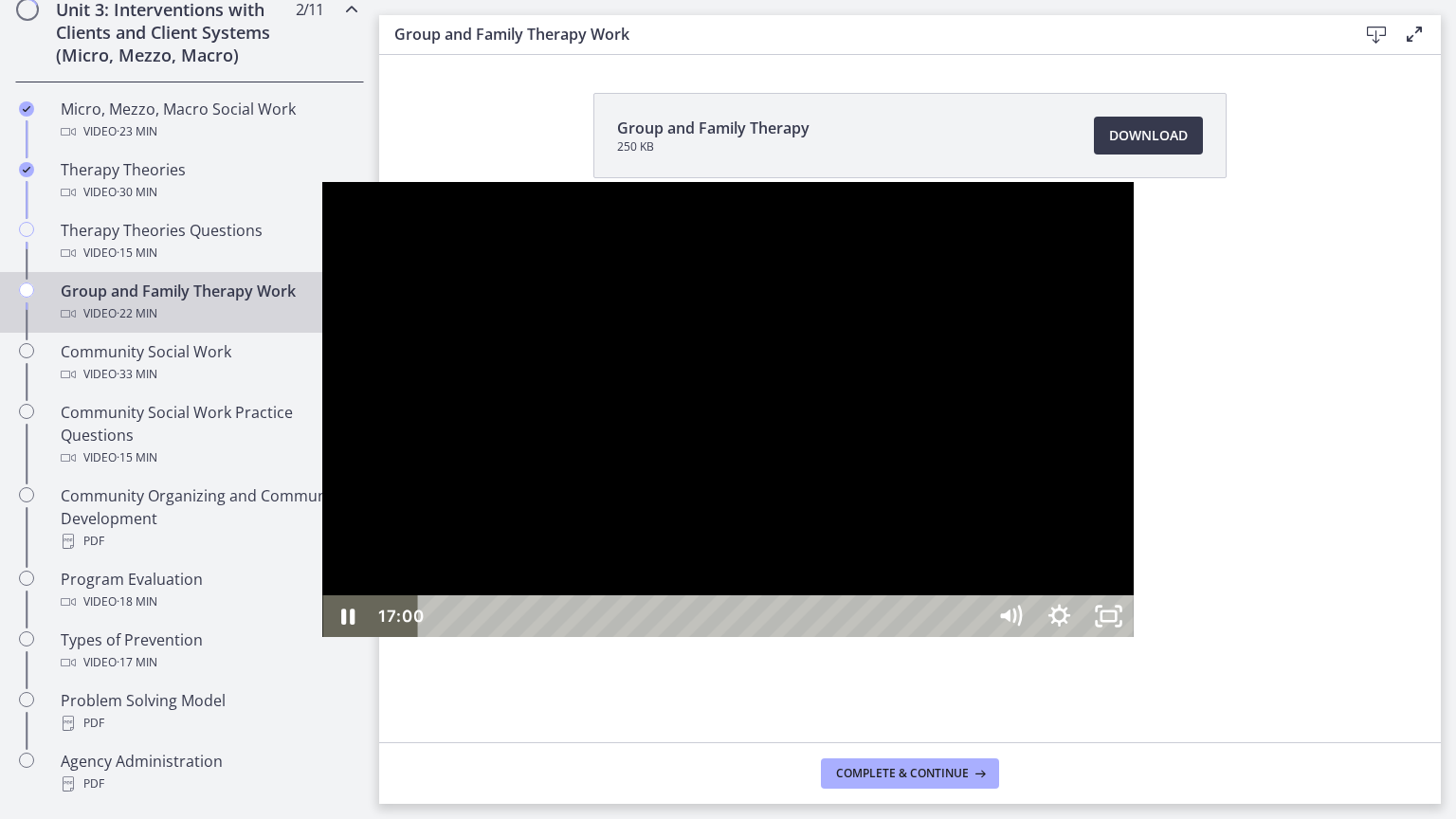 click on "16:44" at bounding box center (705, 616) 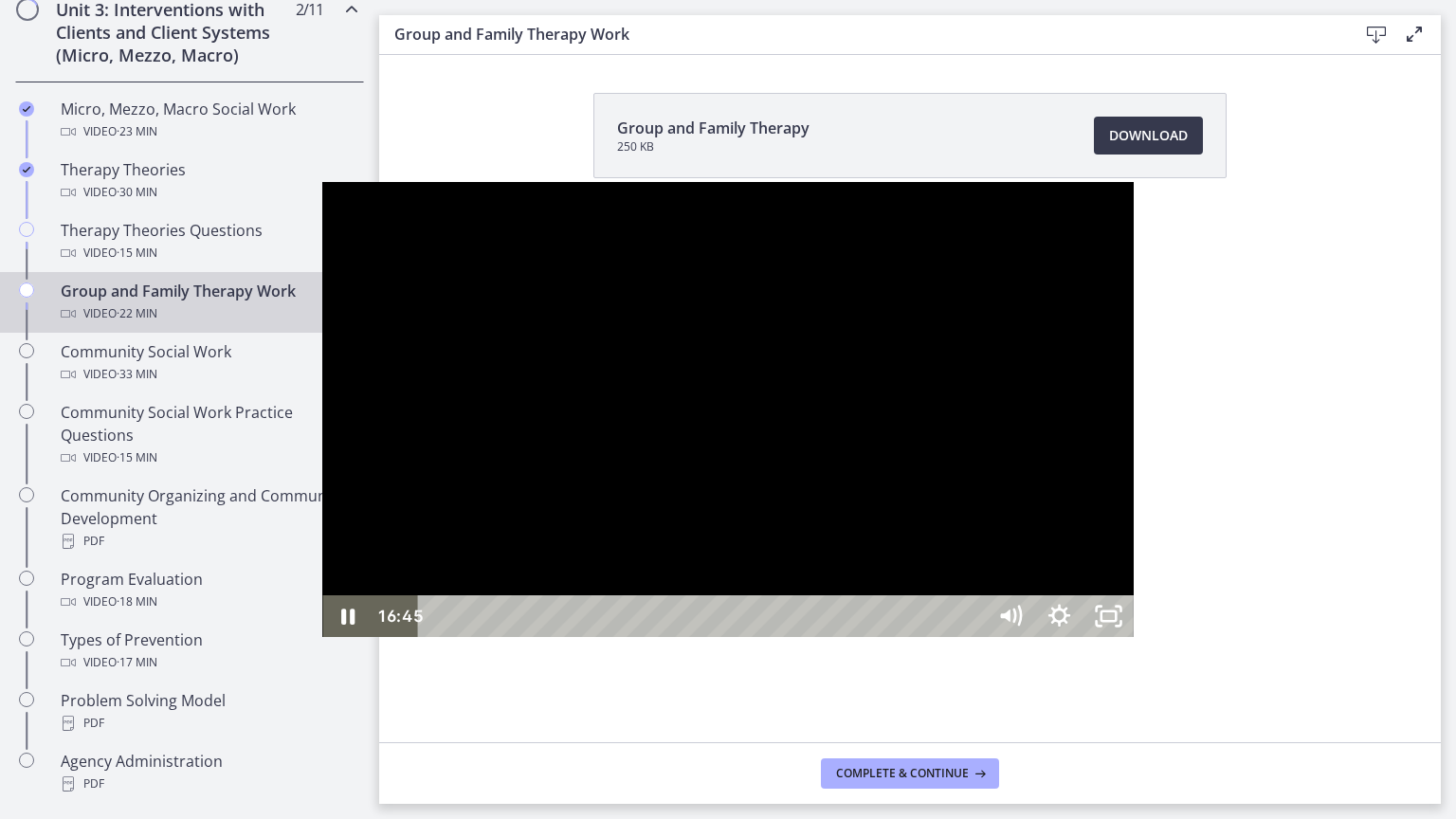 click at bounding box center (1340, 616) 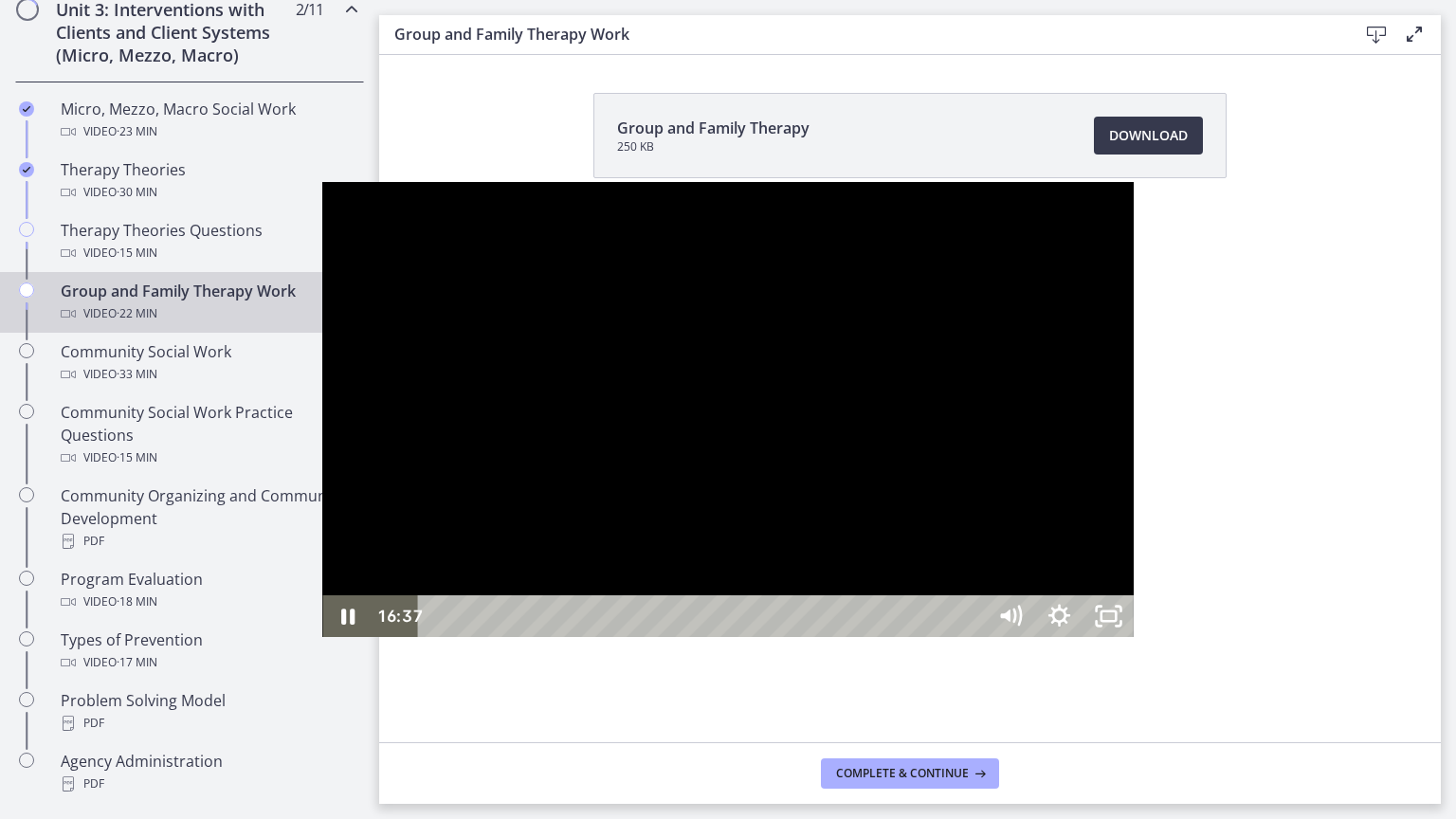 click on "16:28" at bounding box center [705, 616] 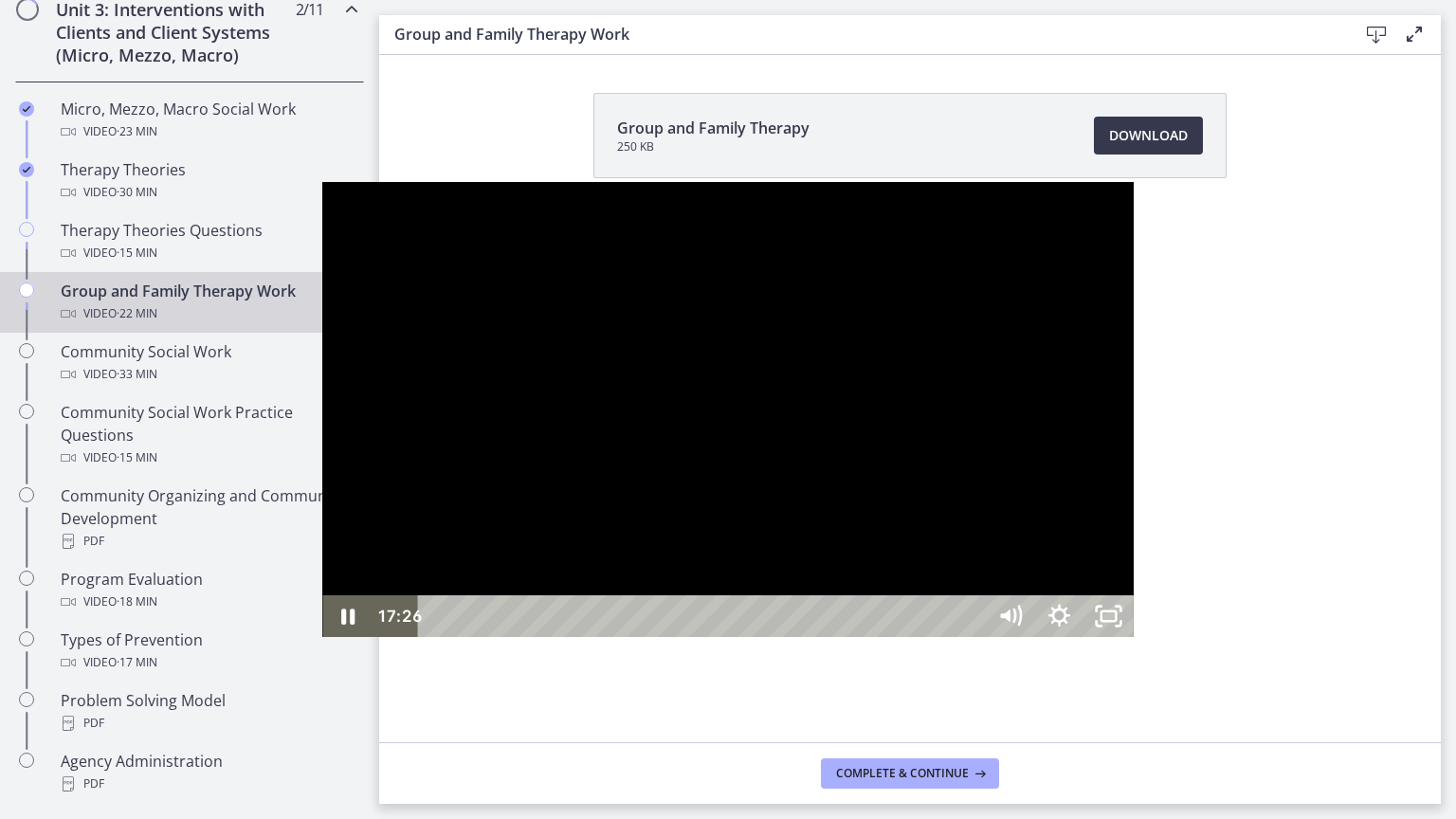 click on "17:26" at bounding box center [705, 616] 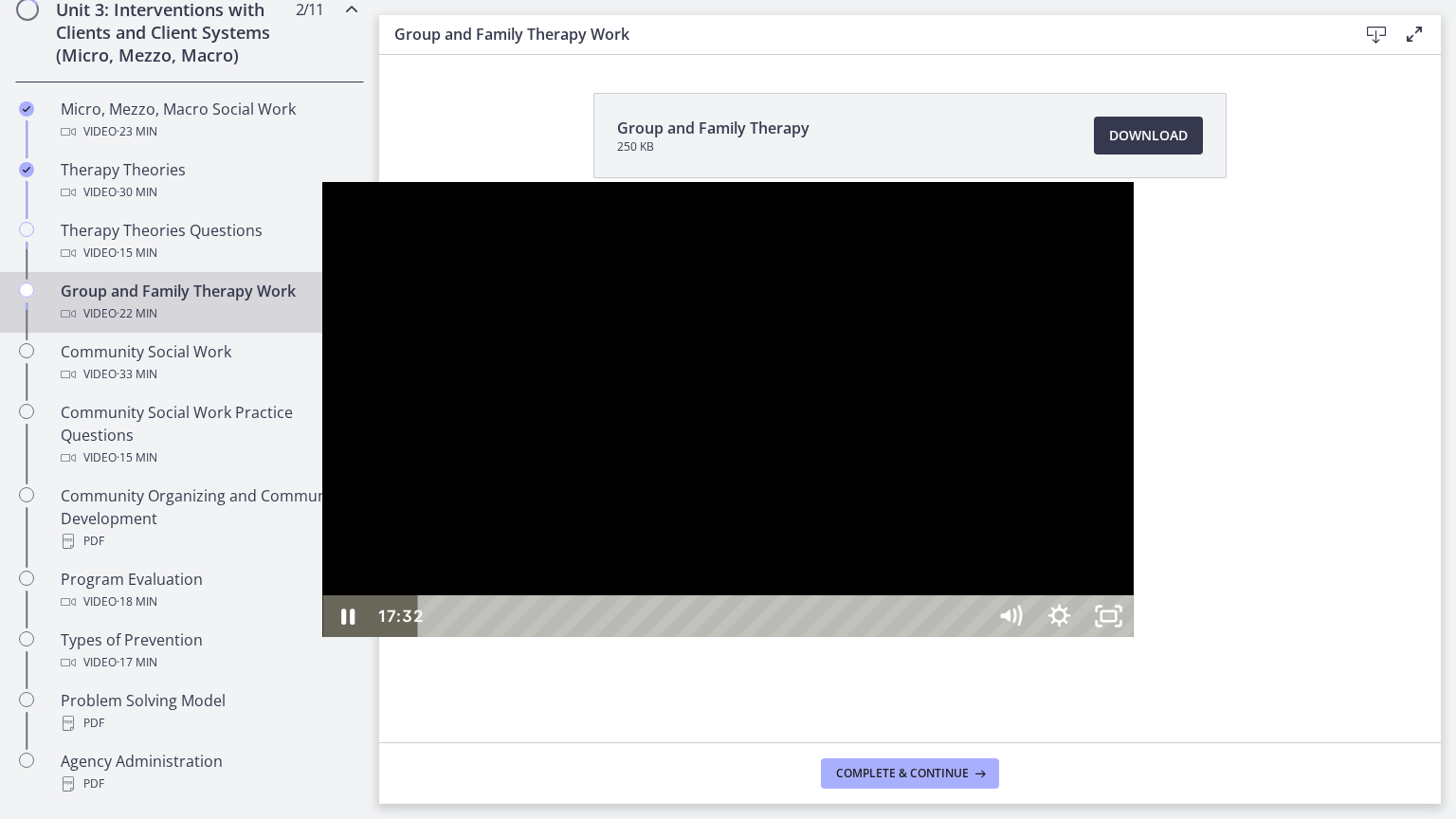 click at bounding box center (727, 410) 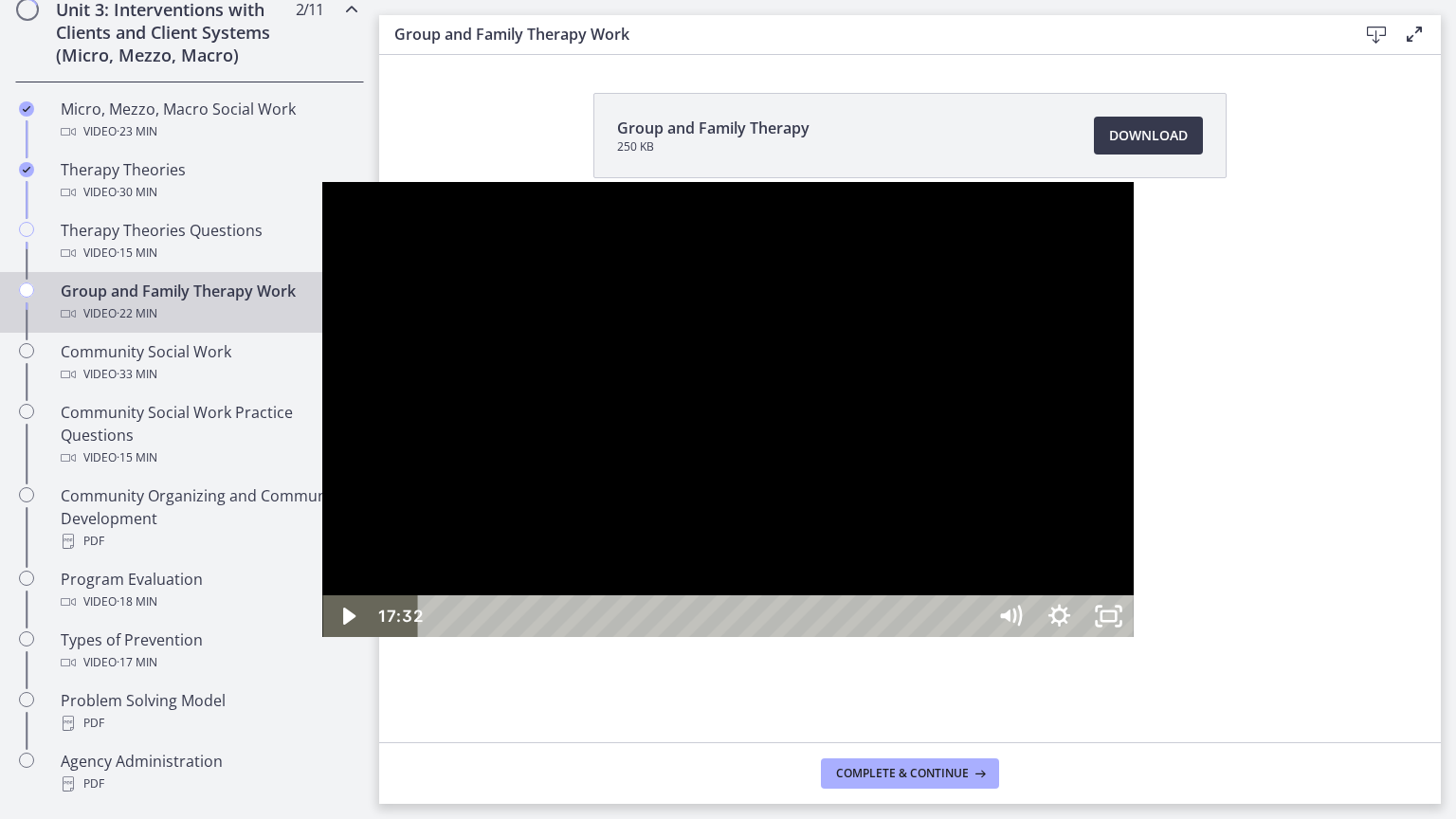 click at bounding box center [727, 410] 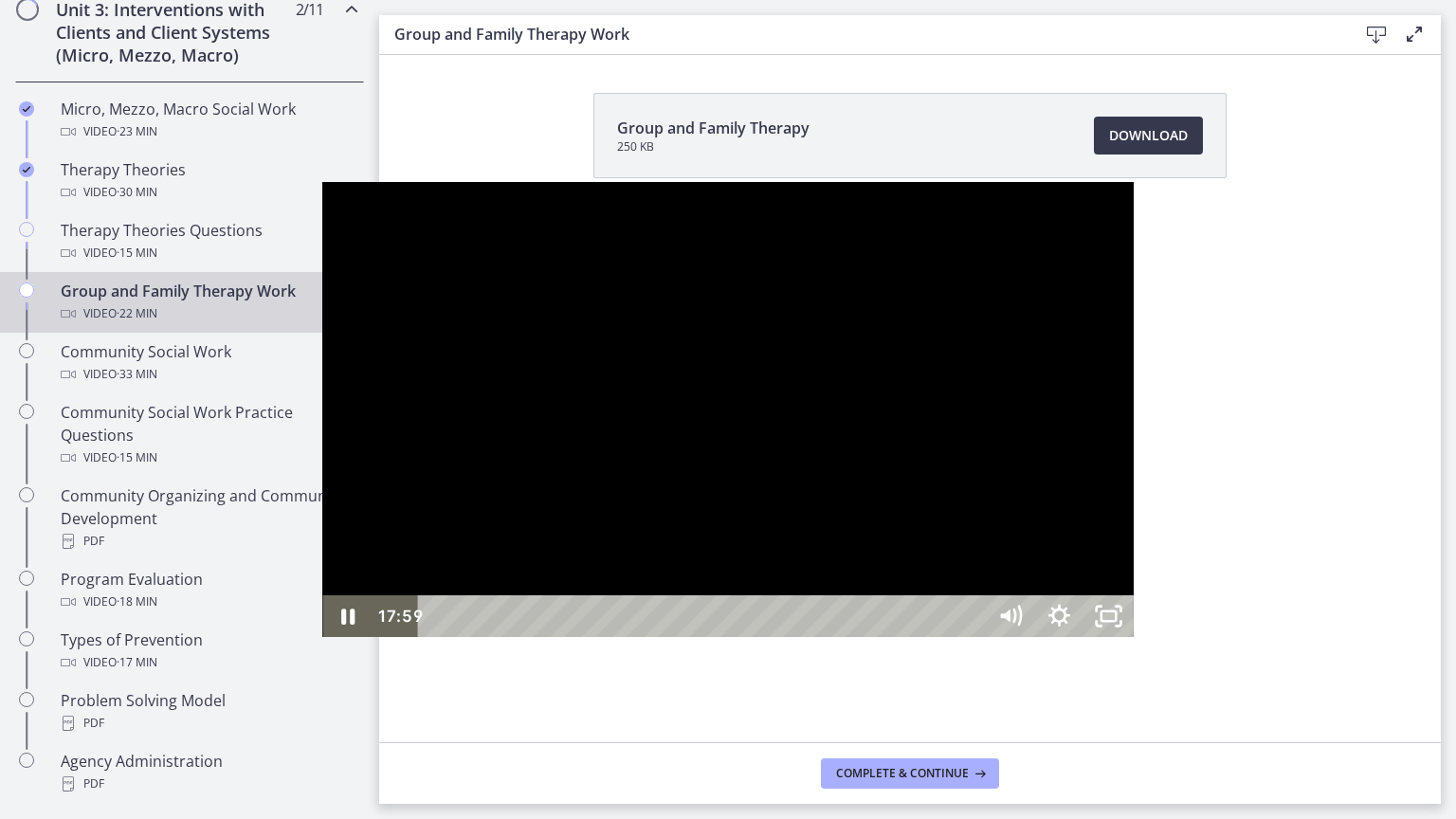 click at bounding box center (727, 410) 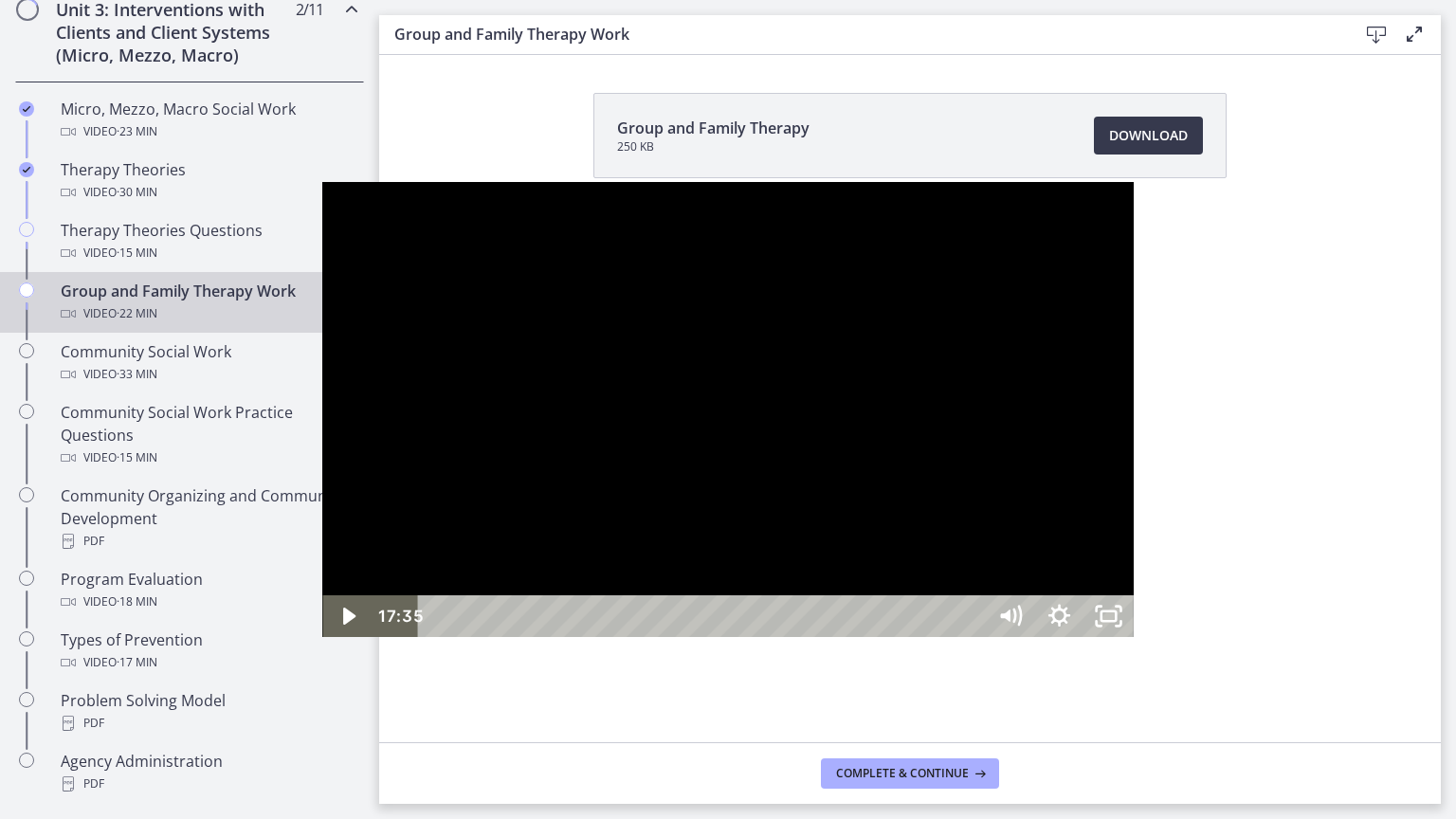 click on "17:35" at bounding box center [705, 616] 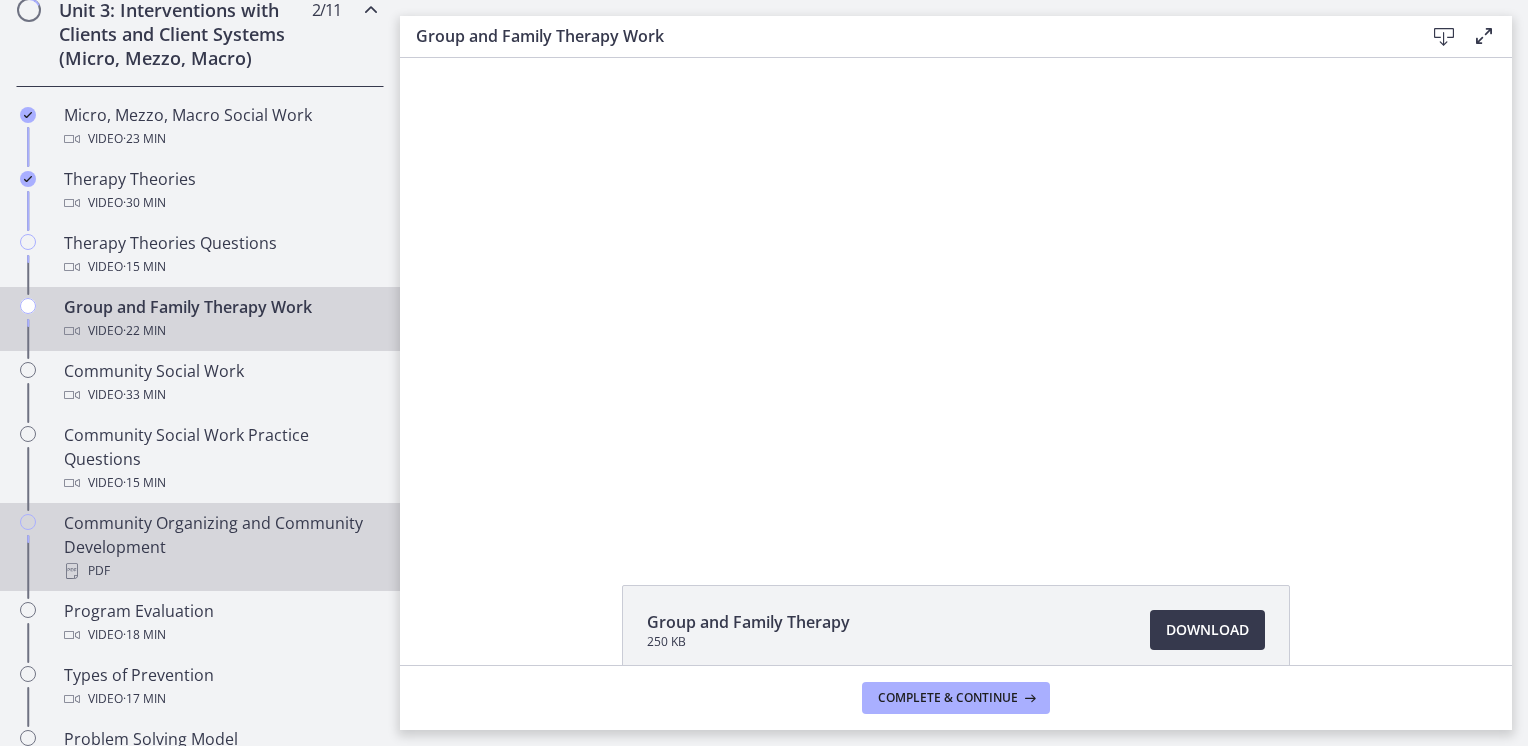 click on "Community Organizing and Community Development
PDF" at bounding box center [220, 547] 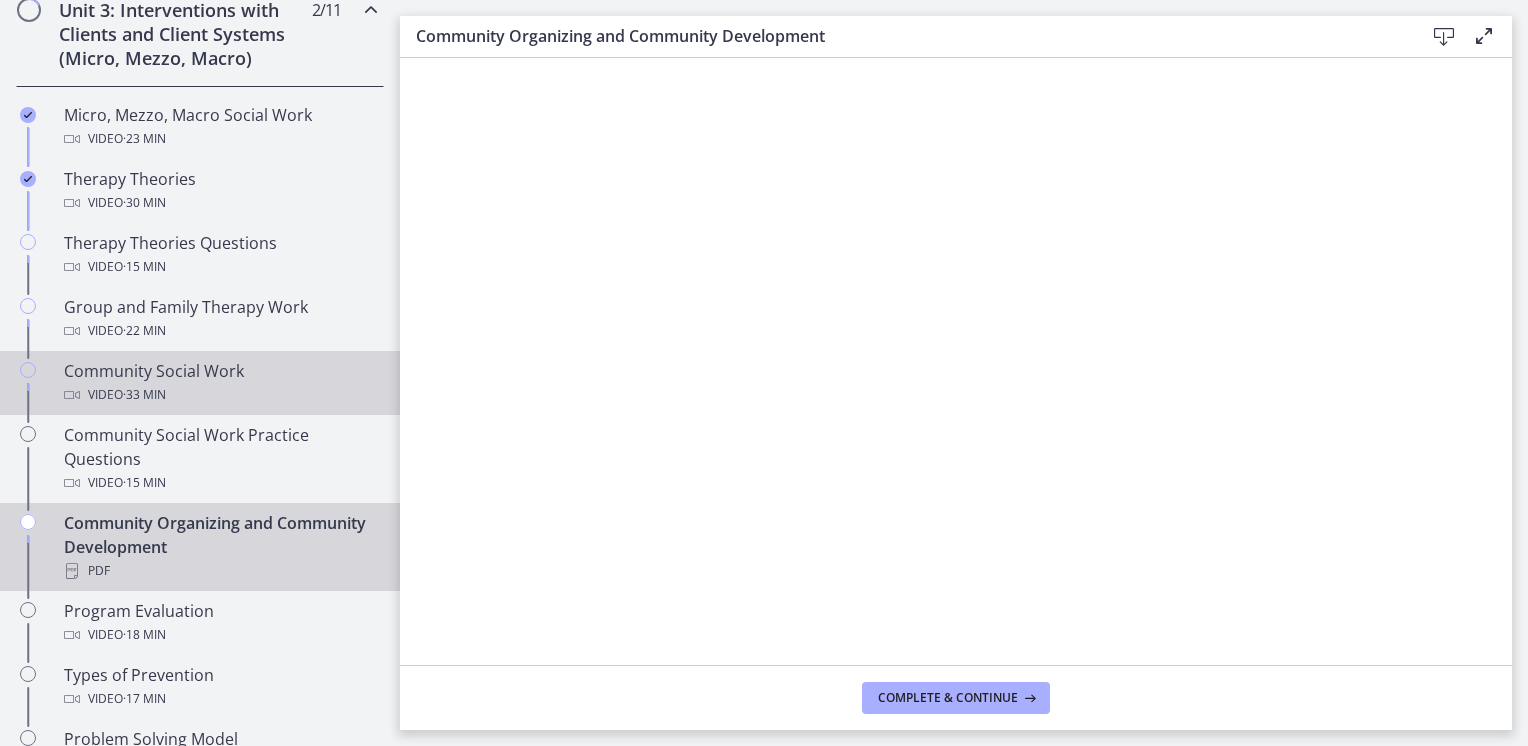 click on "Community Social Work
Video
·  33 min" at bounding box center (220, 383) 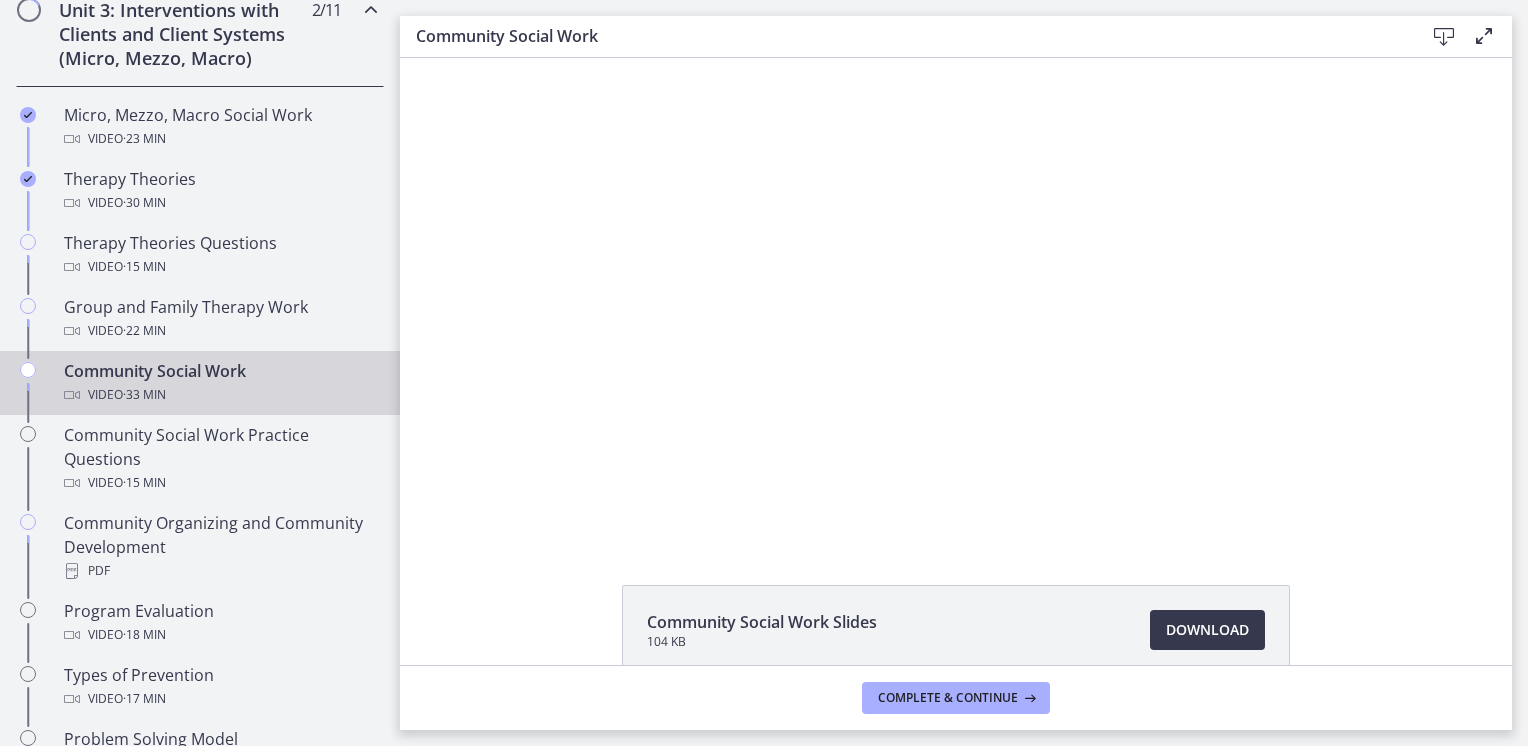 scroll, scrollTop: 0, scrollLeft: 0, axis: both 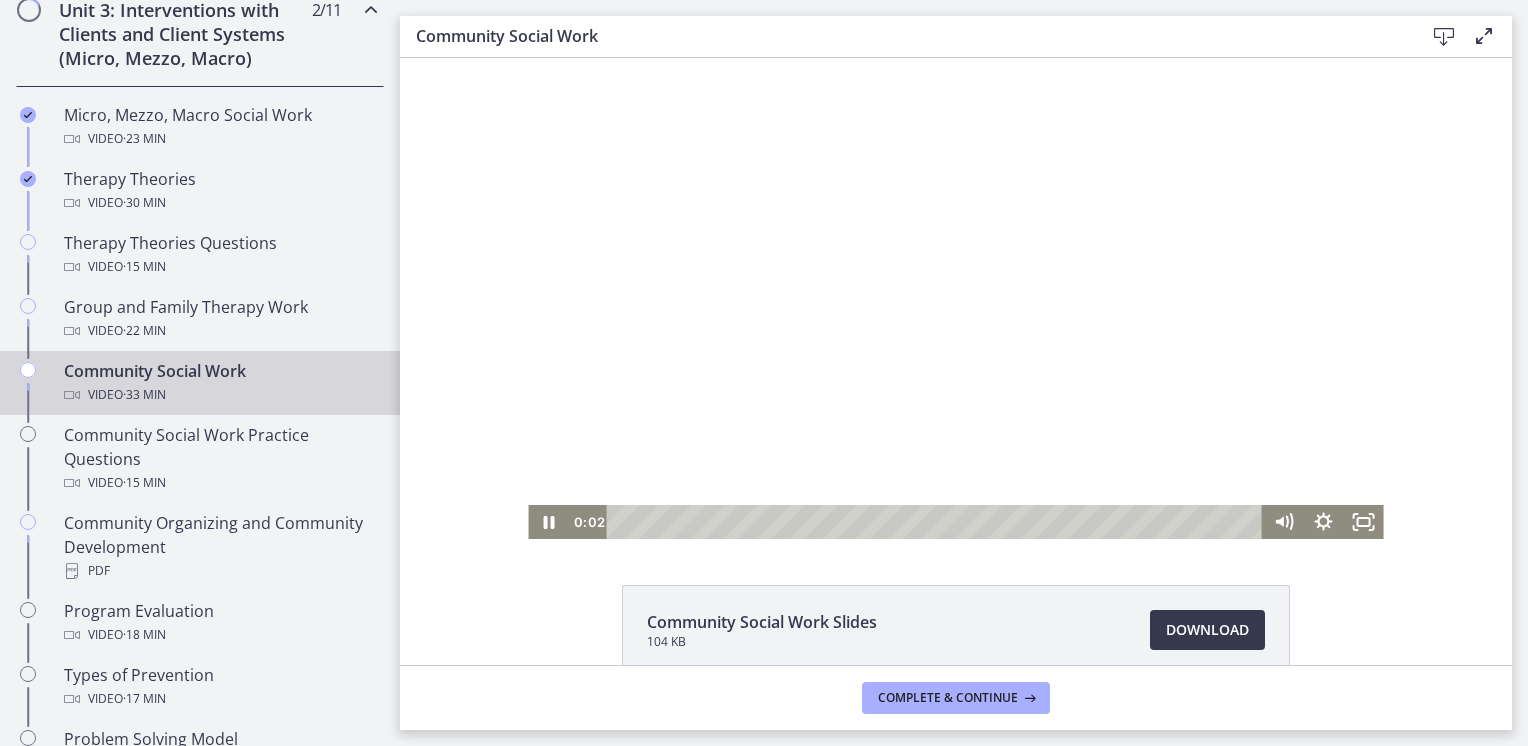 click at bounding box center [955, 298] 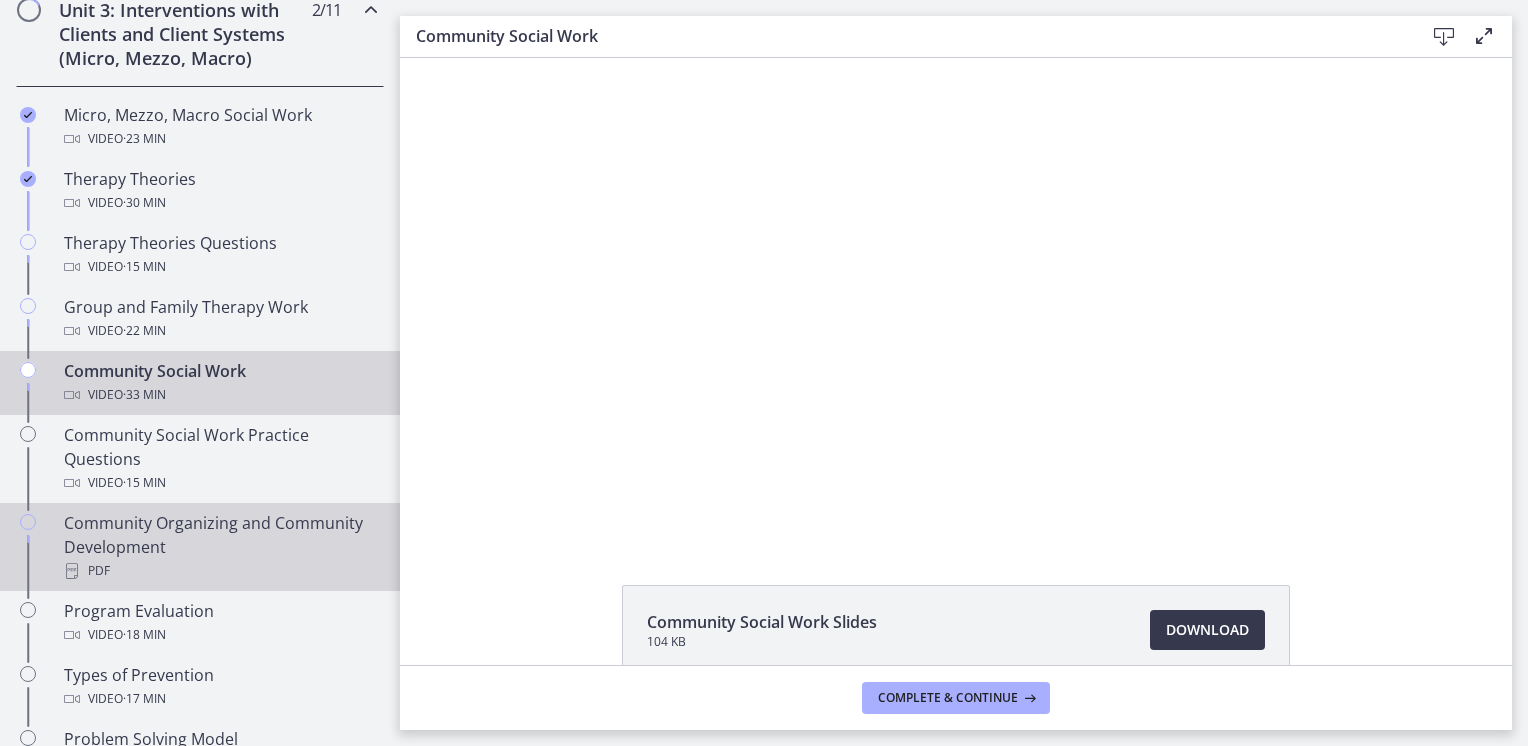click on "Community Organizing and Community Development
PDF" at bounding box center (220, 547) 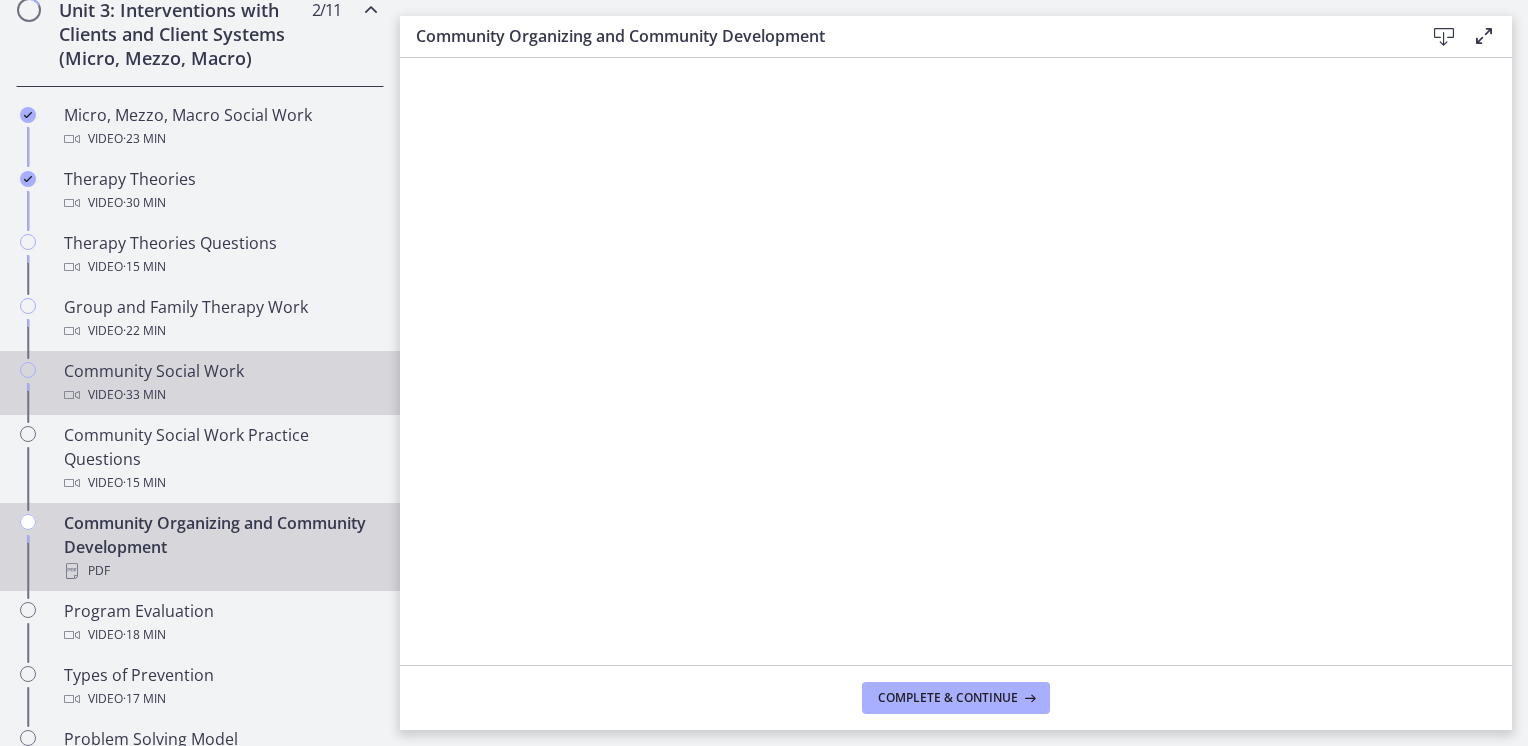 click on "Community Social Work
Video
·  33 min" at bounding box center (200, 383) 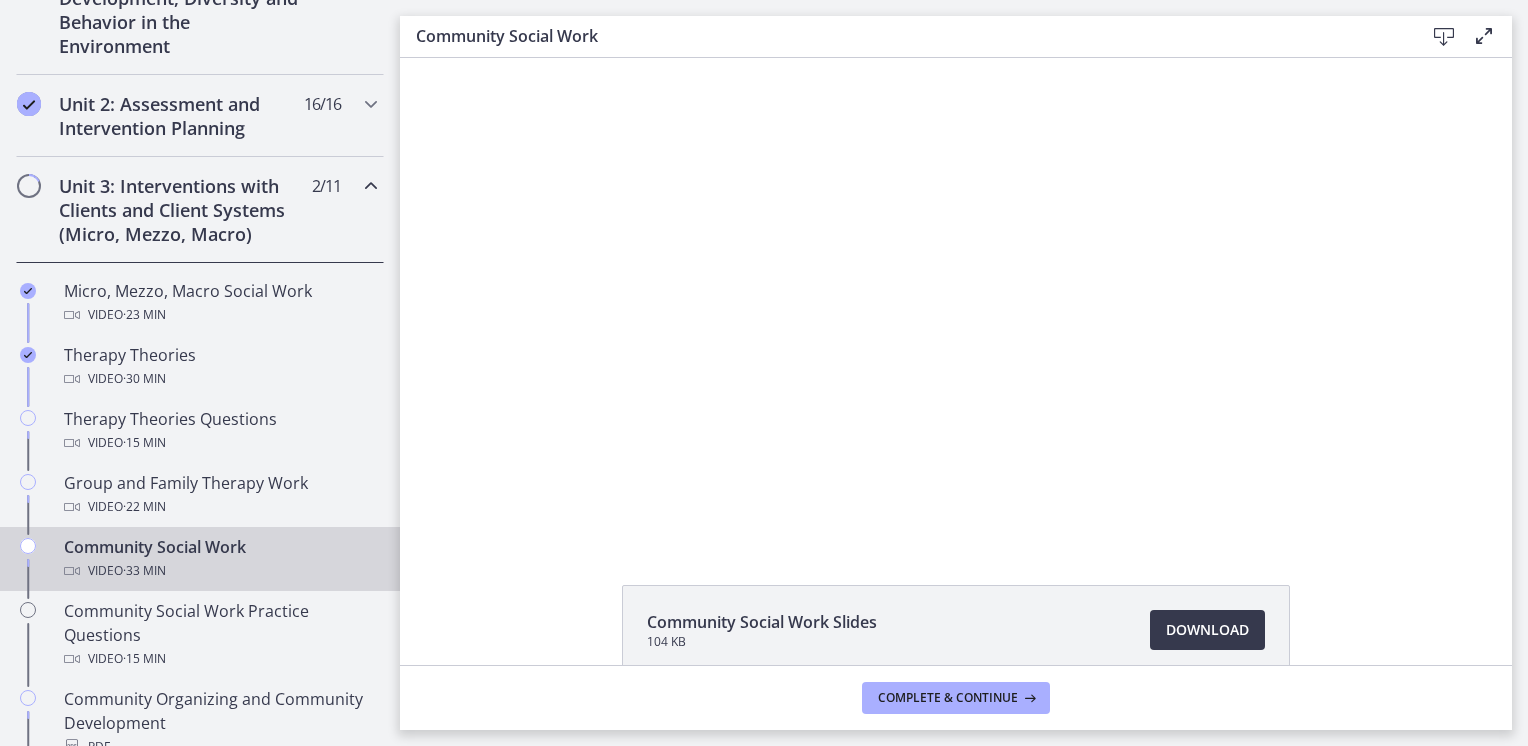 scroll, scrollTop: 624, scrollLeft: 0, axis: vertical 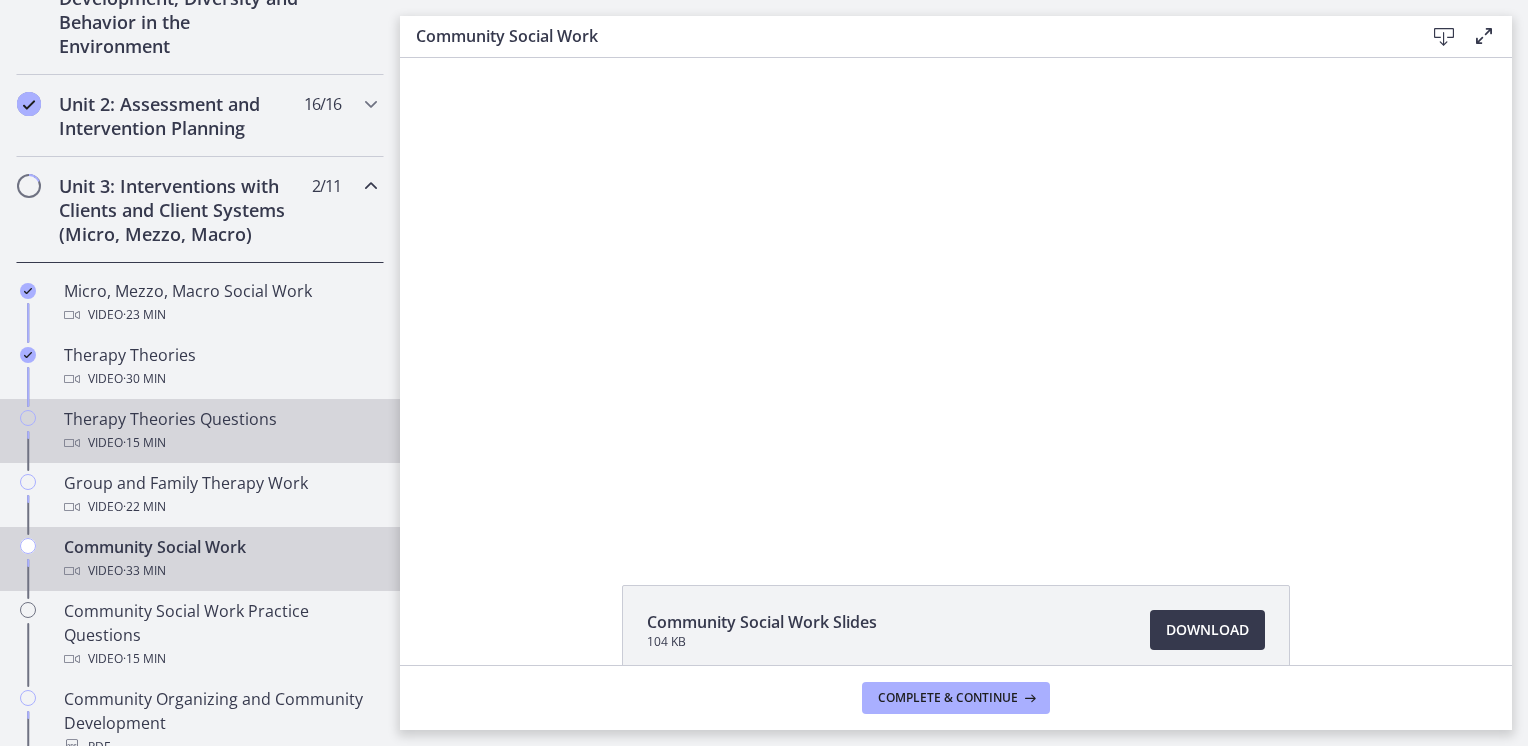 click on "Therapy Theories Questions
Video
·  15 min" at bounding box center [220, 431] 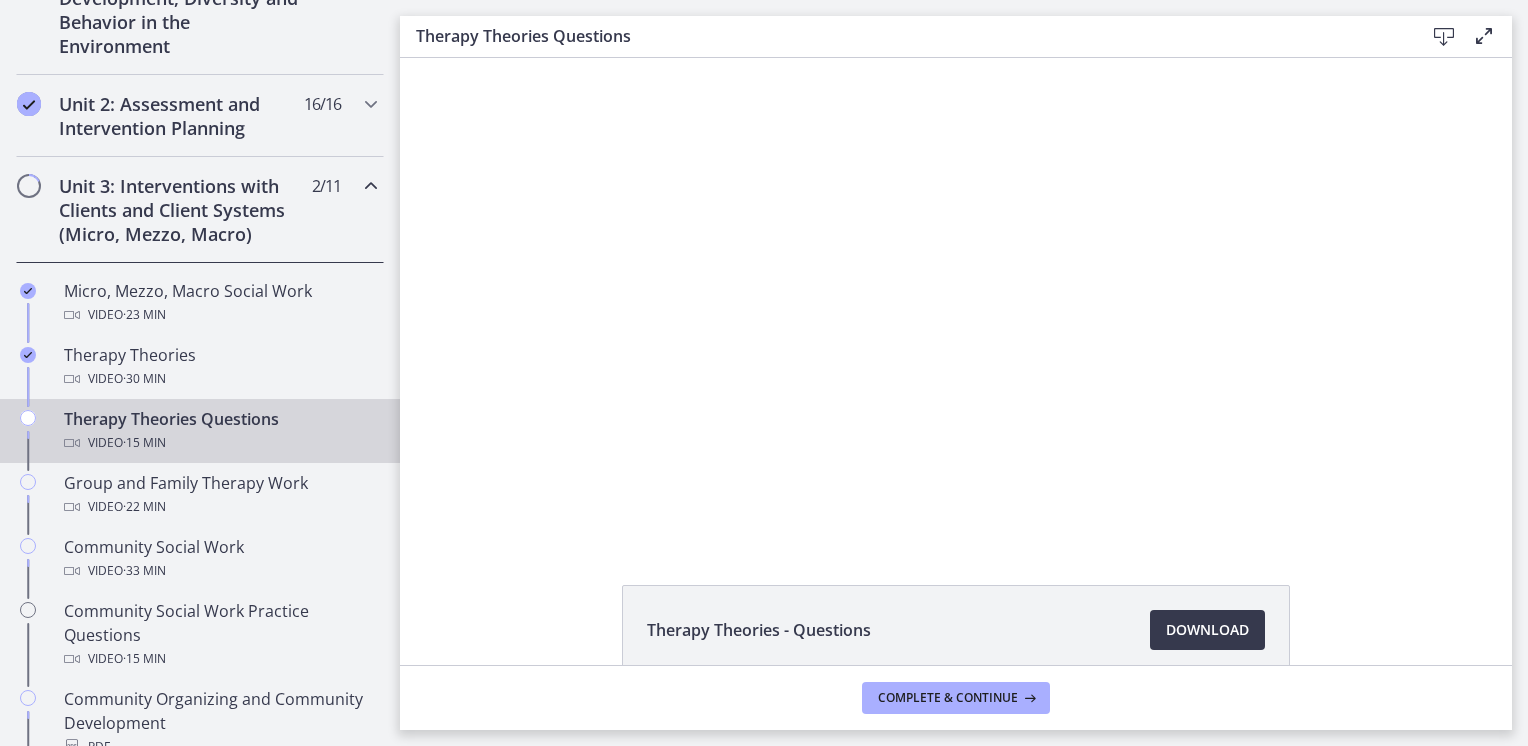 scroll, scrollTop: 0, scrollLeft: 0, axis: both 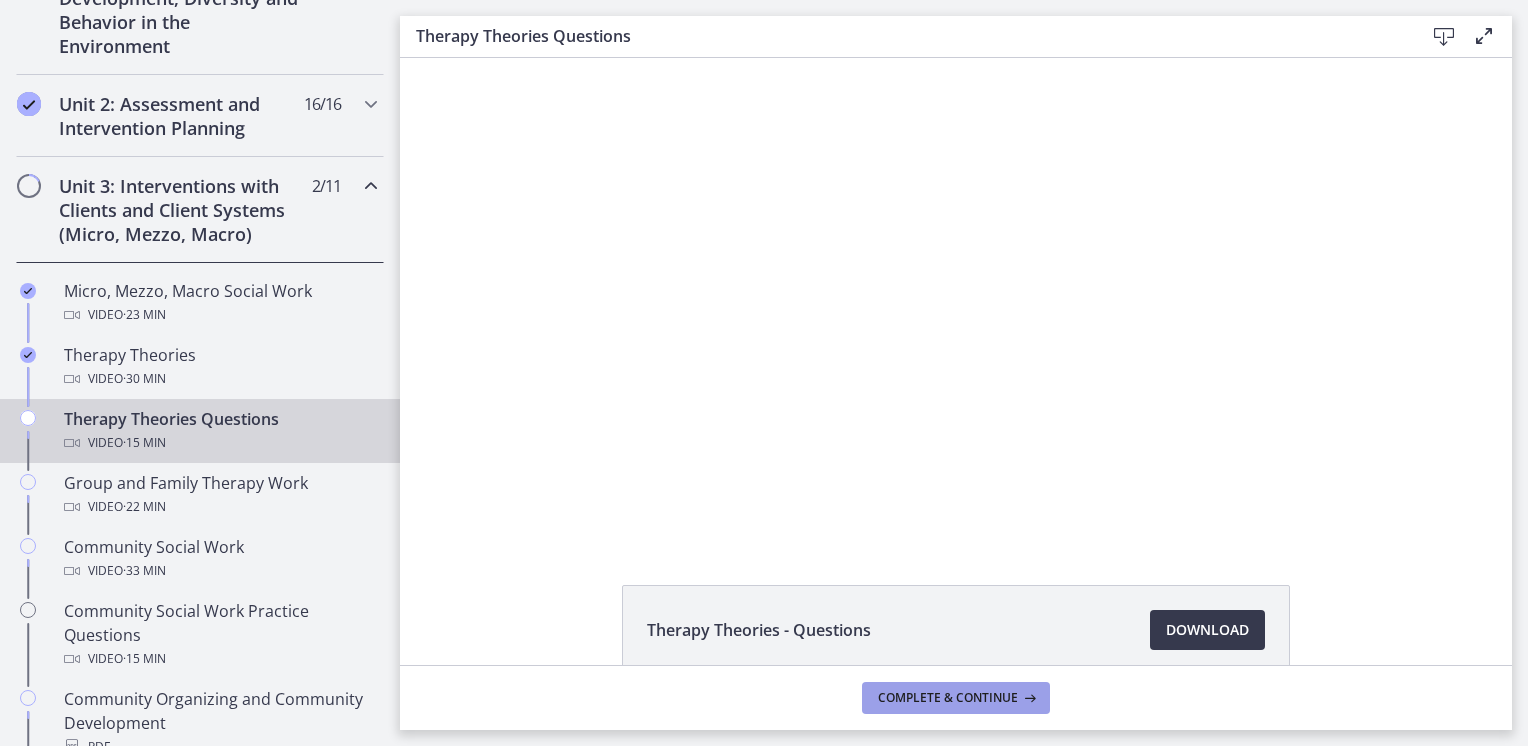 click on "Complete & continue" at bounding box center [956, 698] 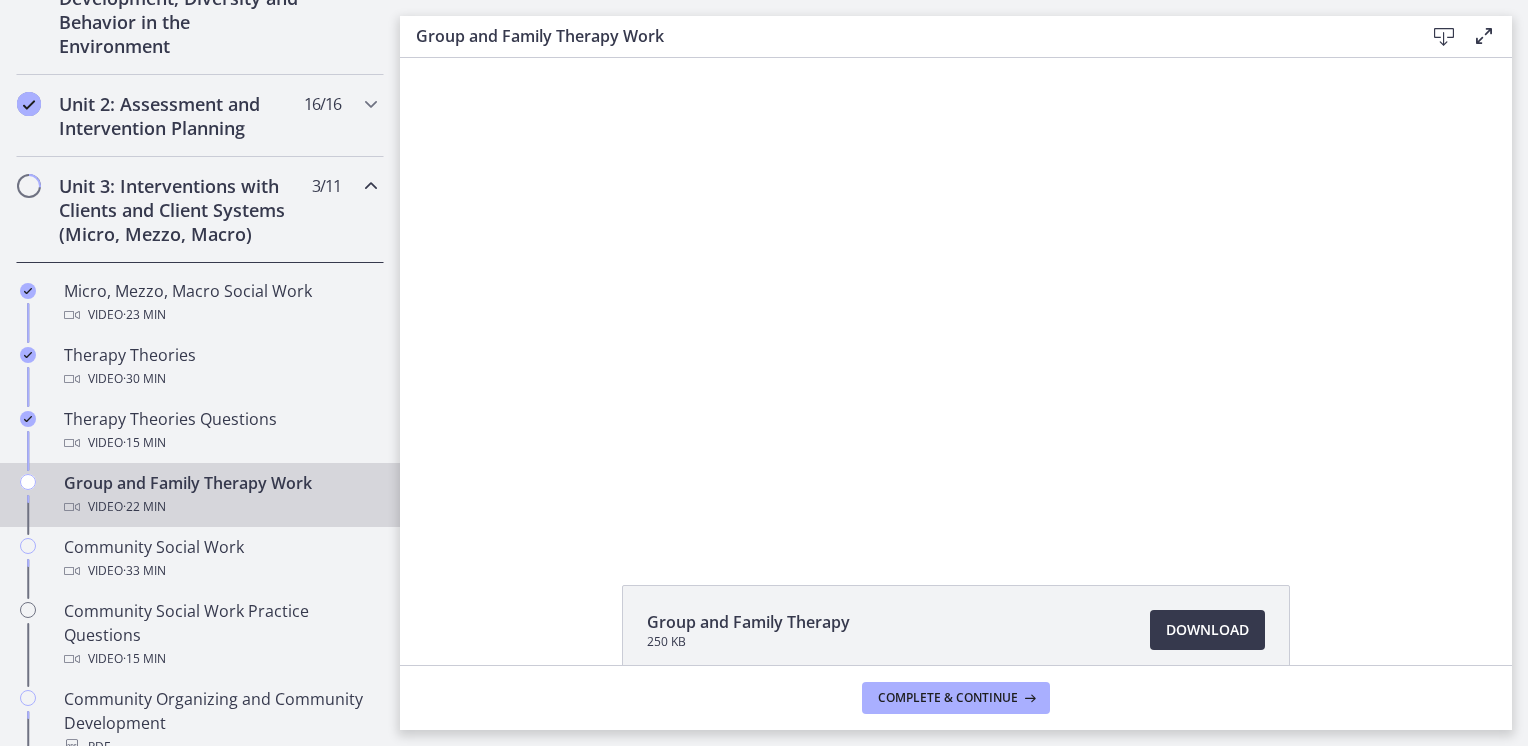 scroll, scrollTop: 0, scrollLeft: 0, axis: both 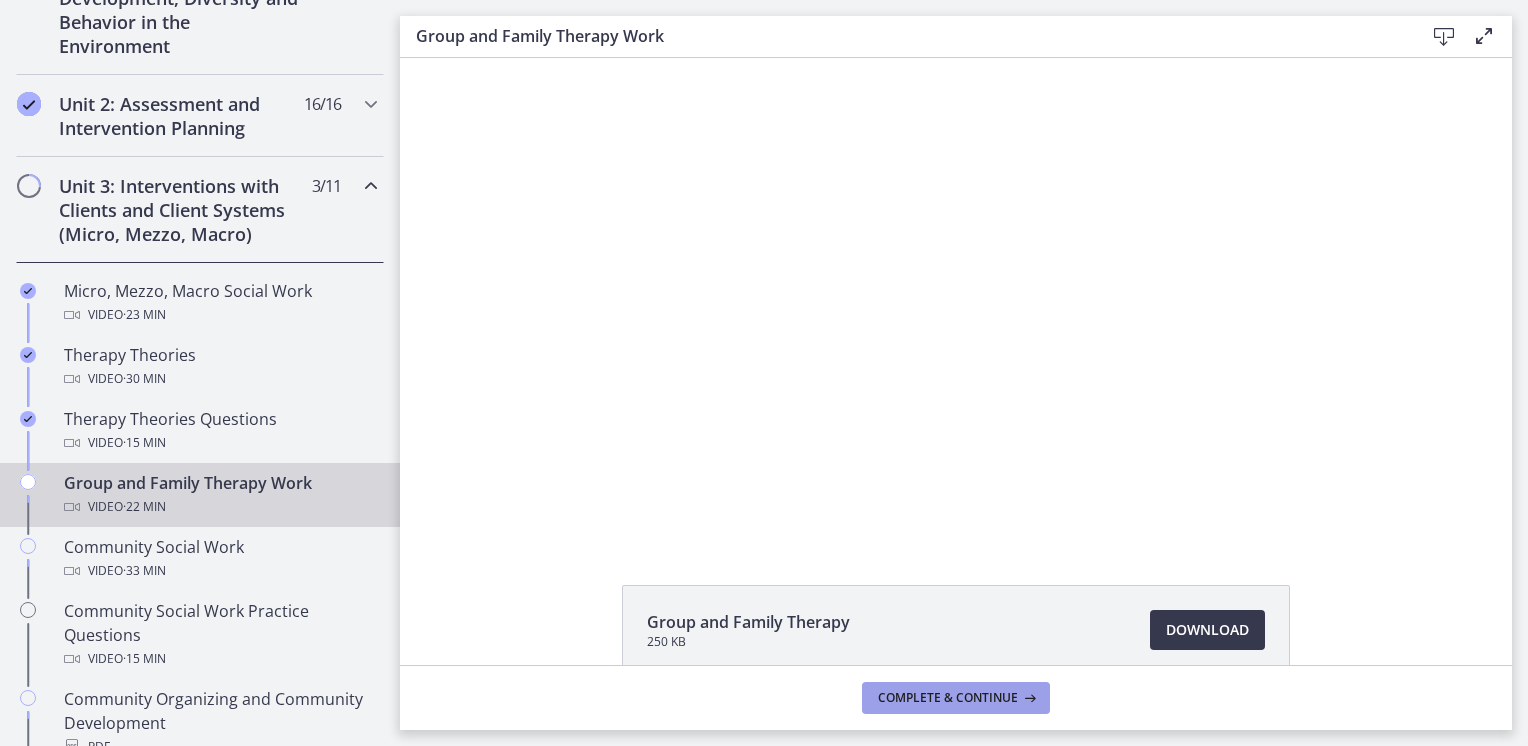 click on "Complete & continue" at bounding box center [948, 698] 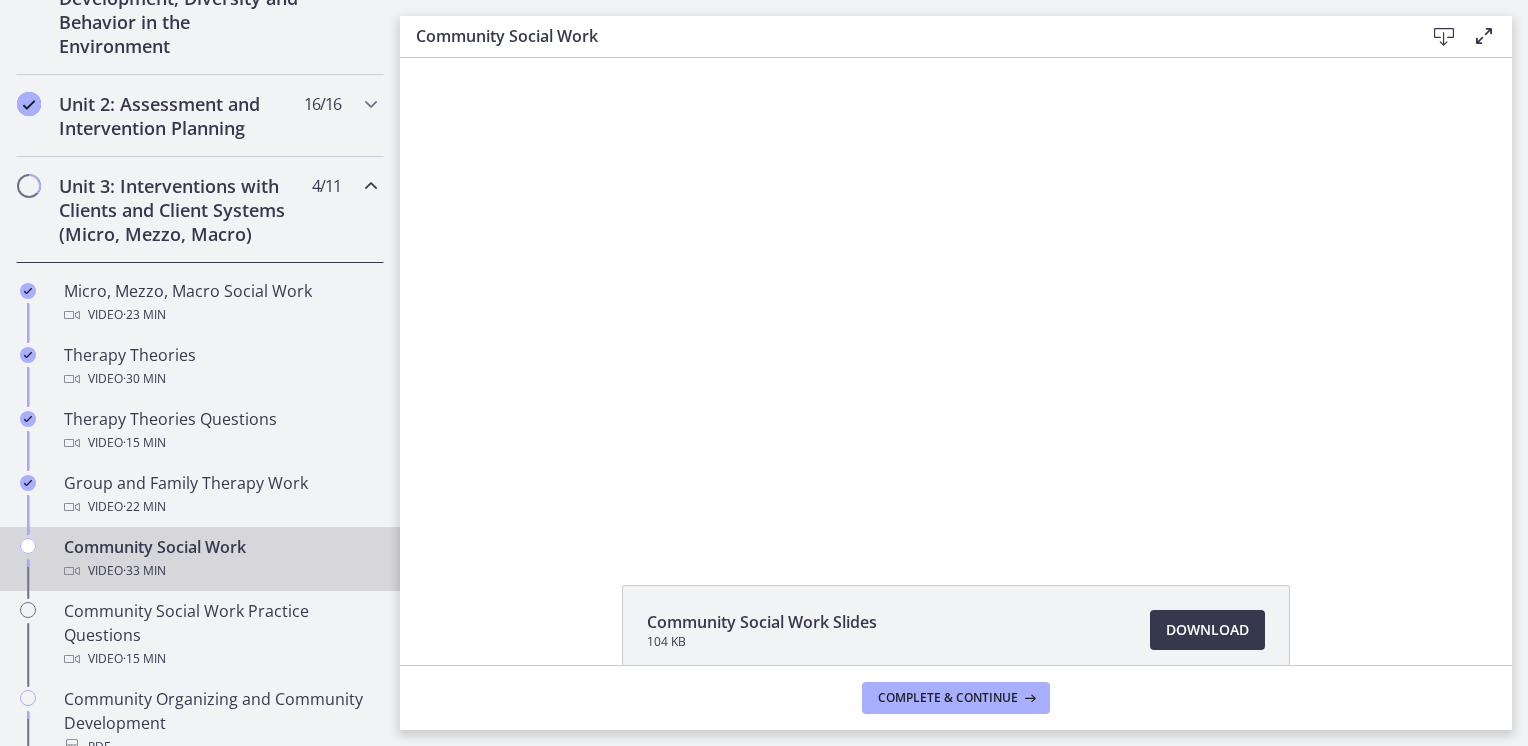 scroll, scrollTop: 0, scrollLeft: 0, axis: both 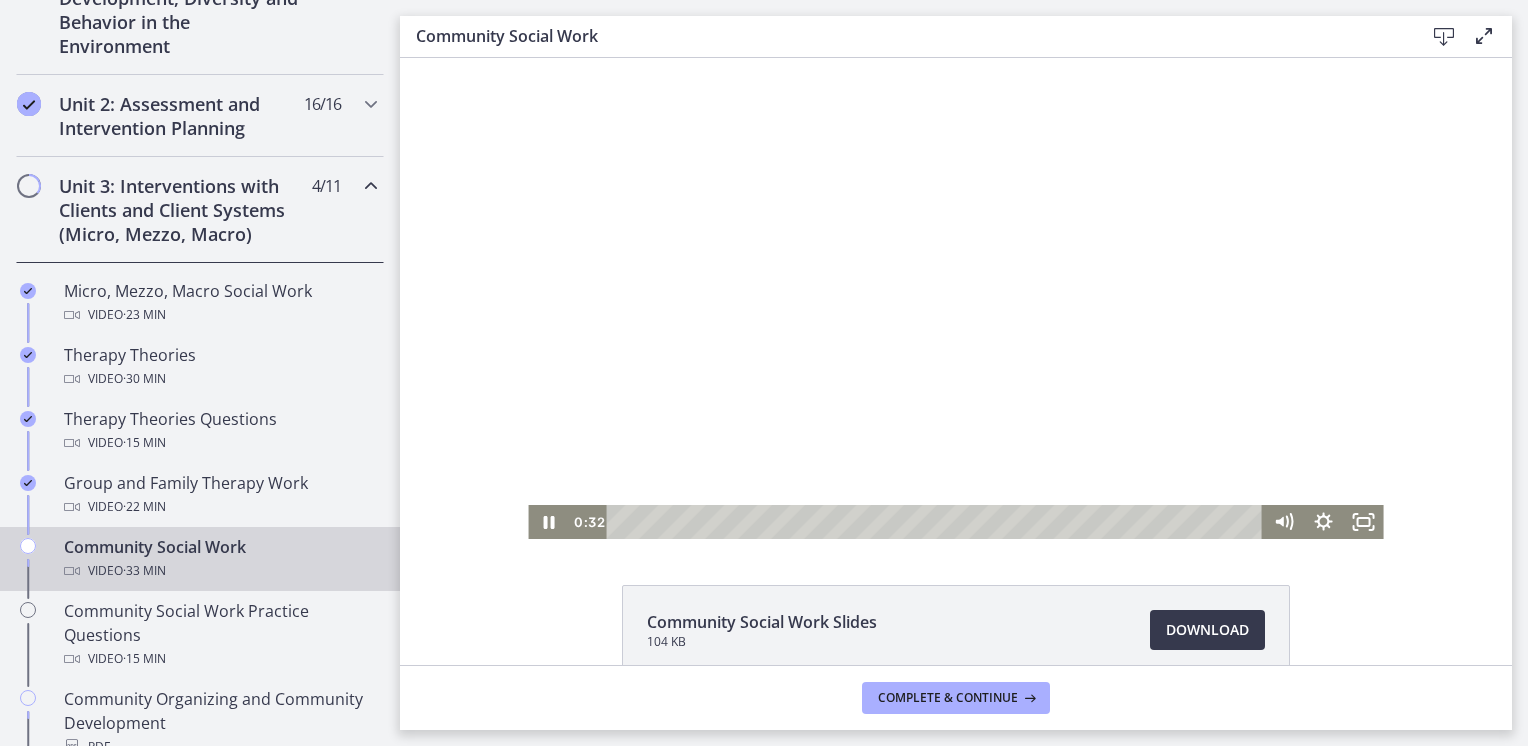 click at bounding box center (955, 298) 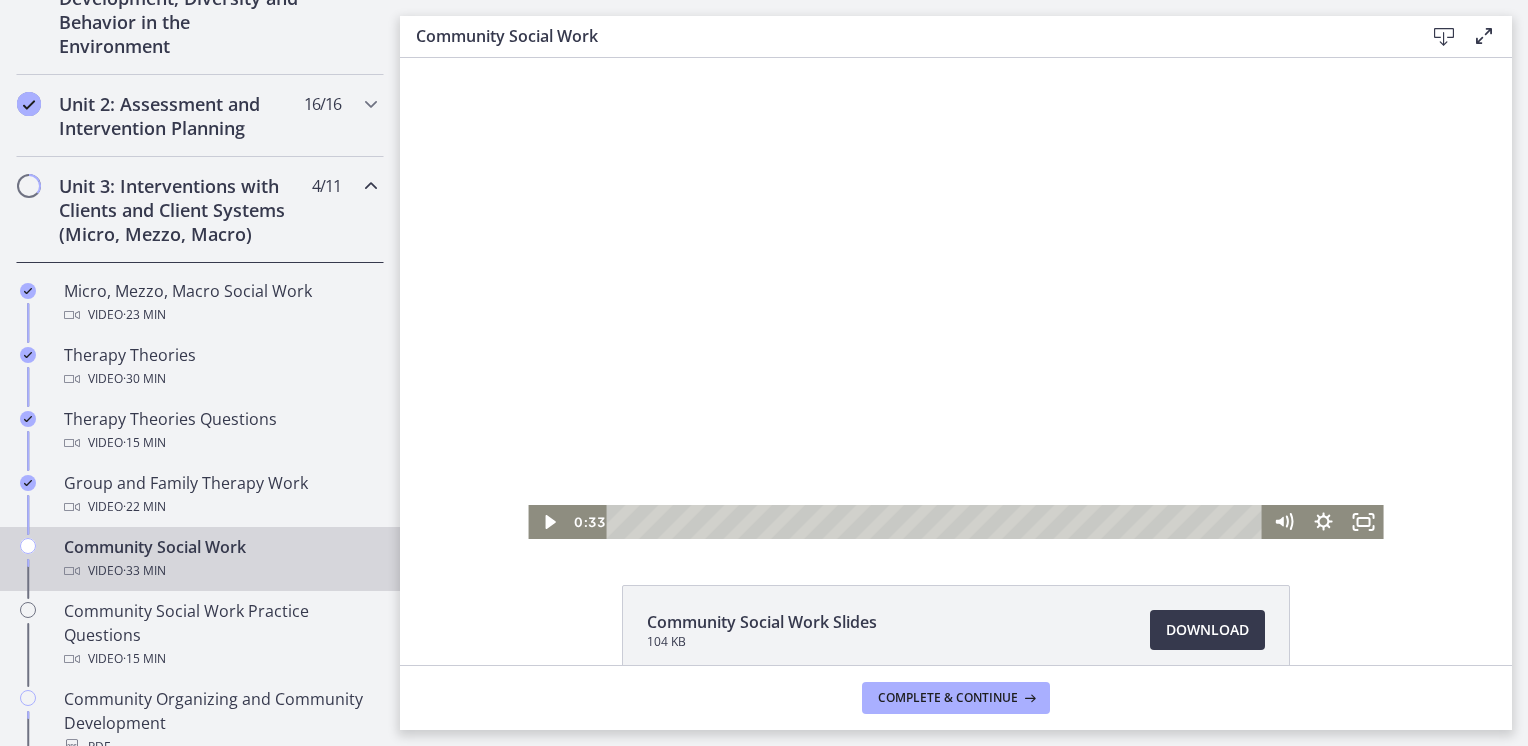 click at bounding box center (955, 298) 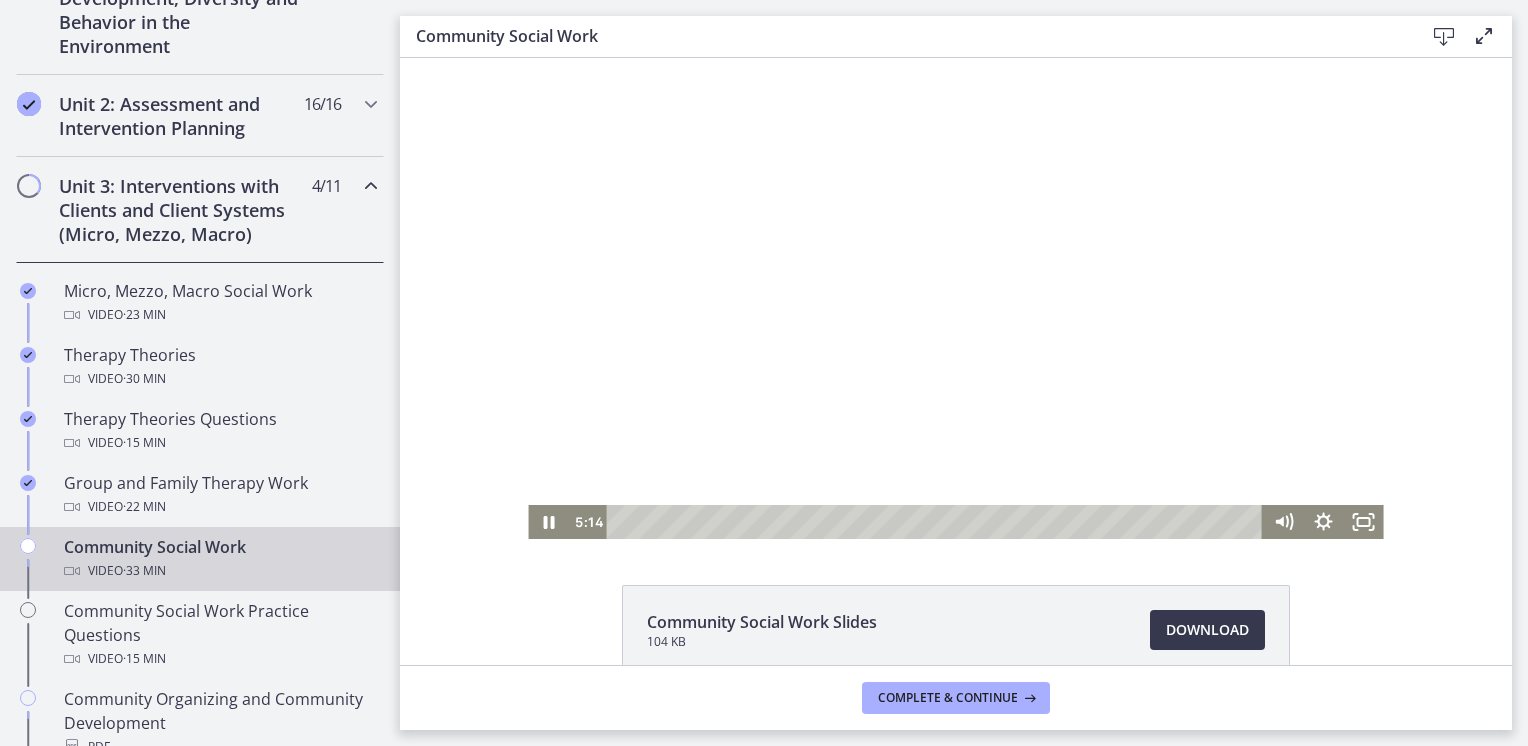 click at bounding box center [955, 298] 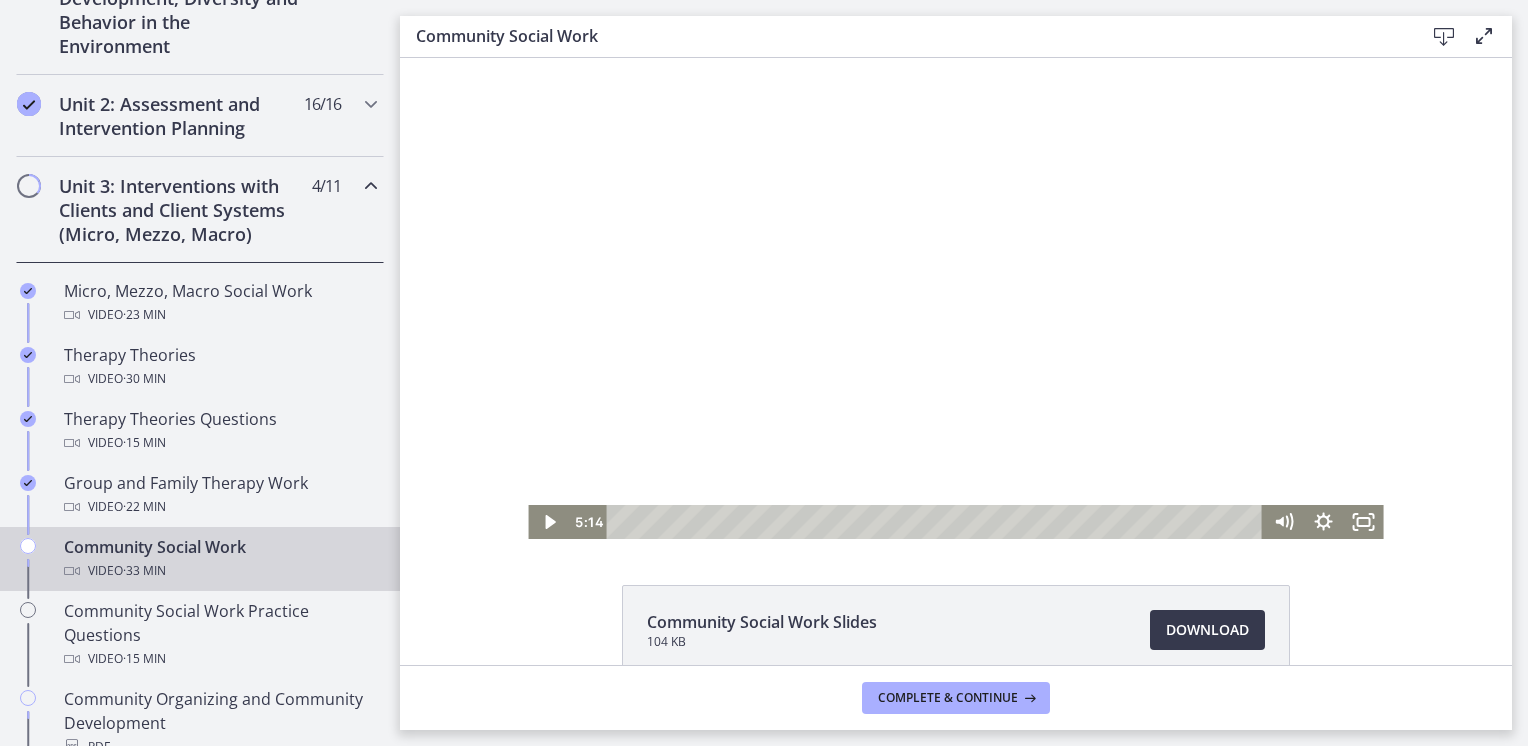 click at bounding box center [955, 298] 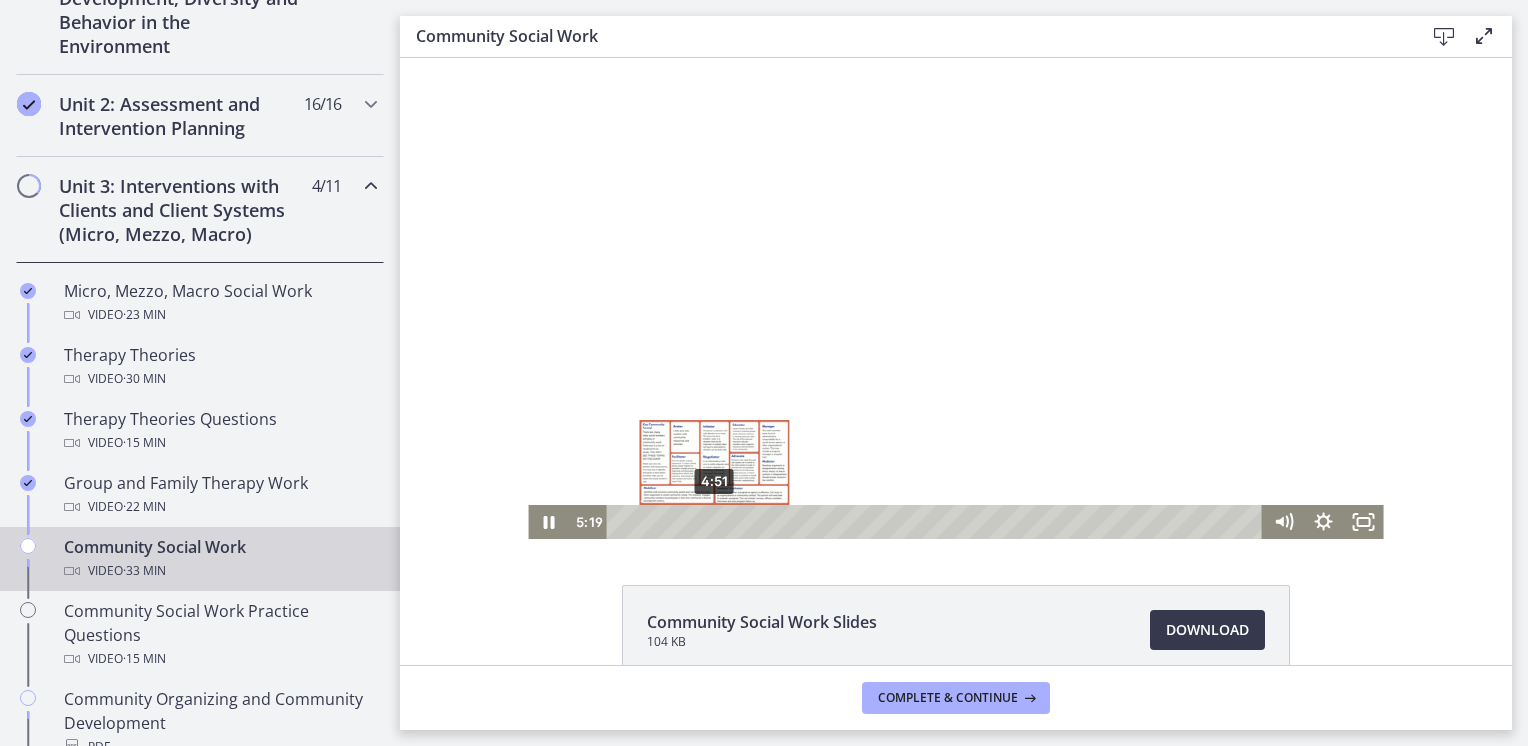click on "4:51" at bounding box center (938, 522) 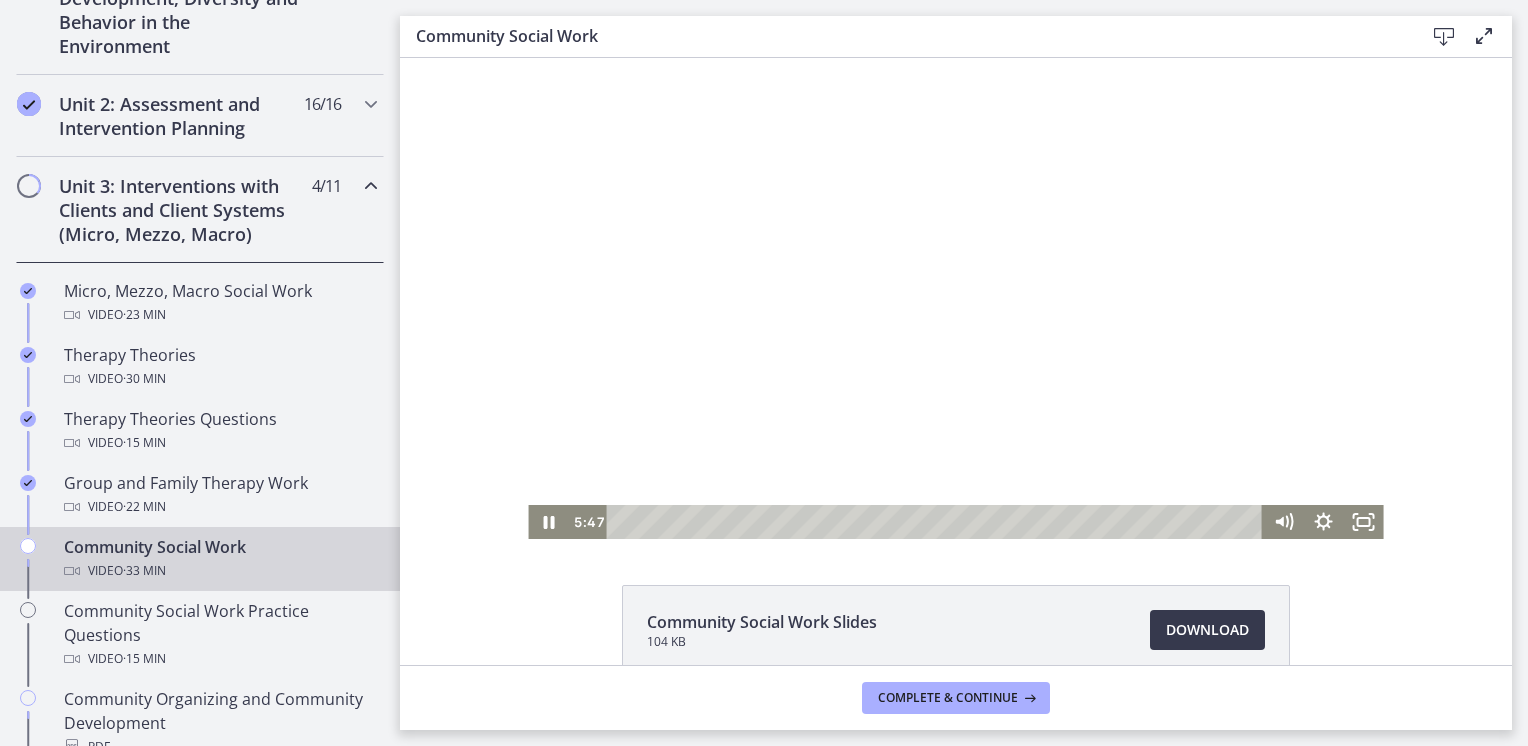 click at bounding box center [955, 298] 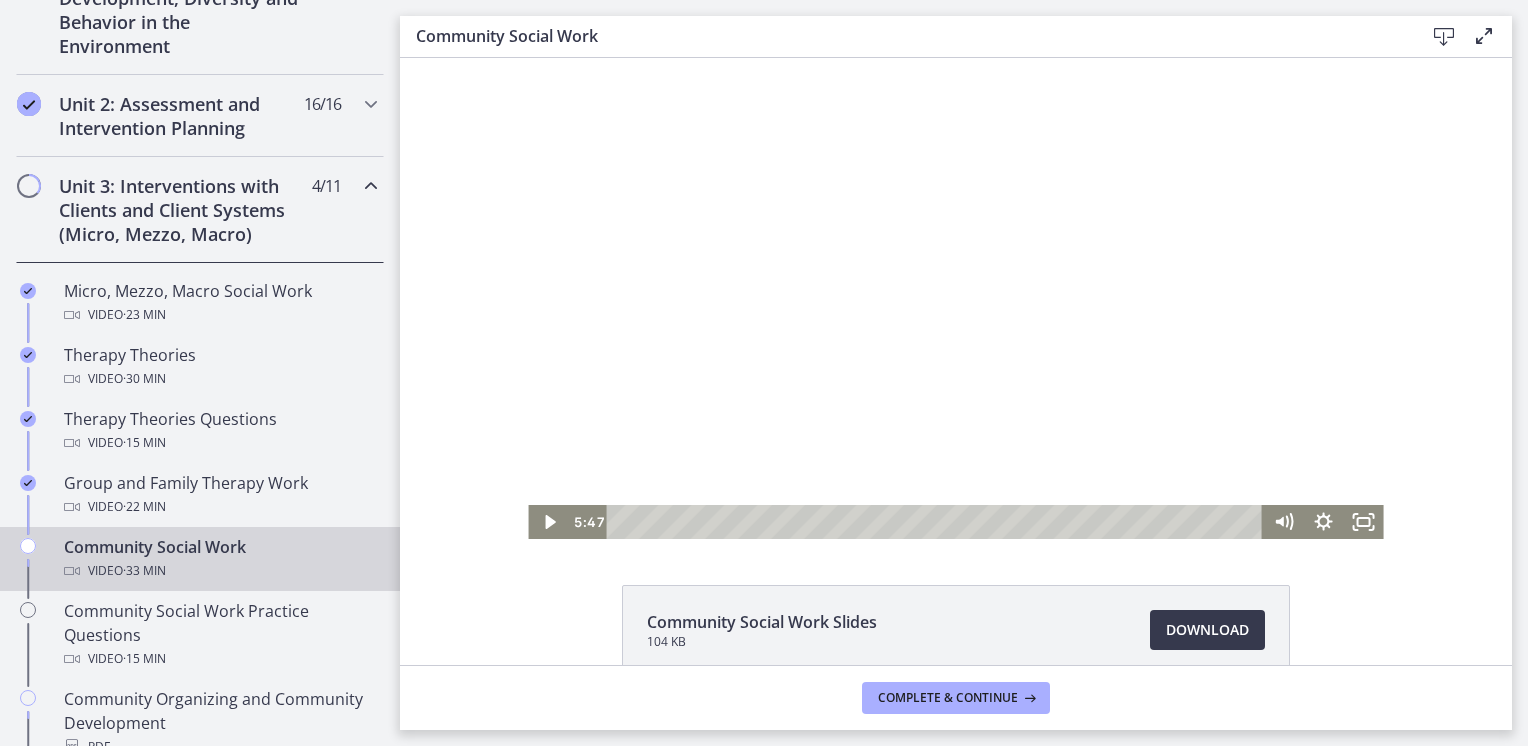 click at bounding box center (955, 298) 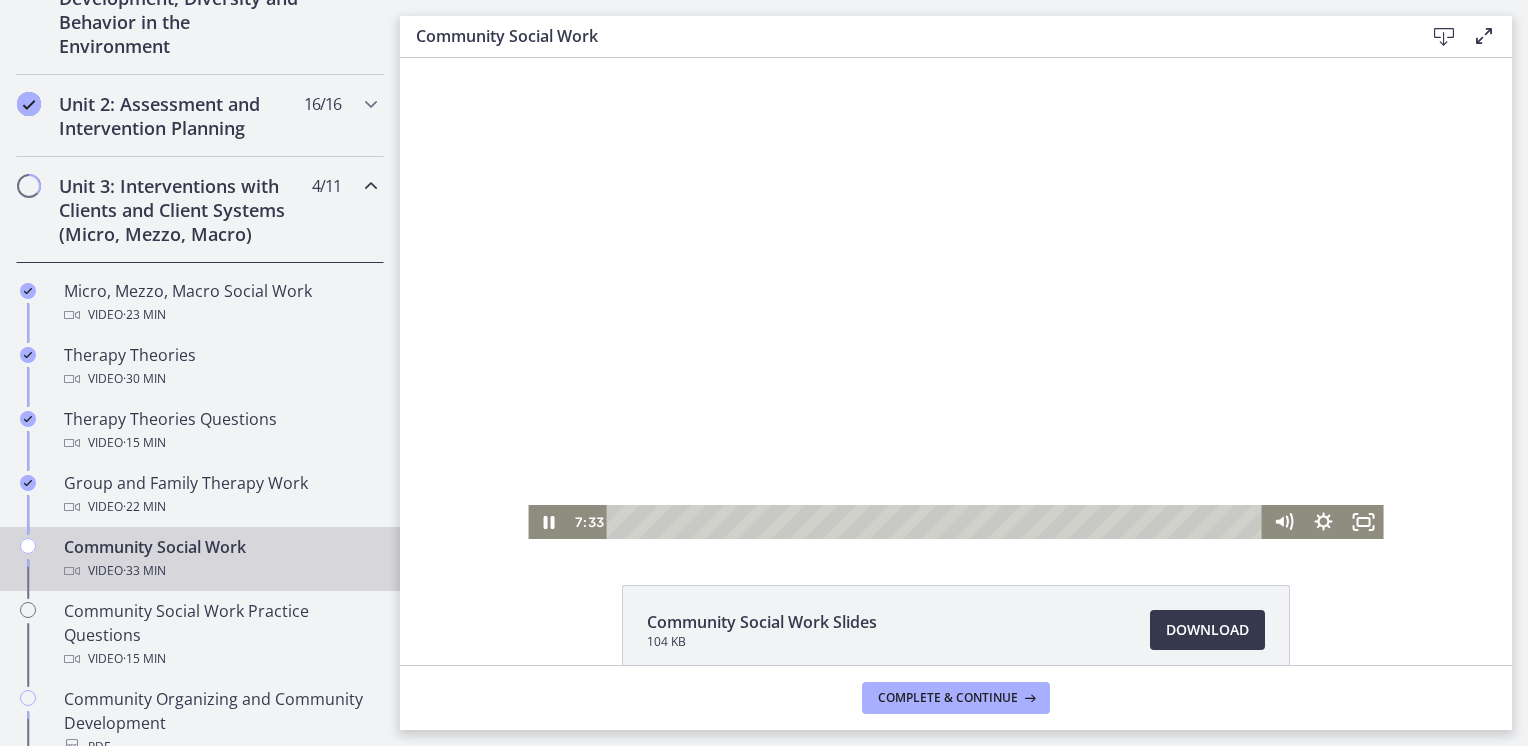 click at bounding box center (955, 298) 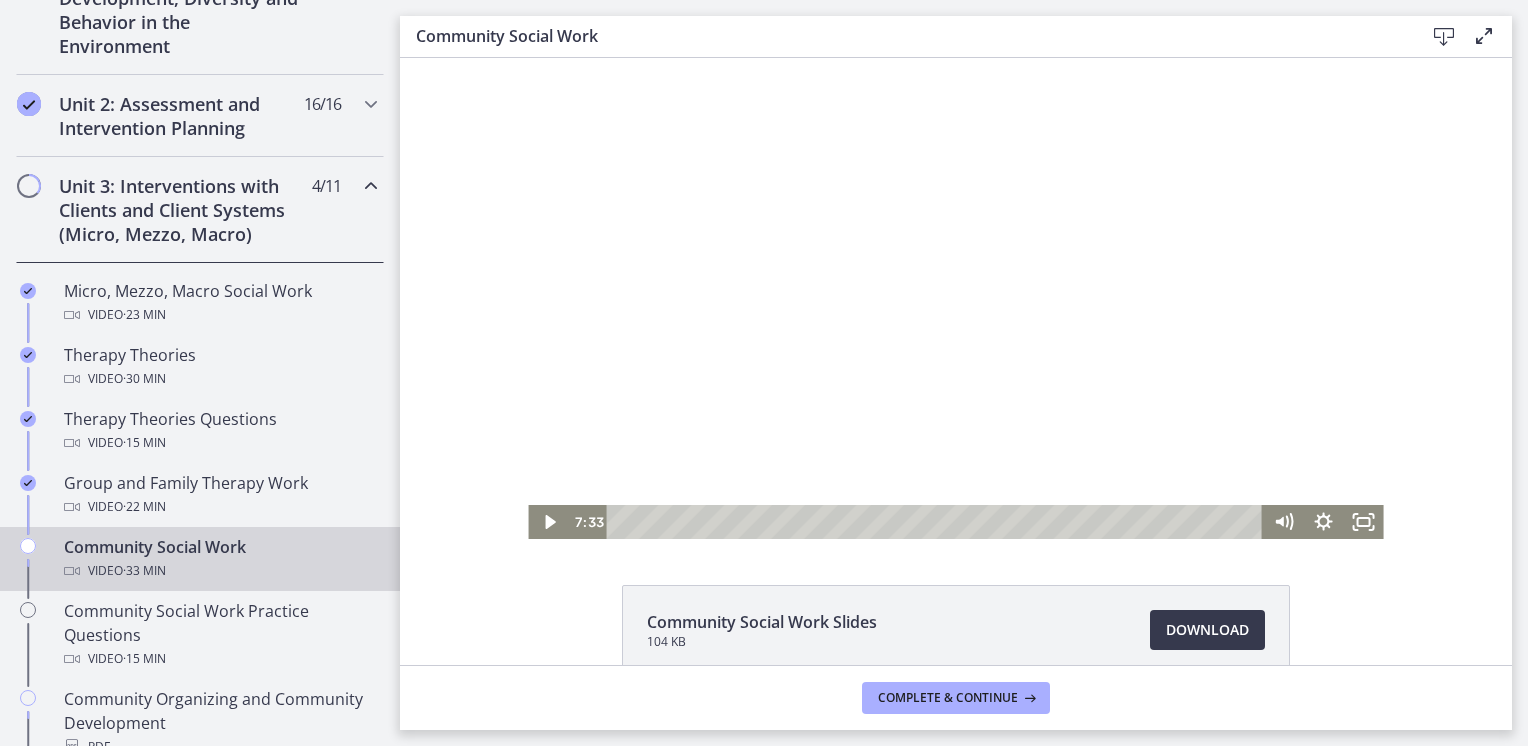 click at bounding box center [955, 298] 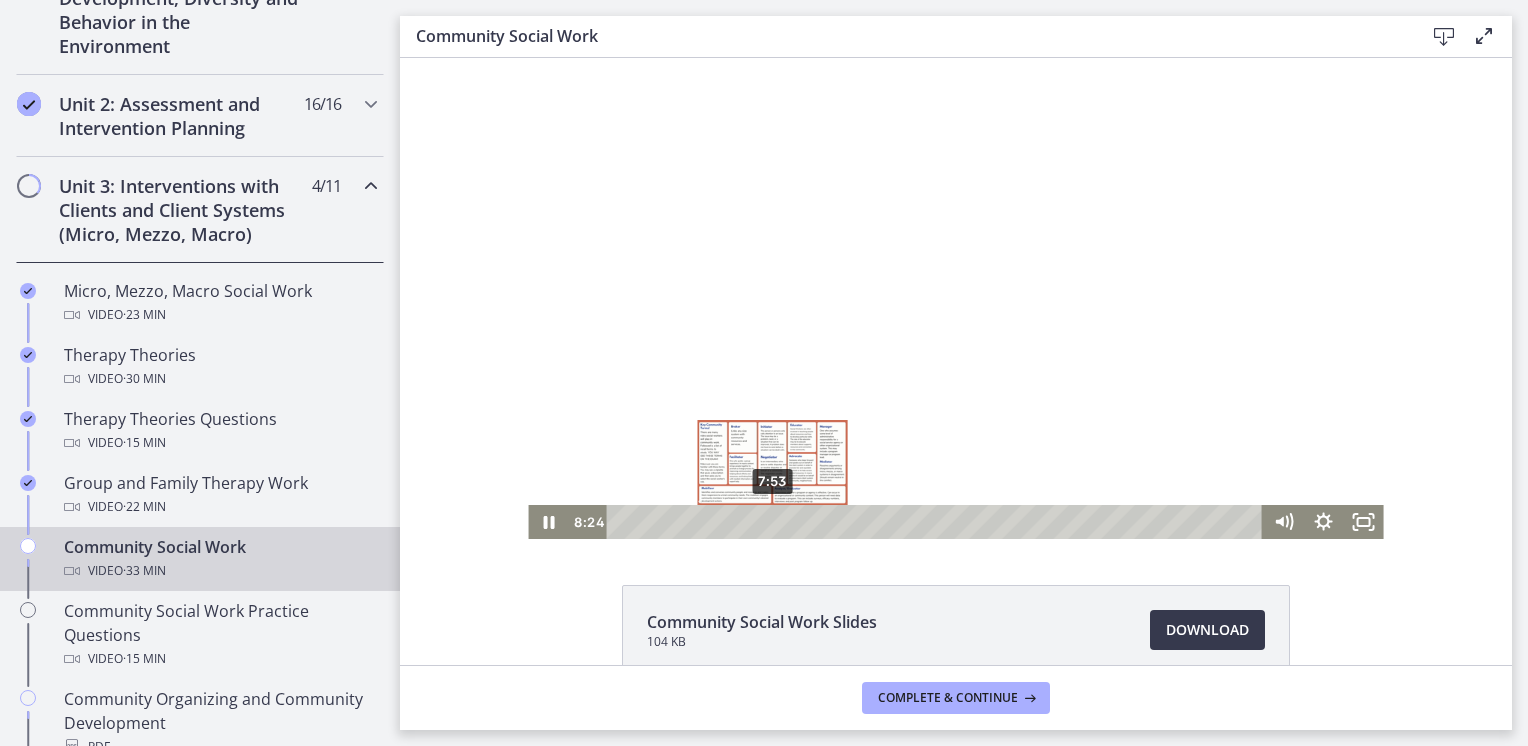 click on "7:53" at bounding box center [938, 522] 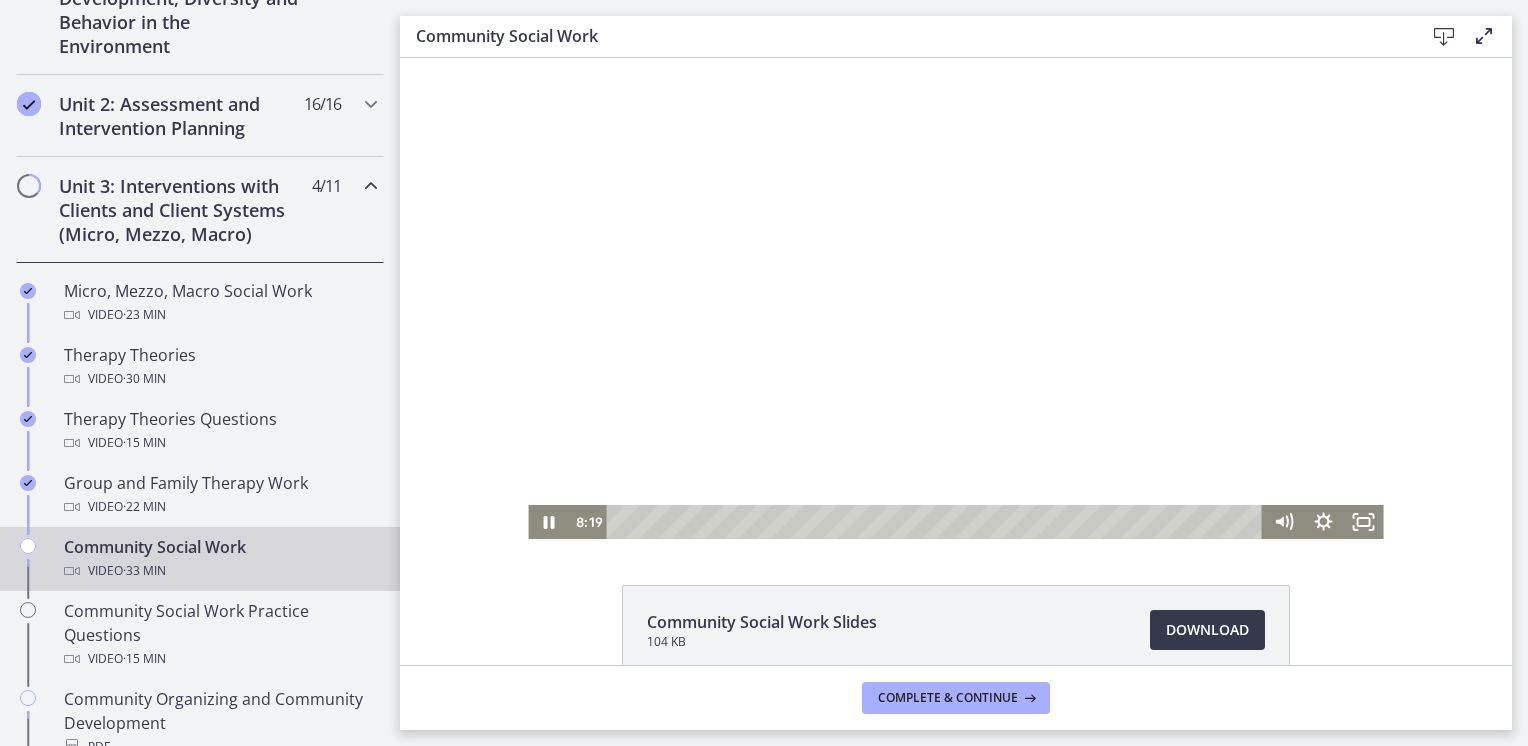 click at bounding box center [955, 298] 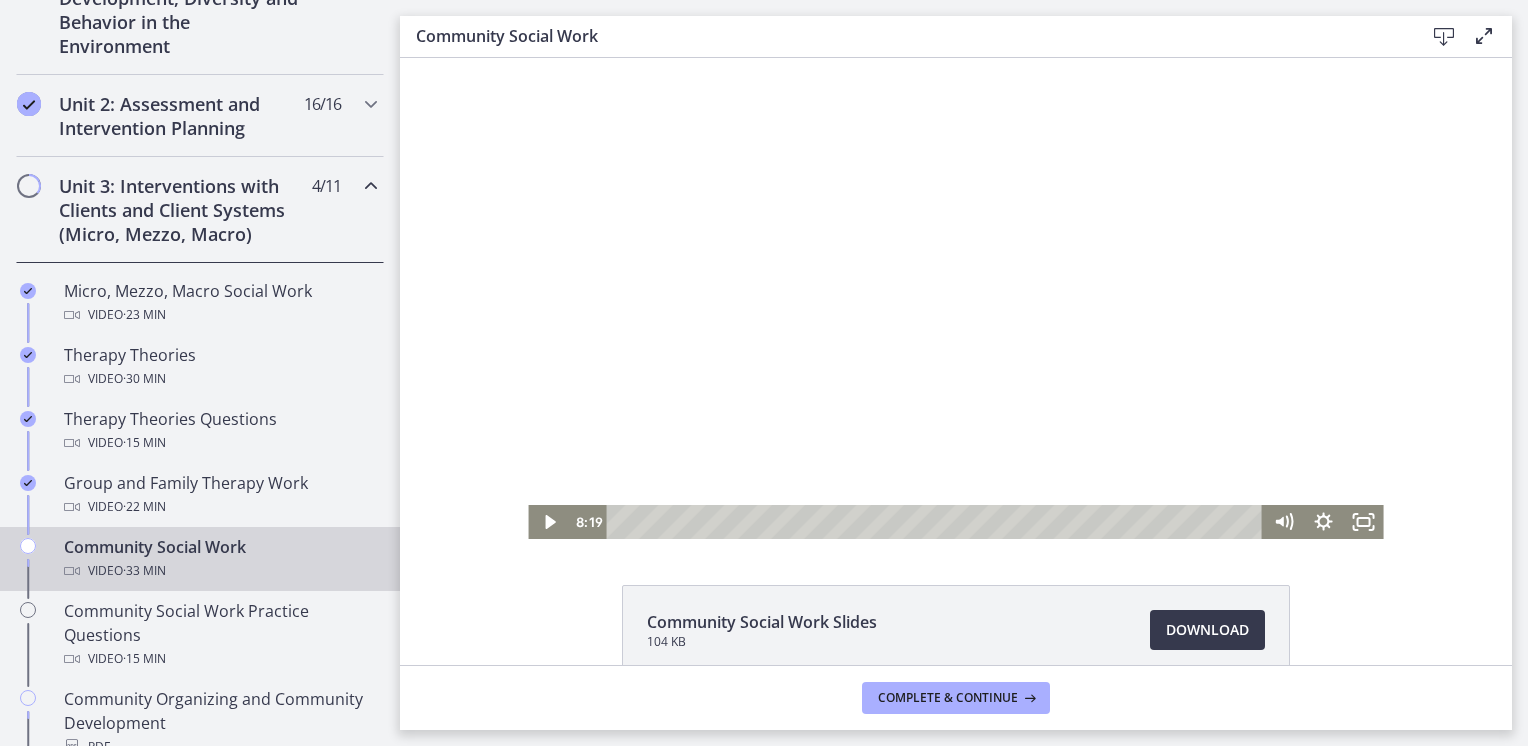 click at bounding box center (955, 298) 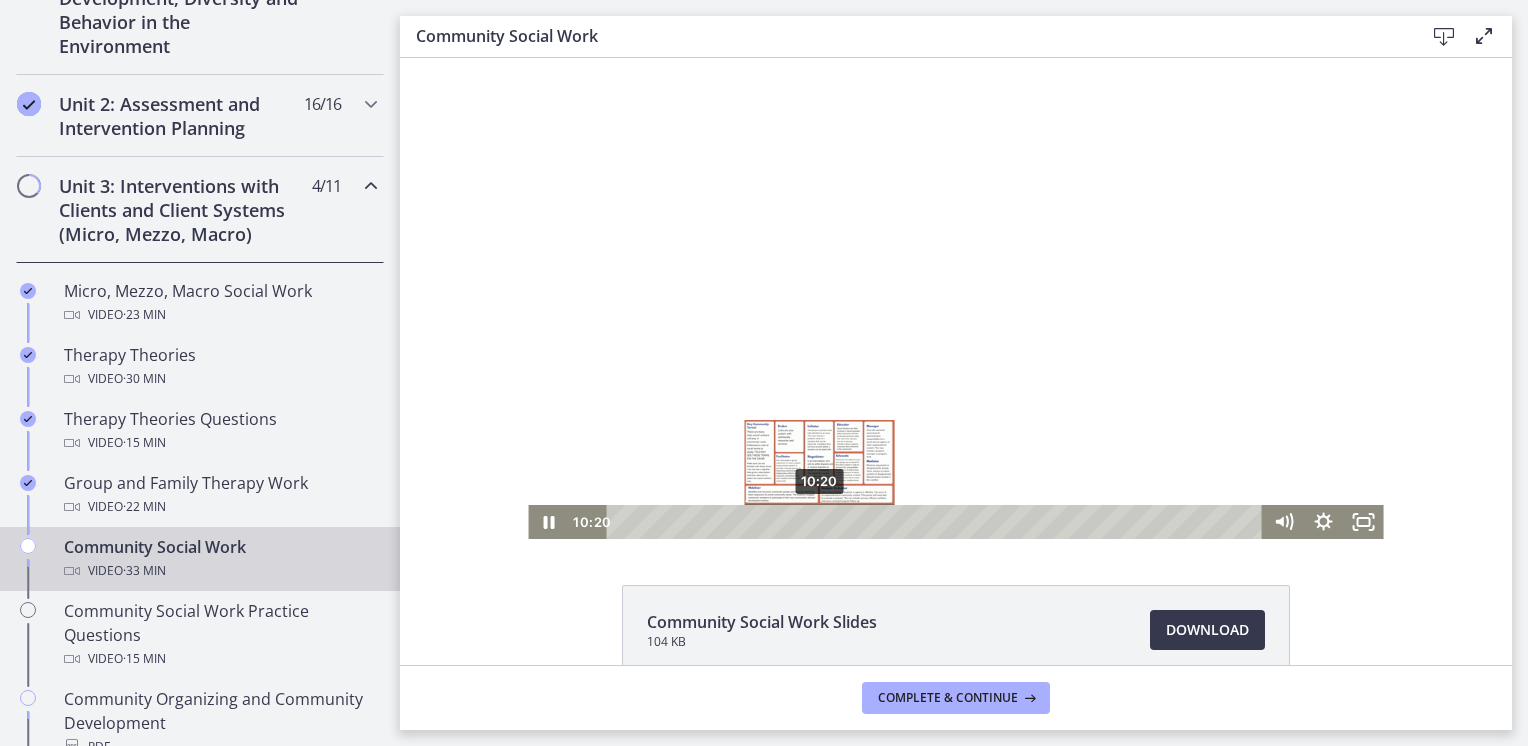 click on "10:20" at bounding box center [938, 522] 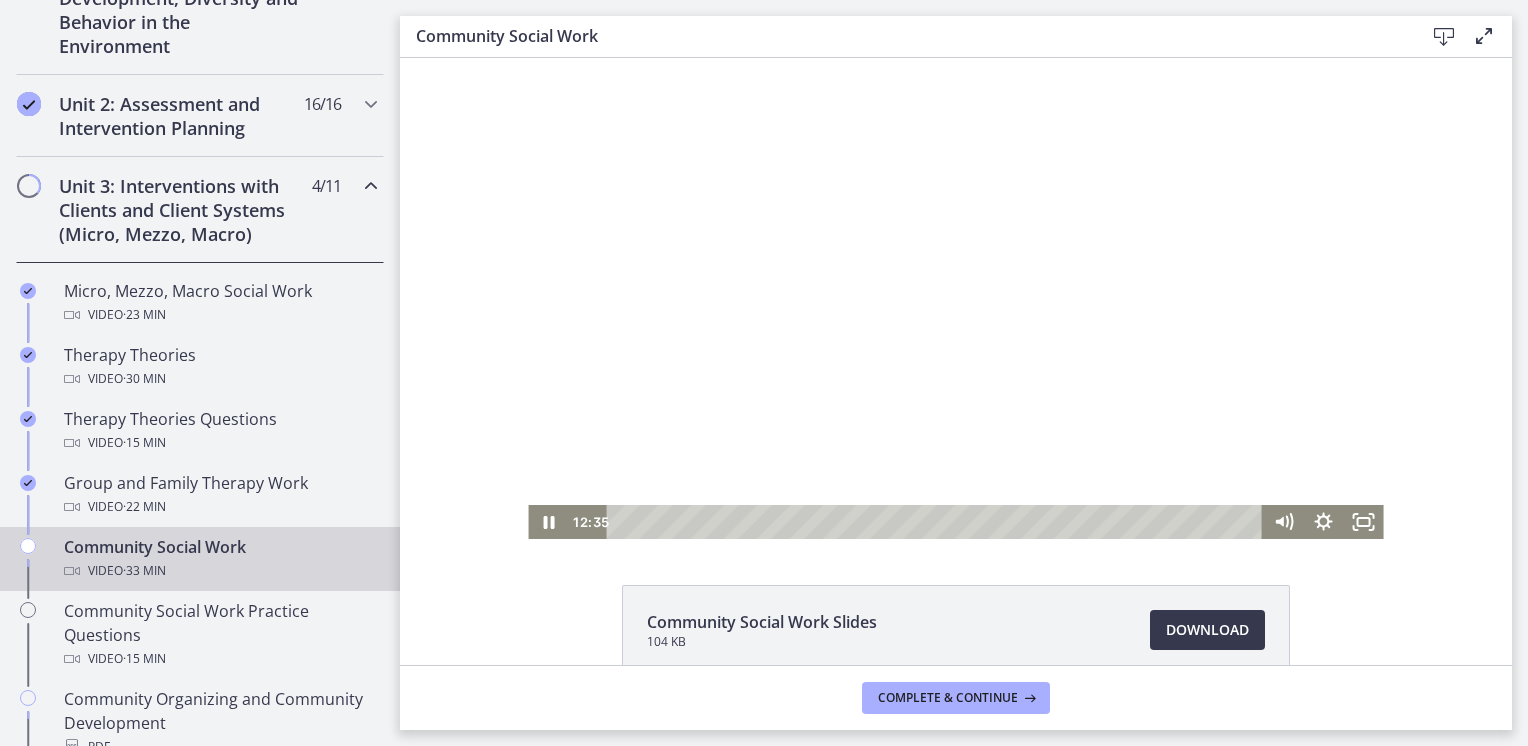 click at bounding box center [955, 298] 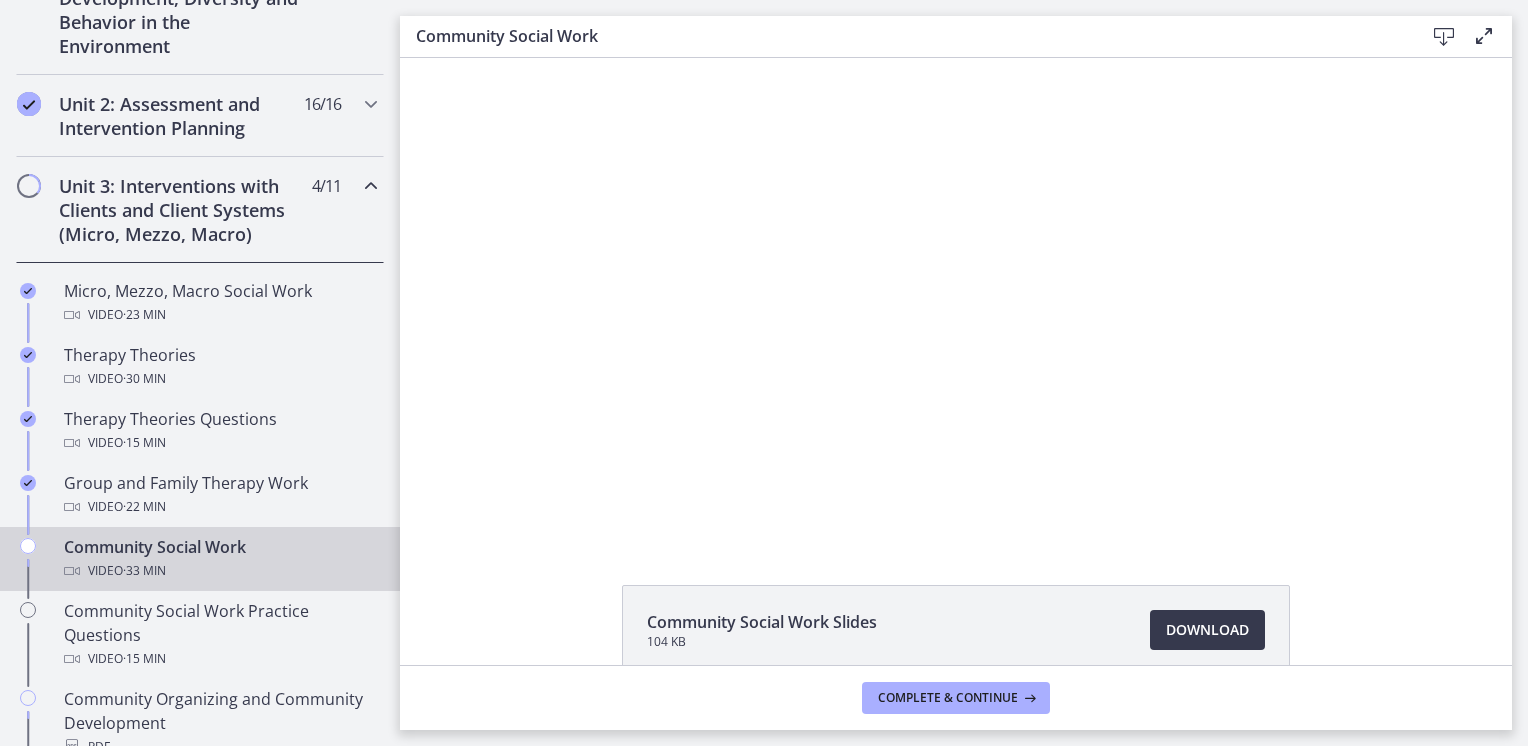 click at bounding box center (955, 298) 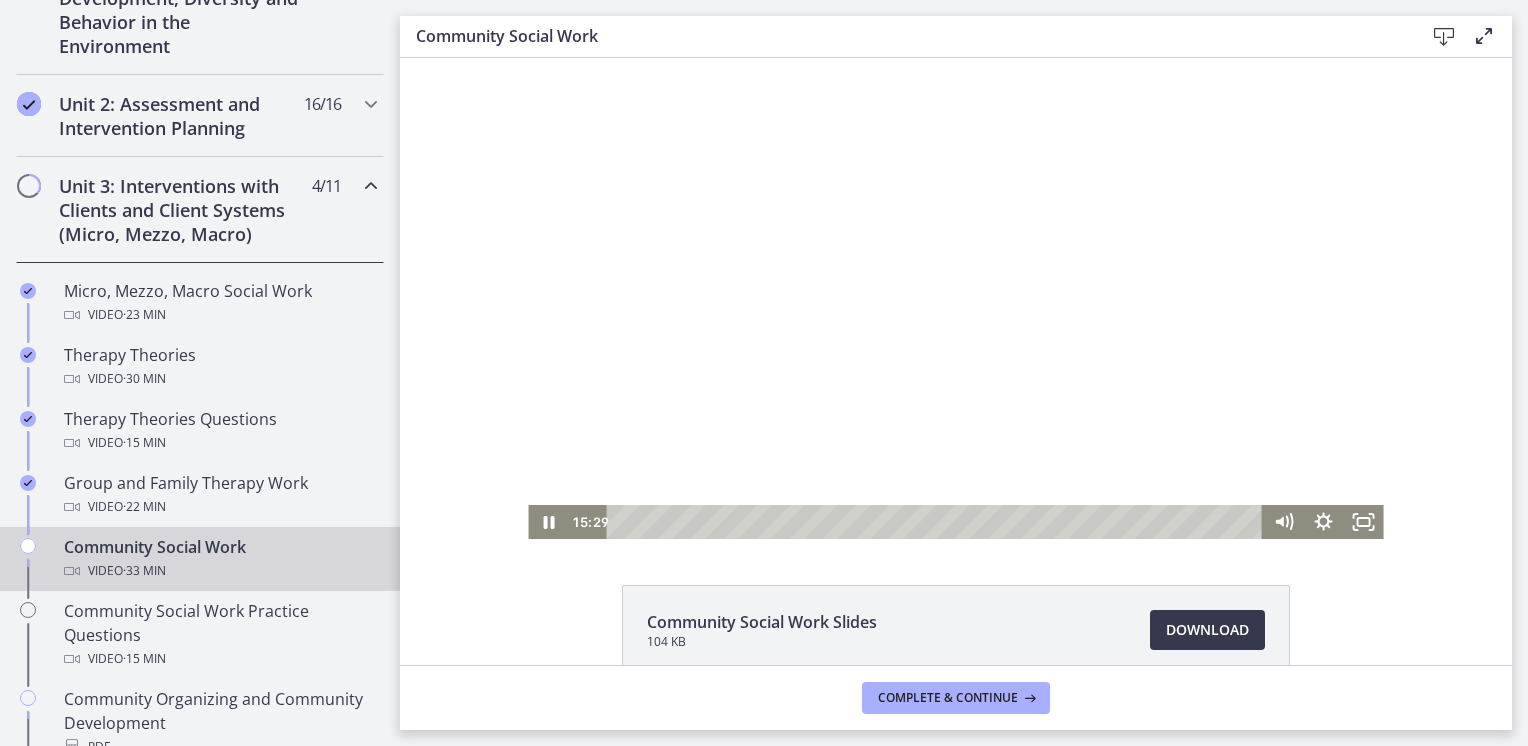 click at bounding box center (955, 298) 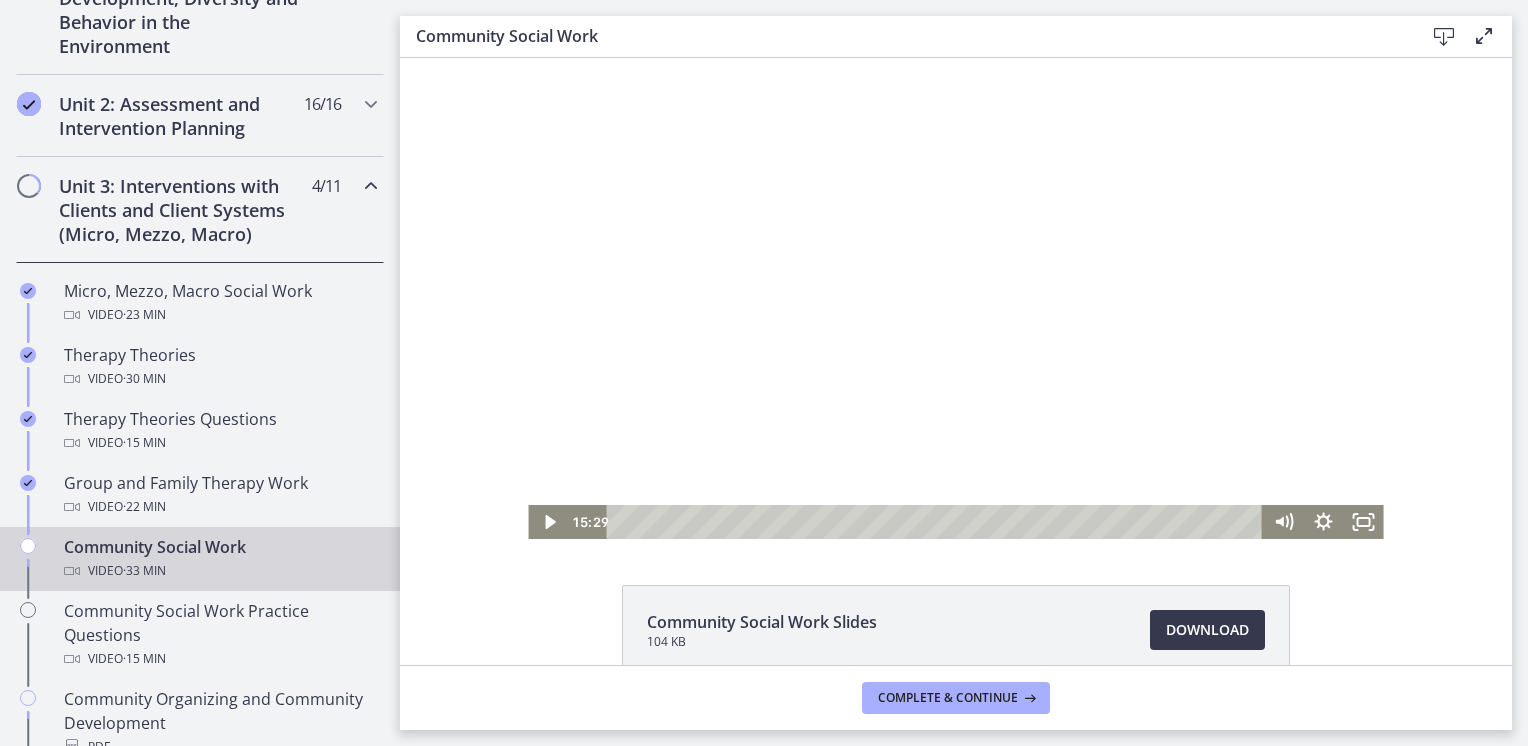 click at bounding box center [955, 298] 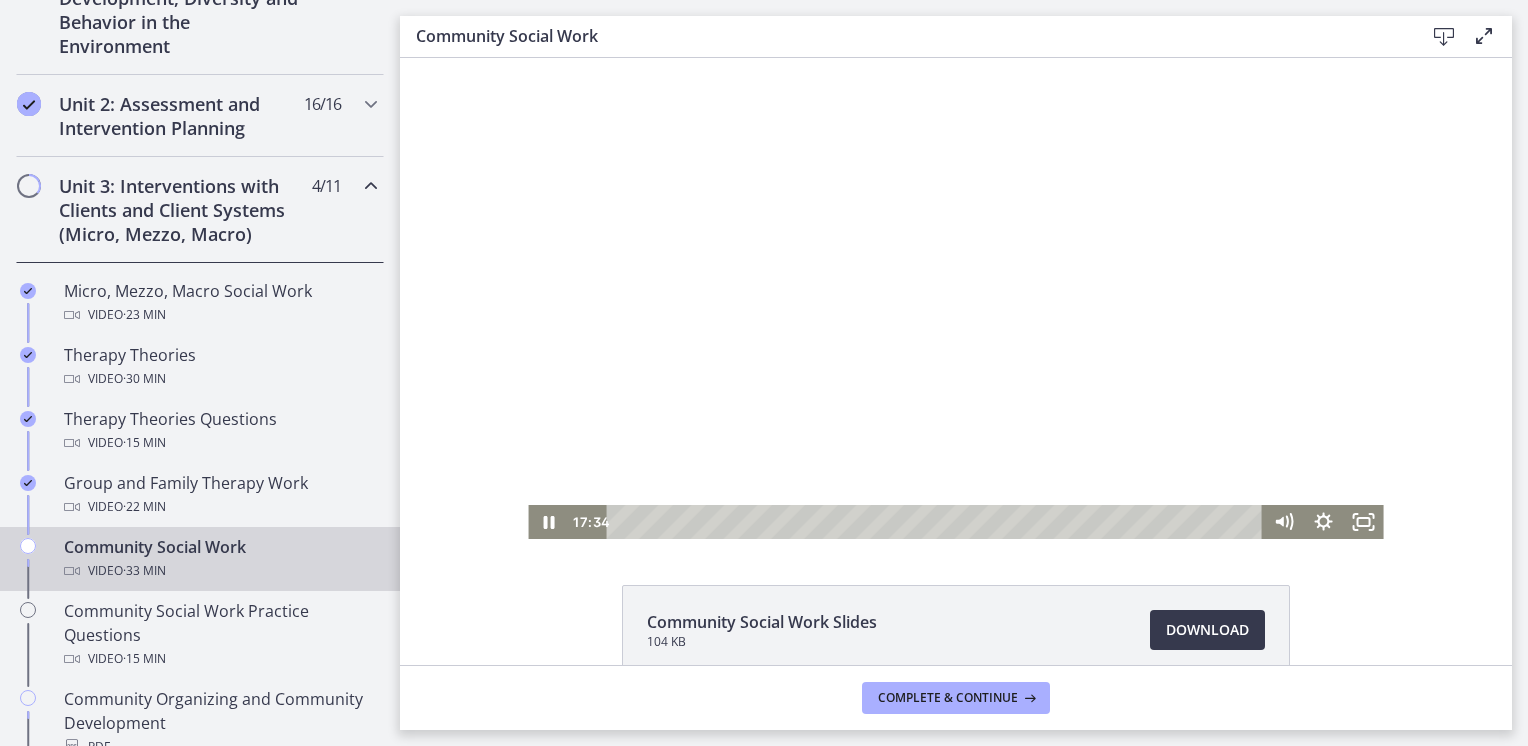 click at bounding box center (955, 298) 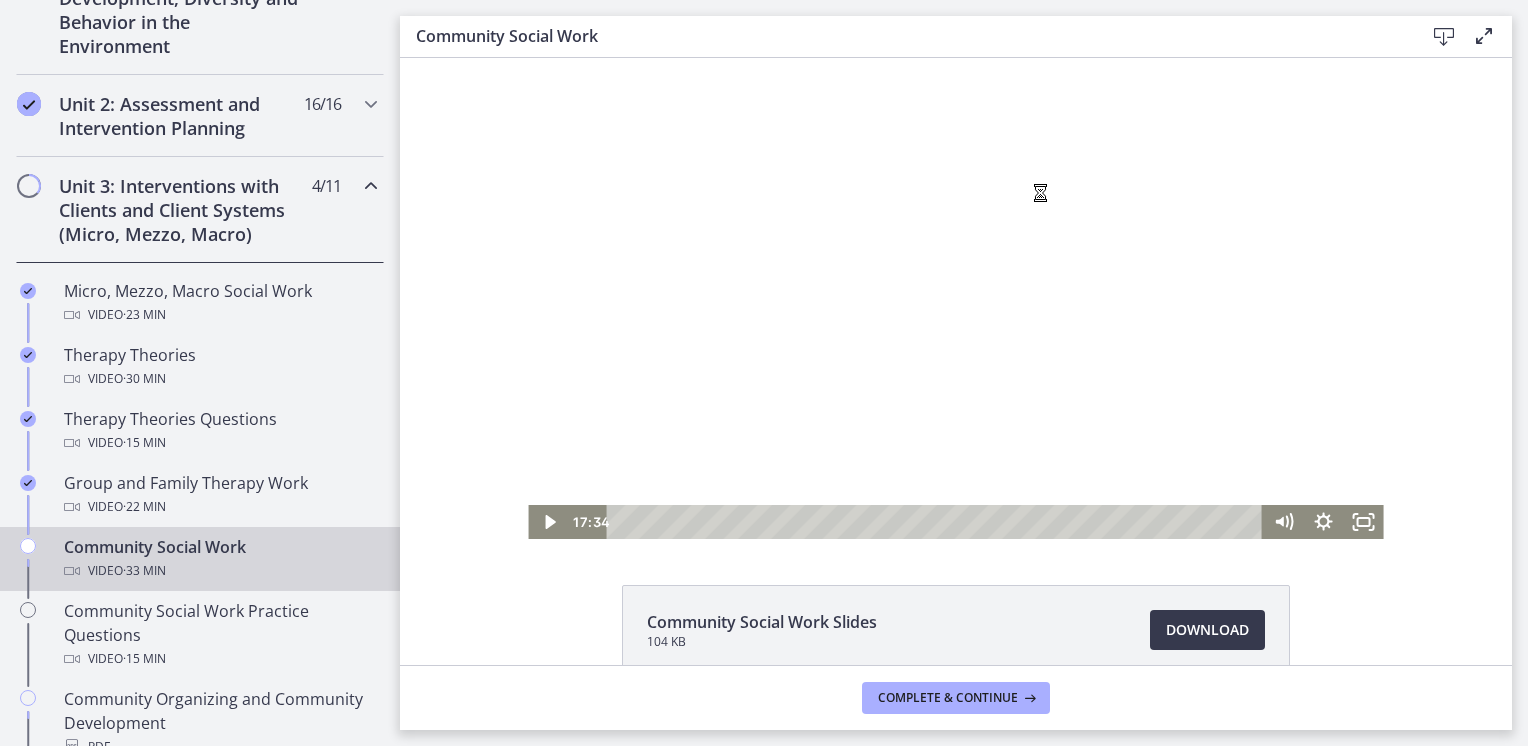 click at bounding box center [955, 298] 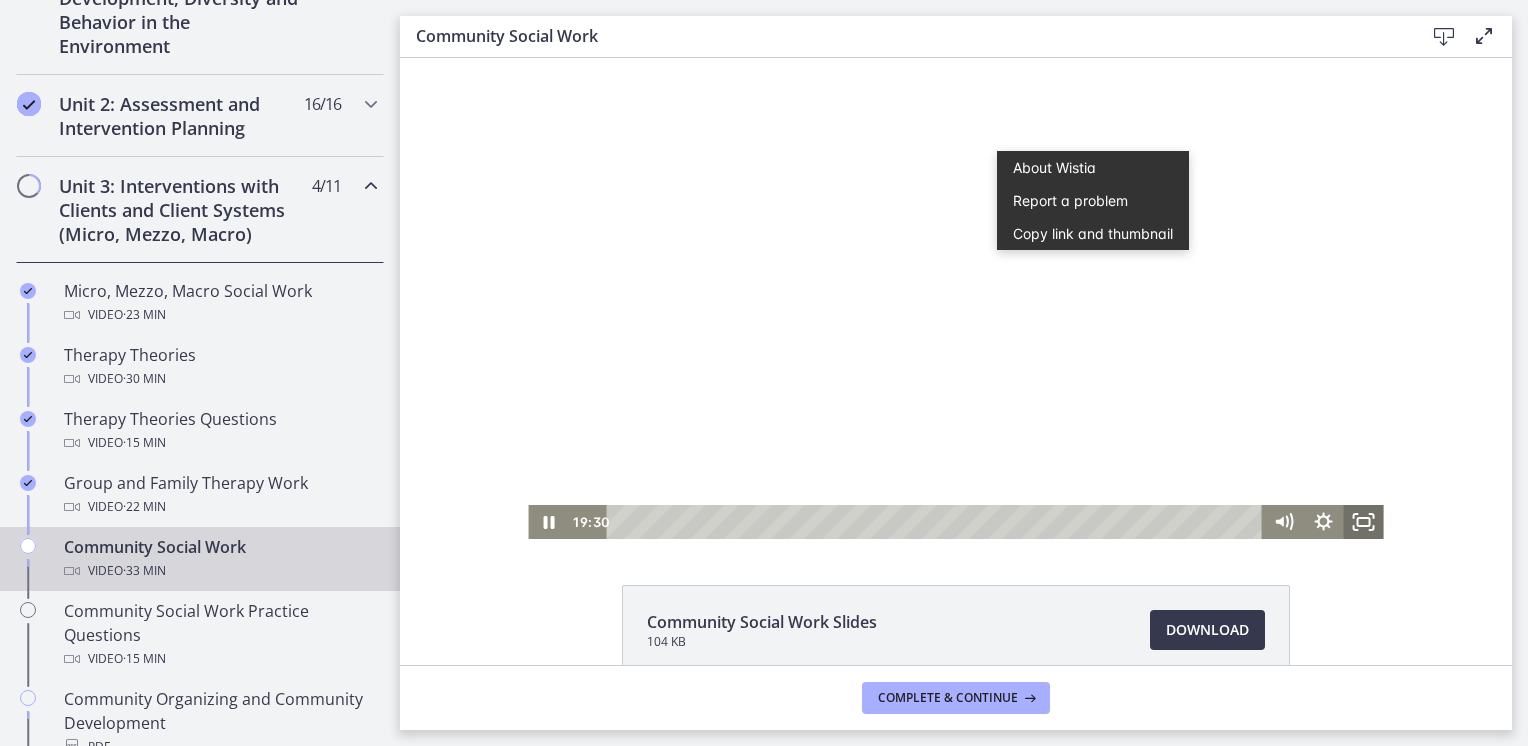 click 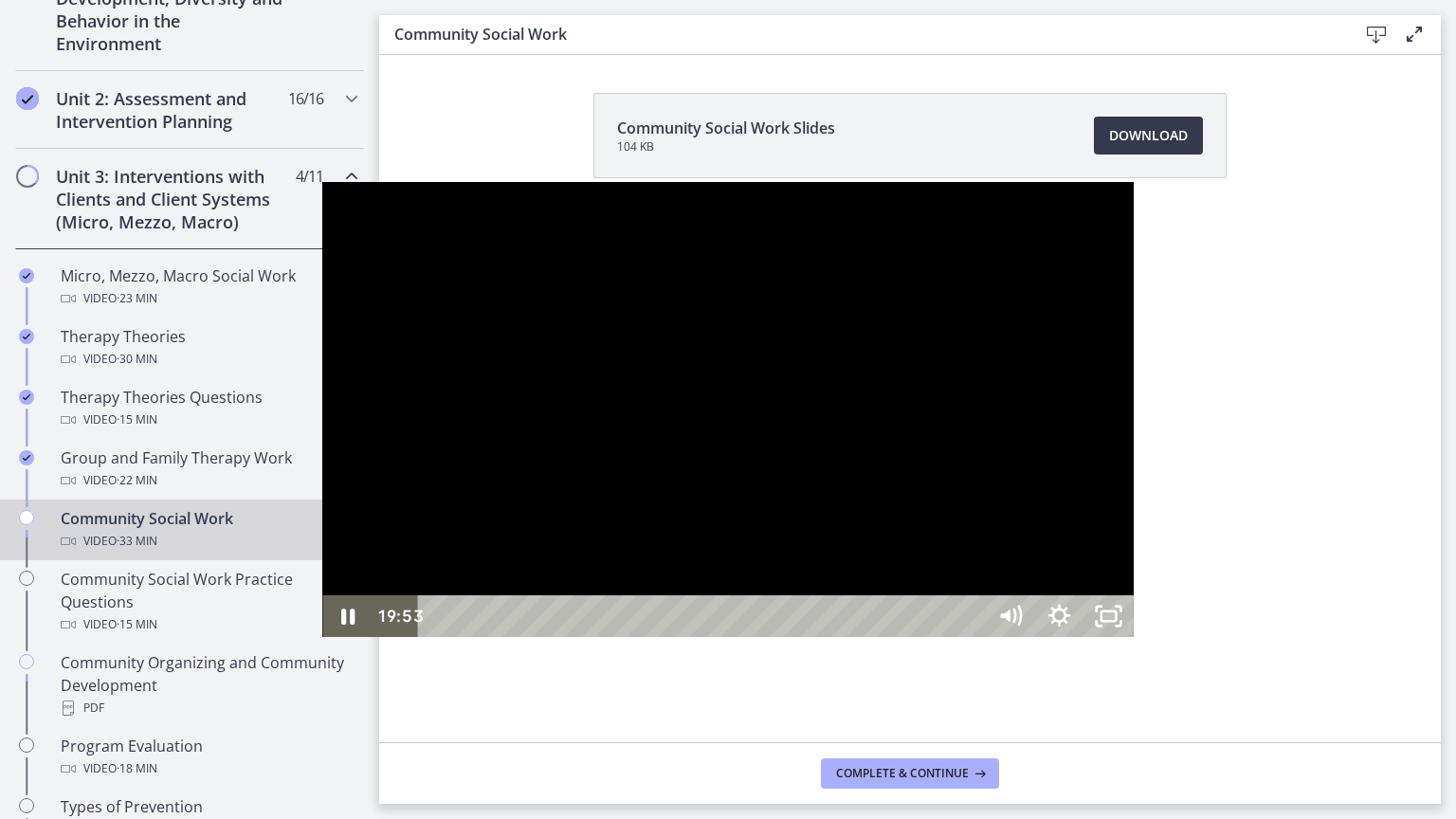 click at bounding box center [727, 410] 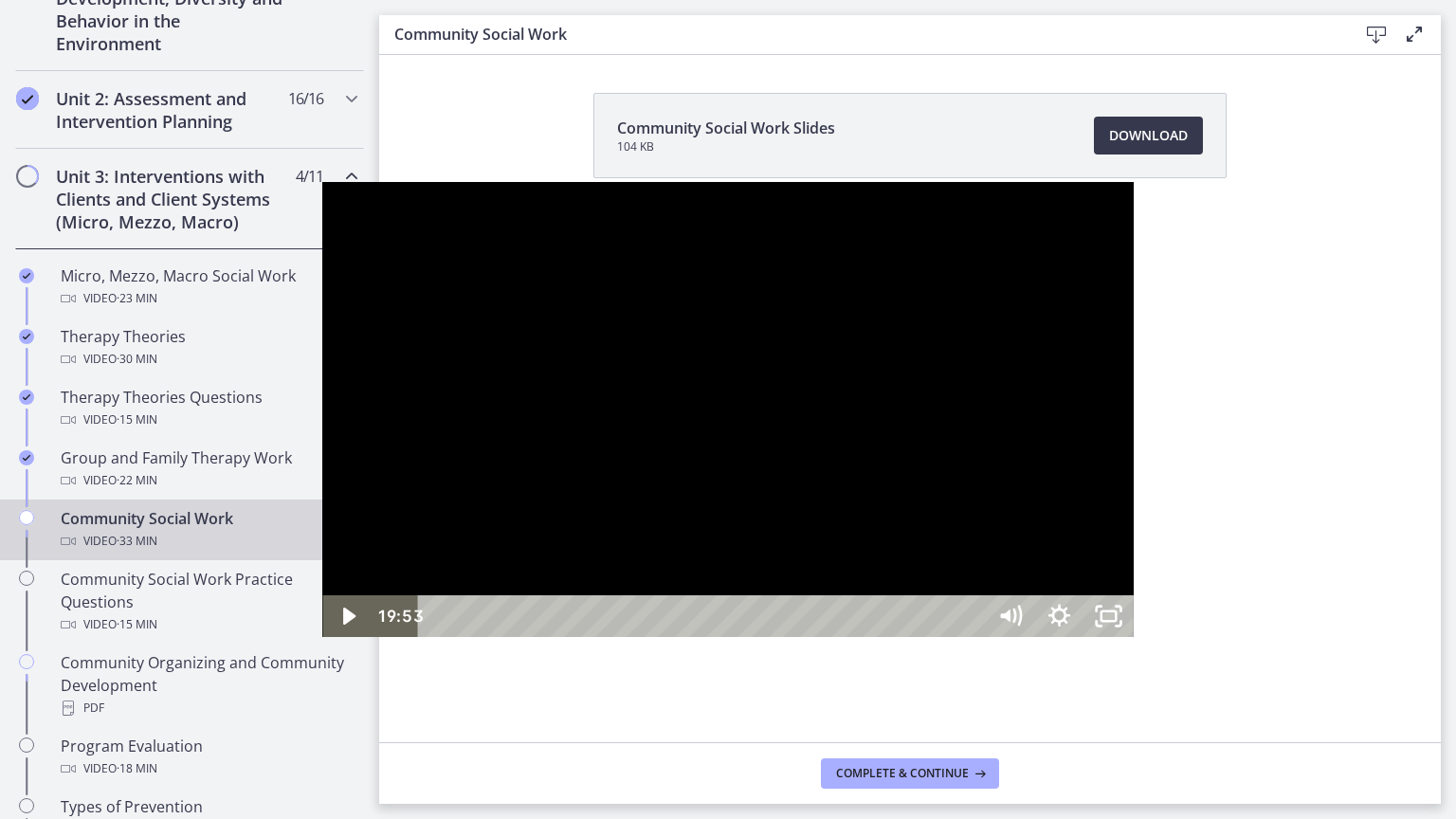 click at bounding box center (727, 410) 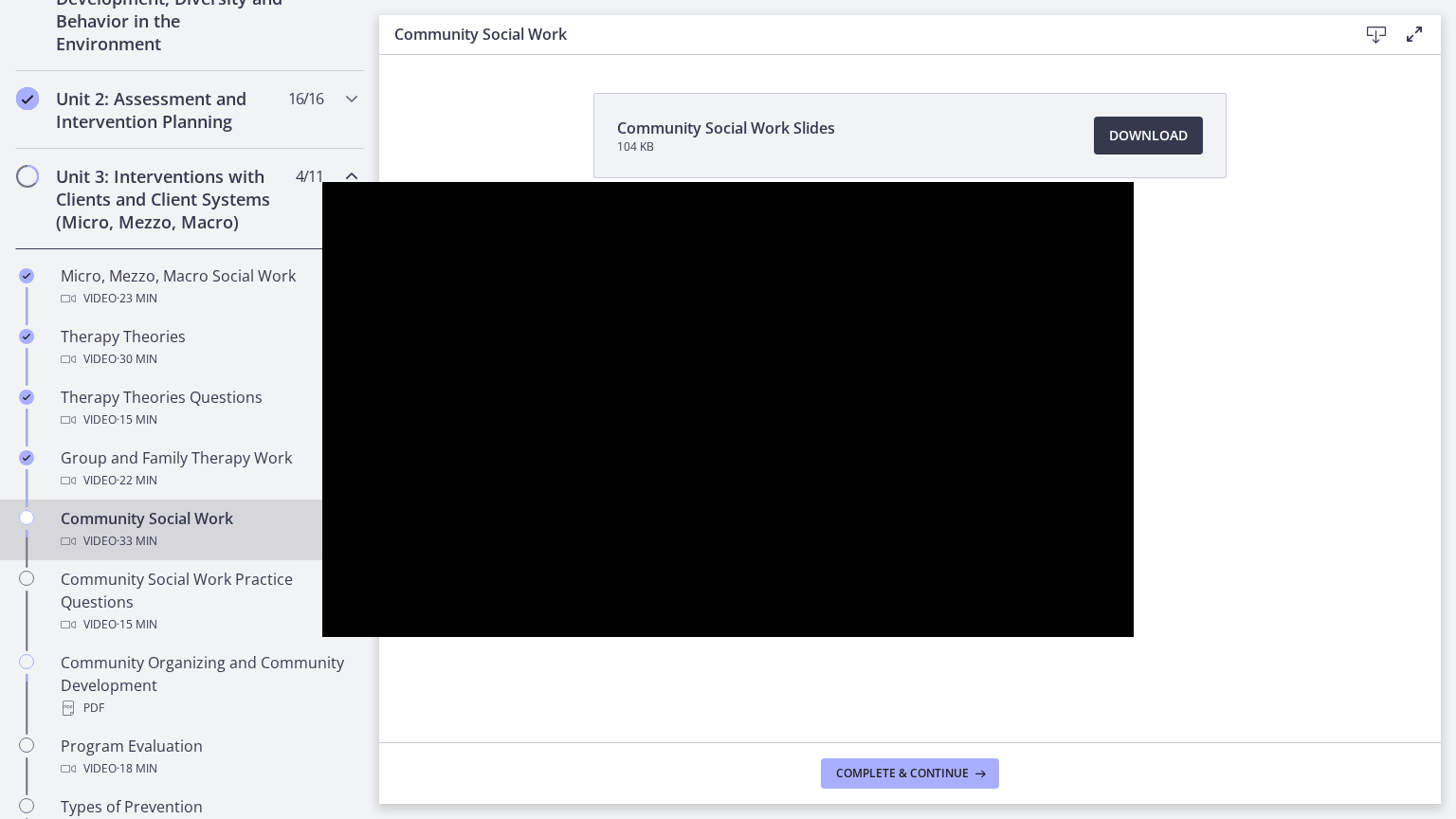 click at bounding box center [727, 410] 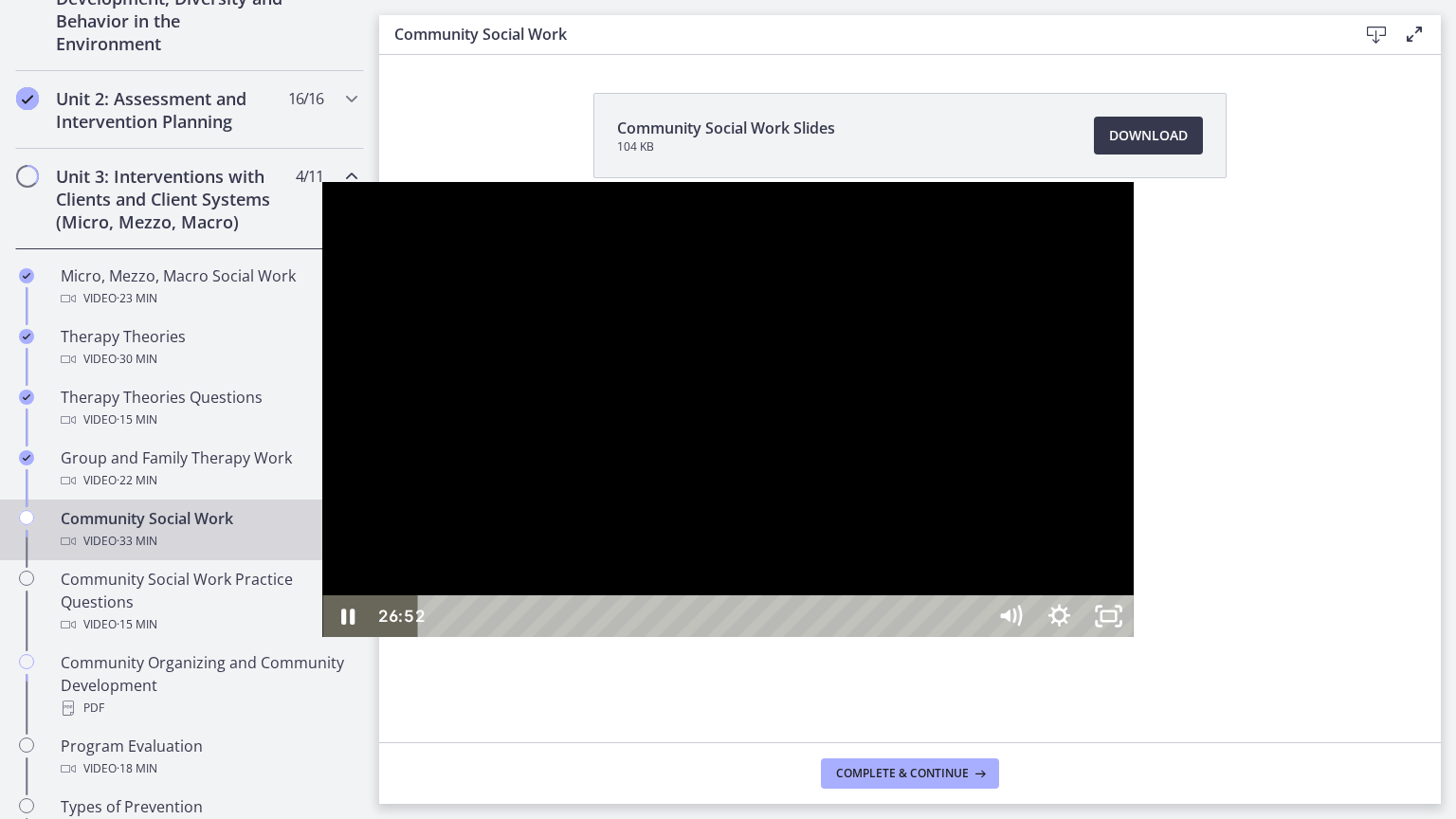 click at bounding box center (727, 410) 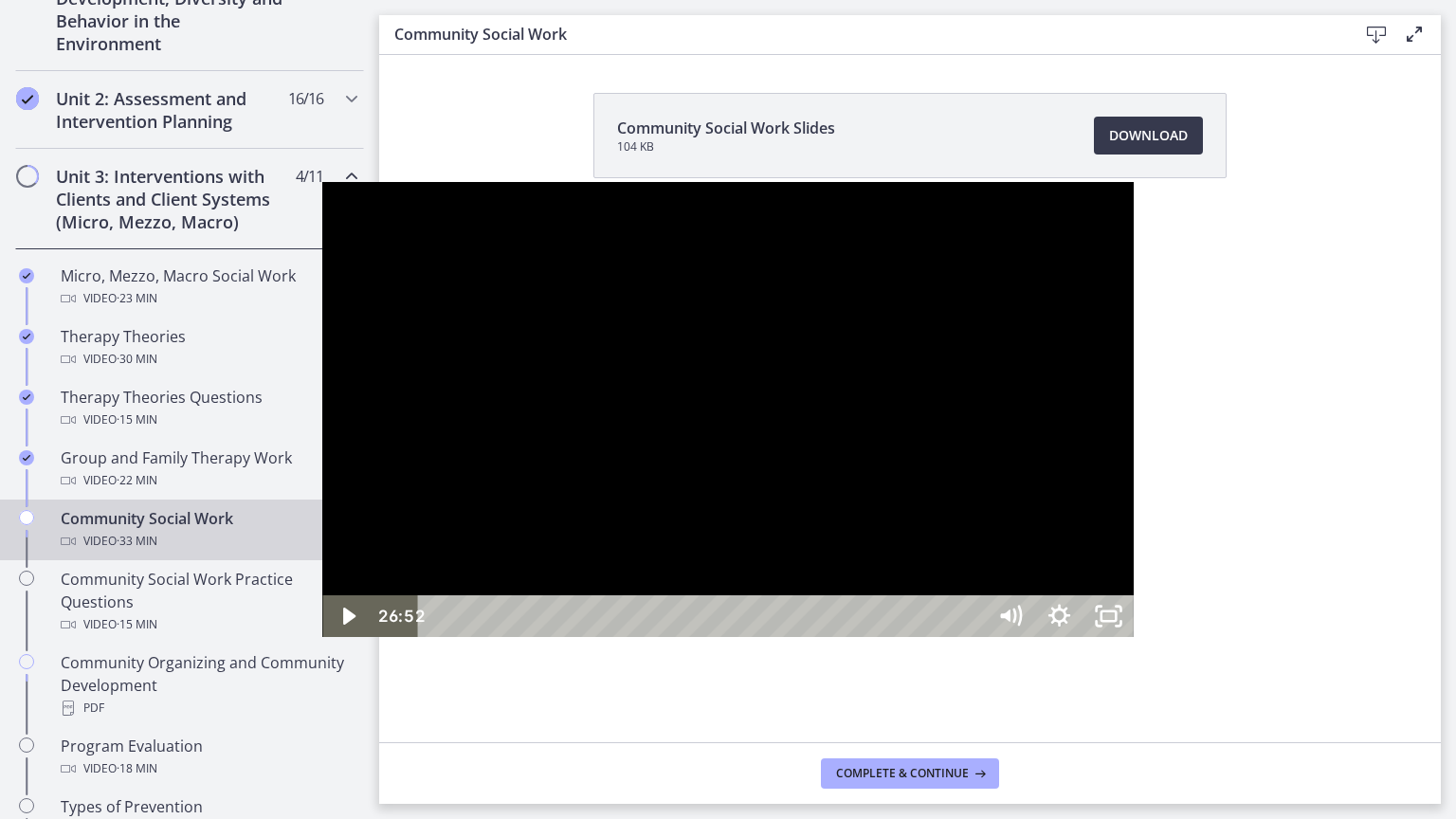 click at bounding box center (727, 410) 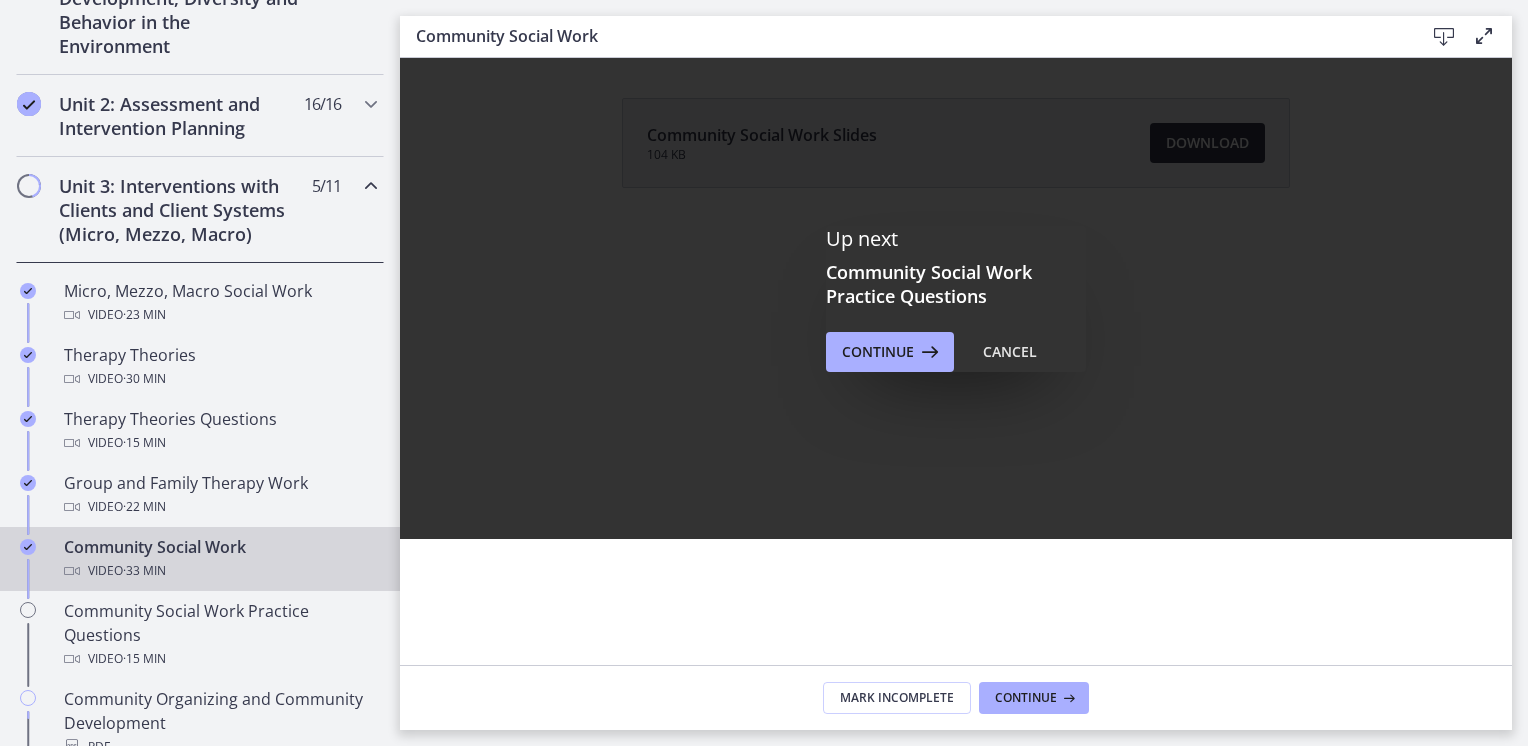 scroll, scrollTop: 0, scrollLeft: 0, axis: both 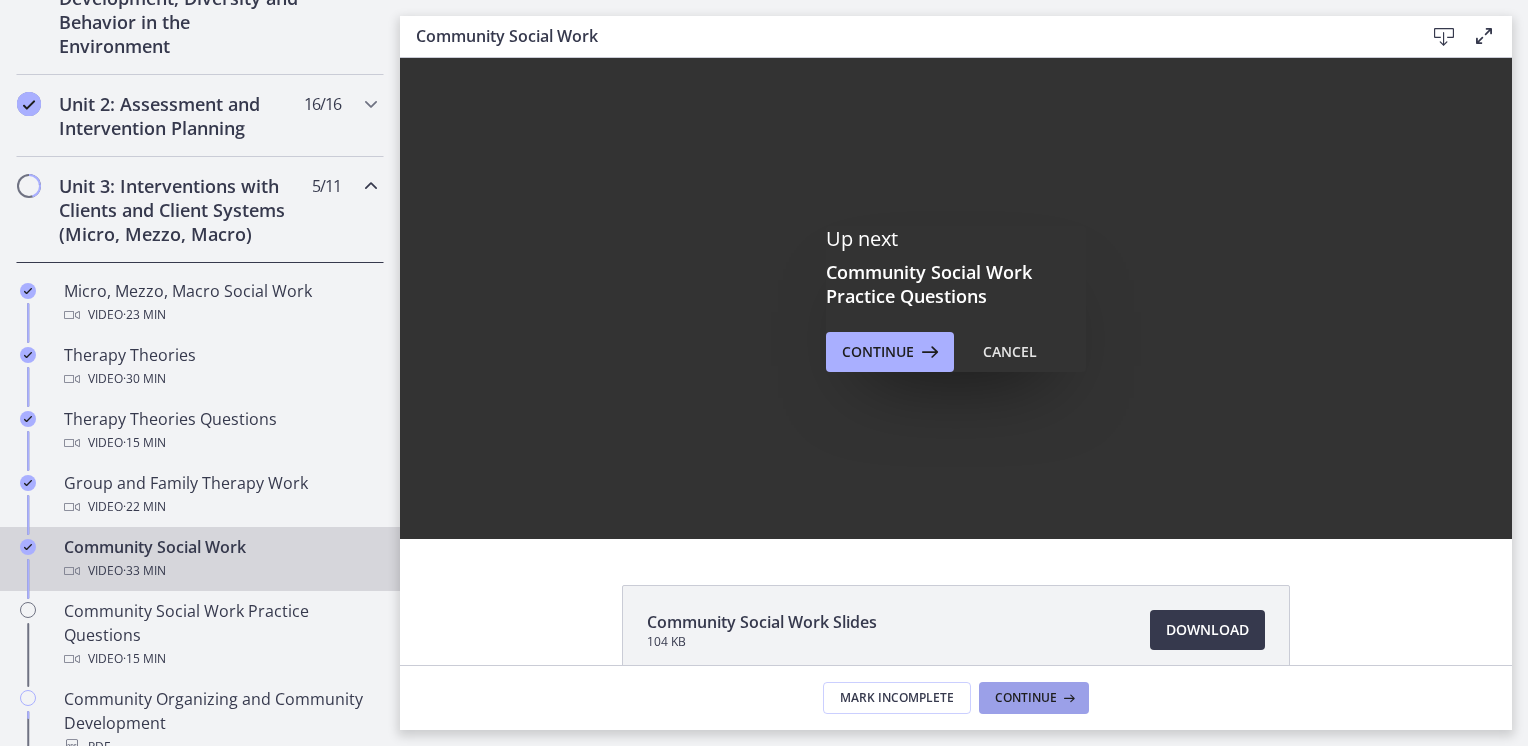 click on "Continue" at bounding box center (1034, 698) 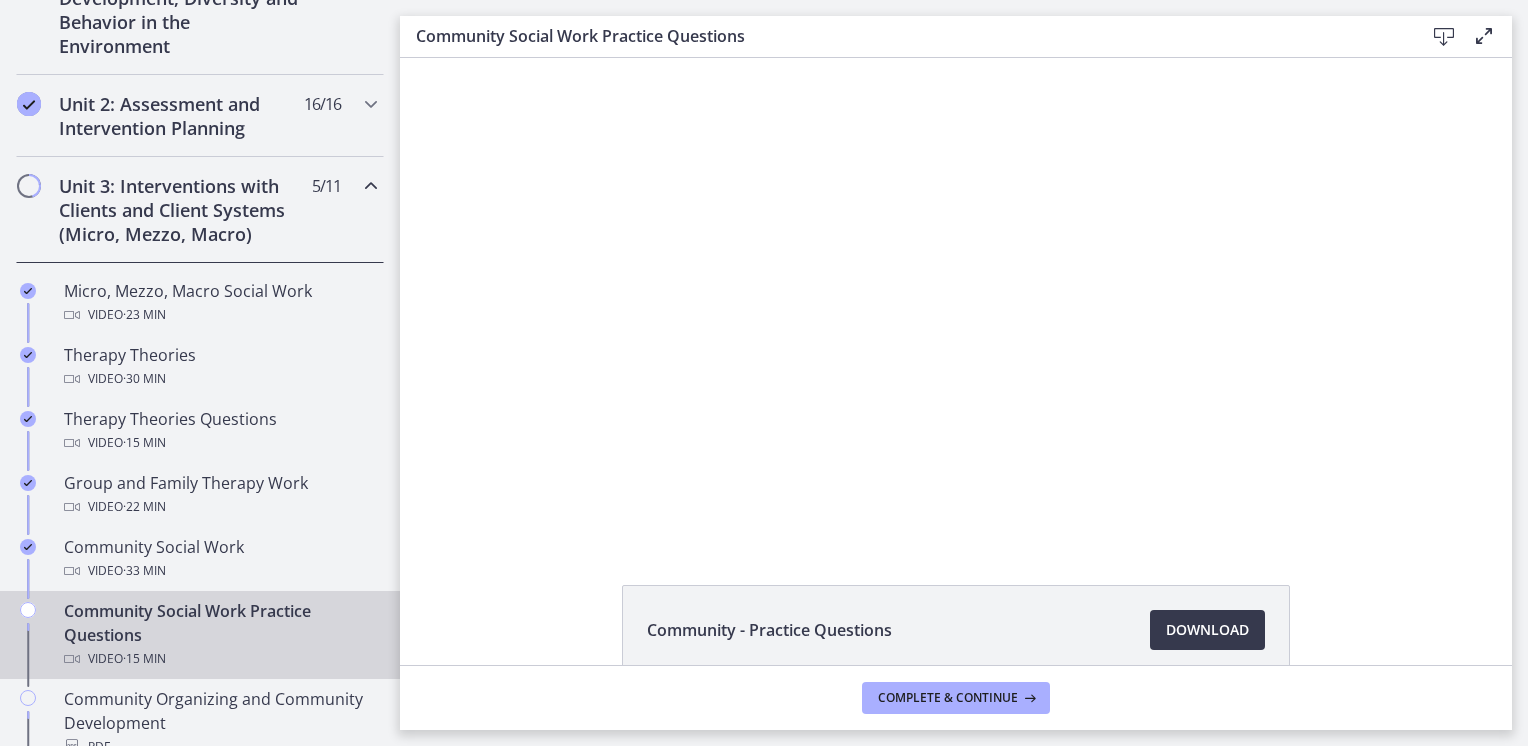 scroll, scrollTop: 0, scrollLeft: 0, axis: both 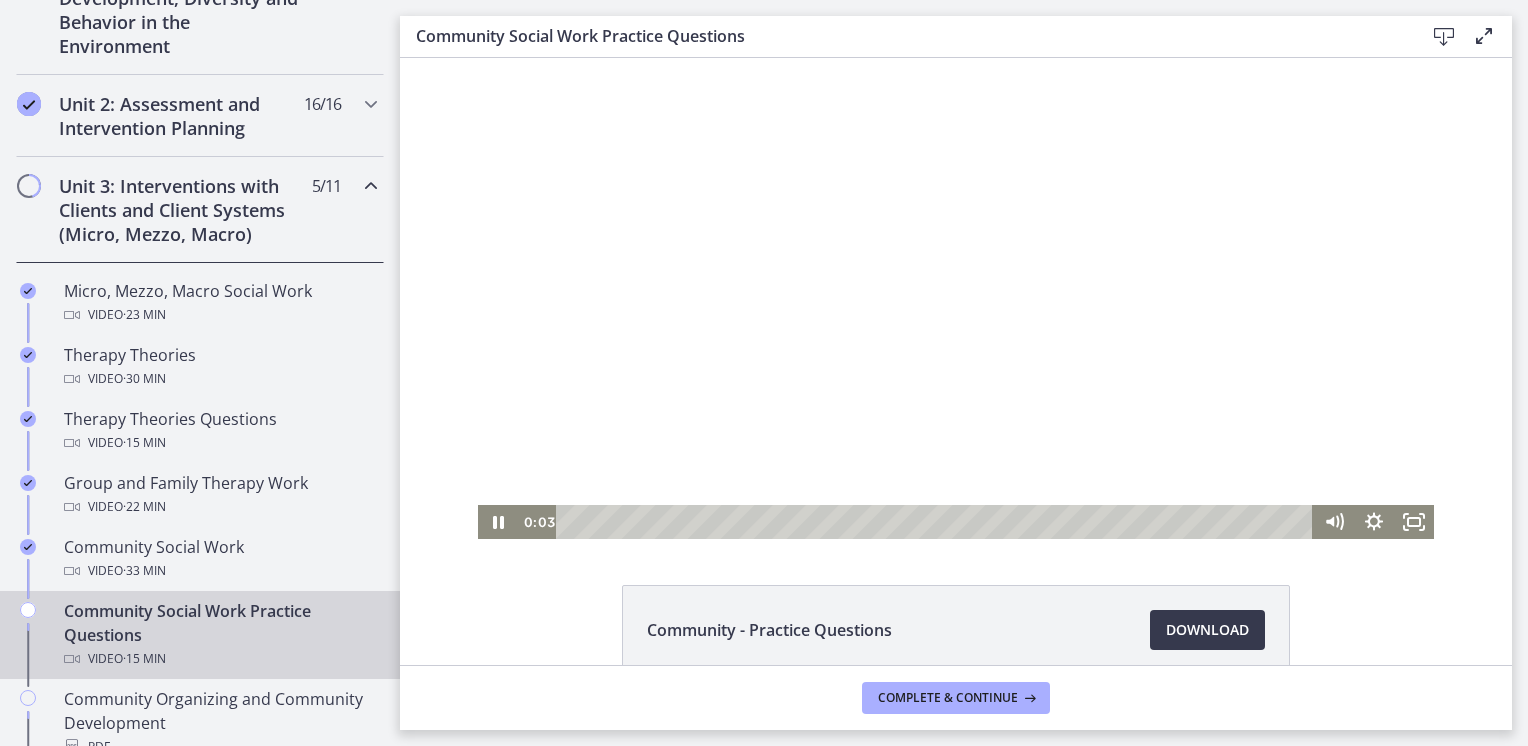 click at bounding box center [956, 298] 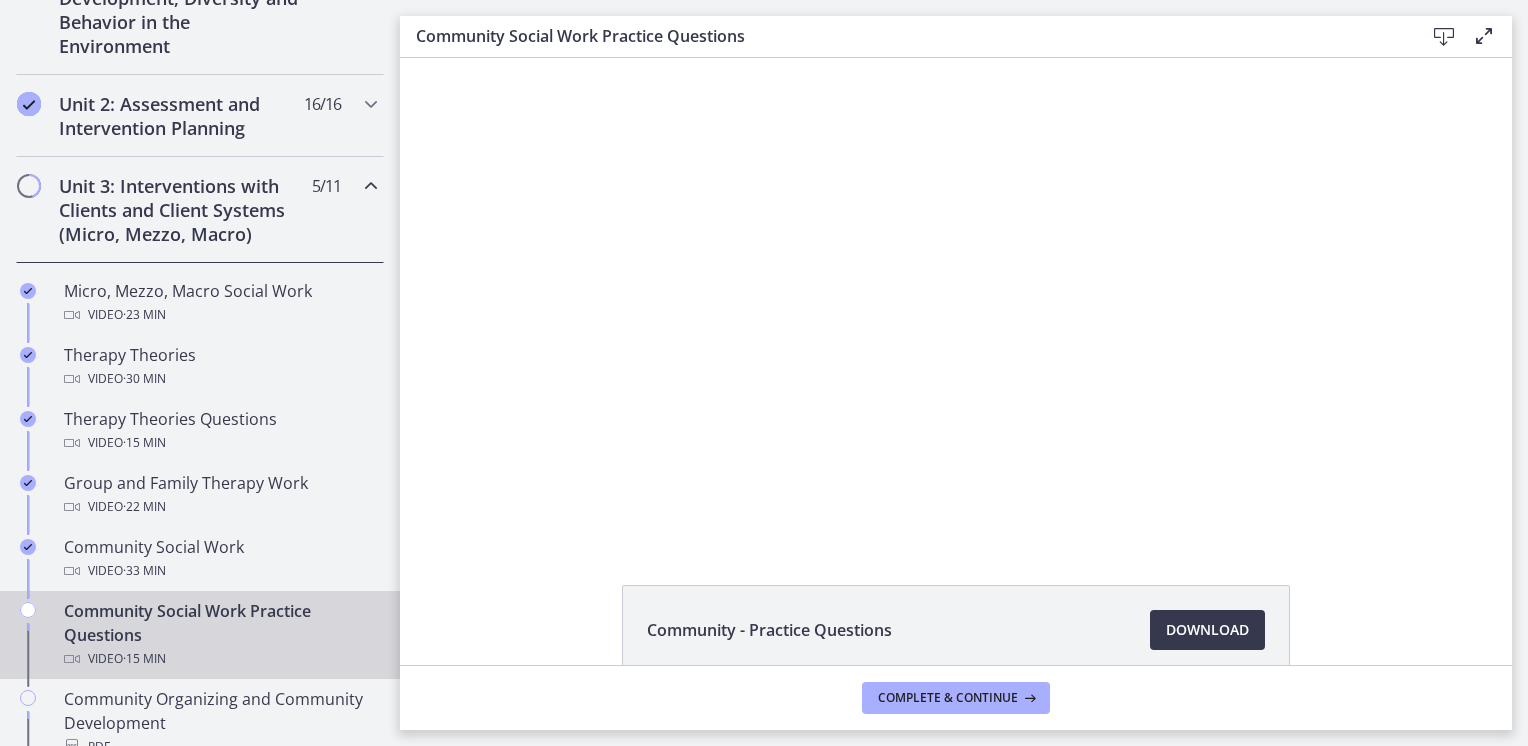 click at bounding box center [956, 298] 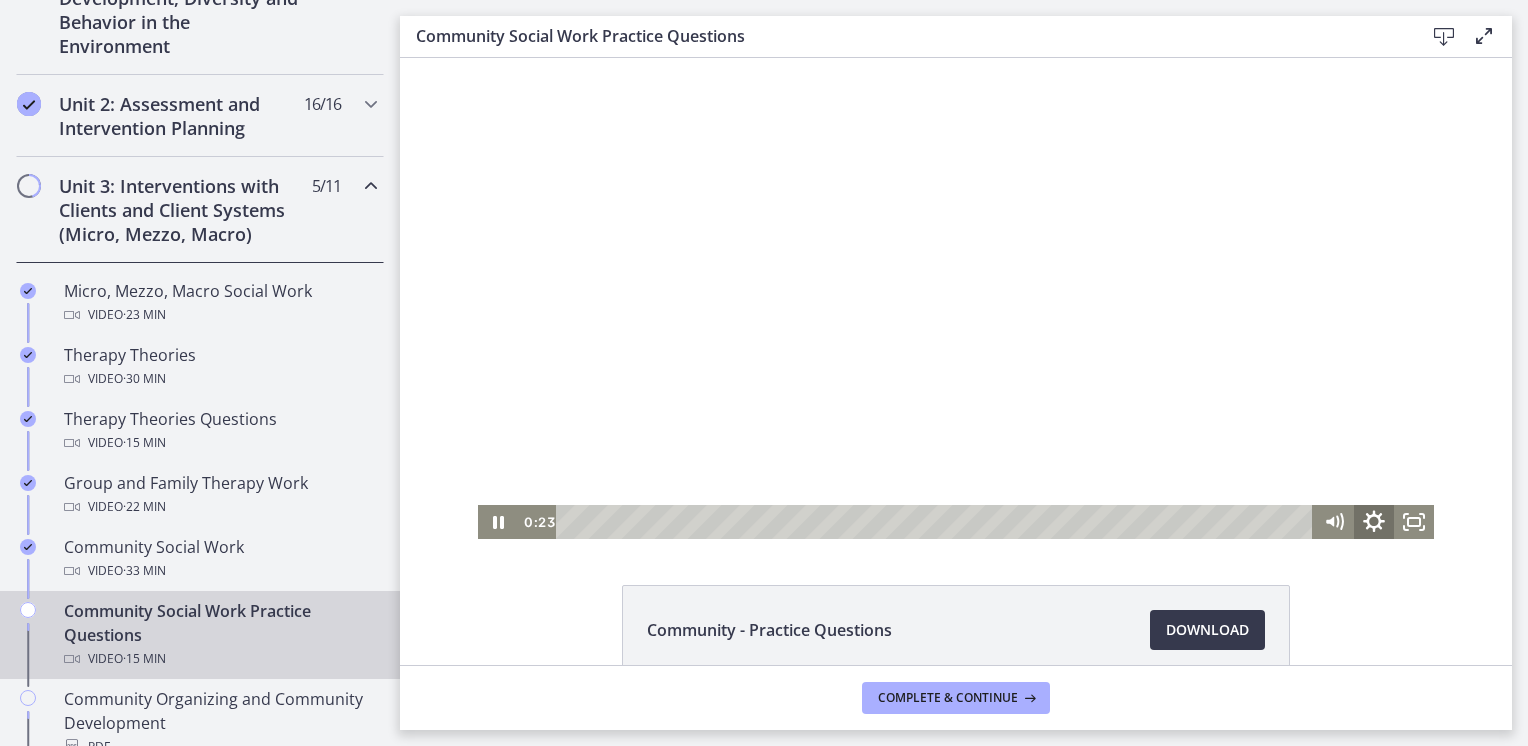 click 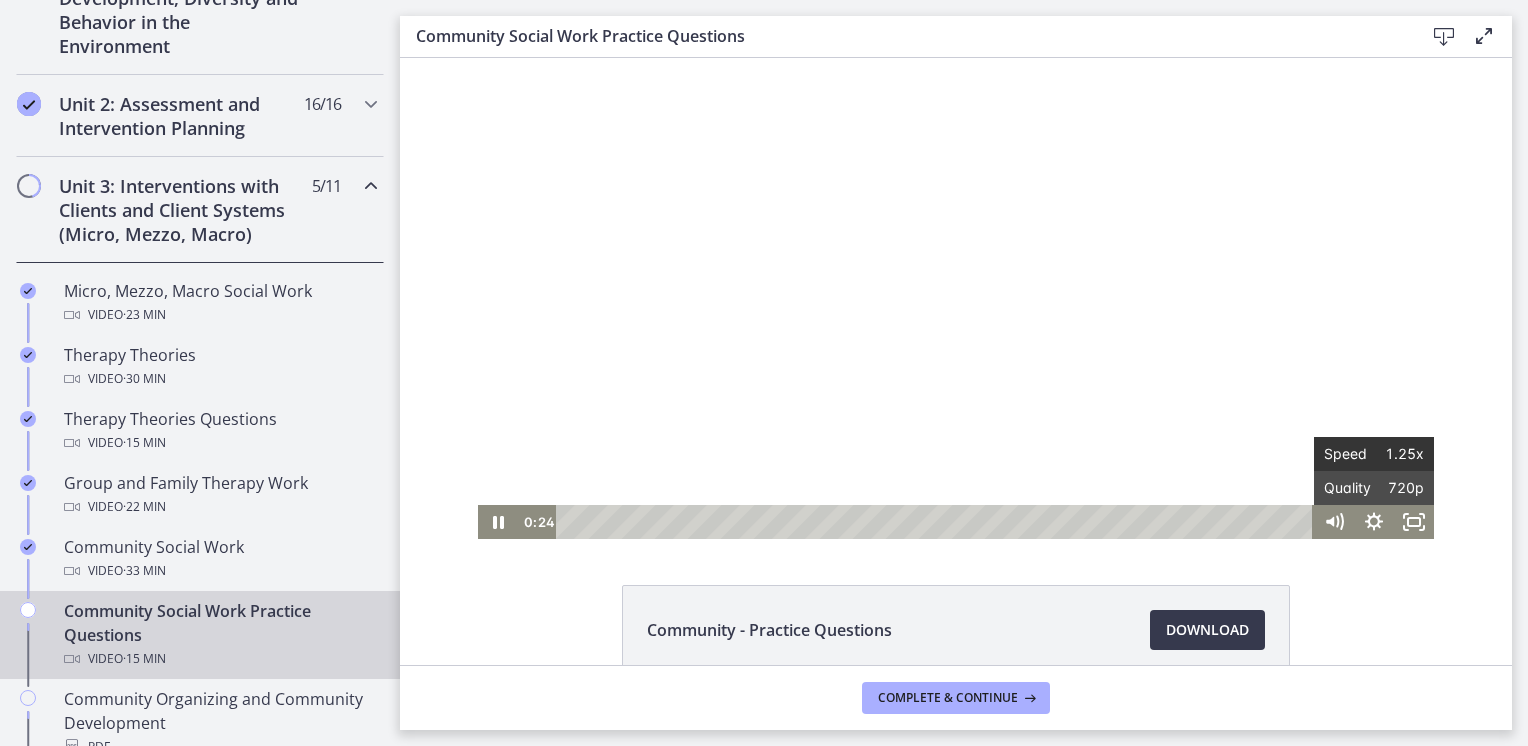 click on "1.25x" at bounding box center [1399, 454] 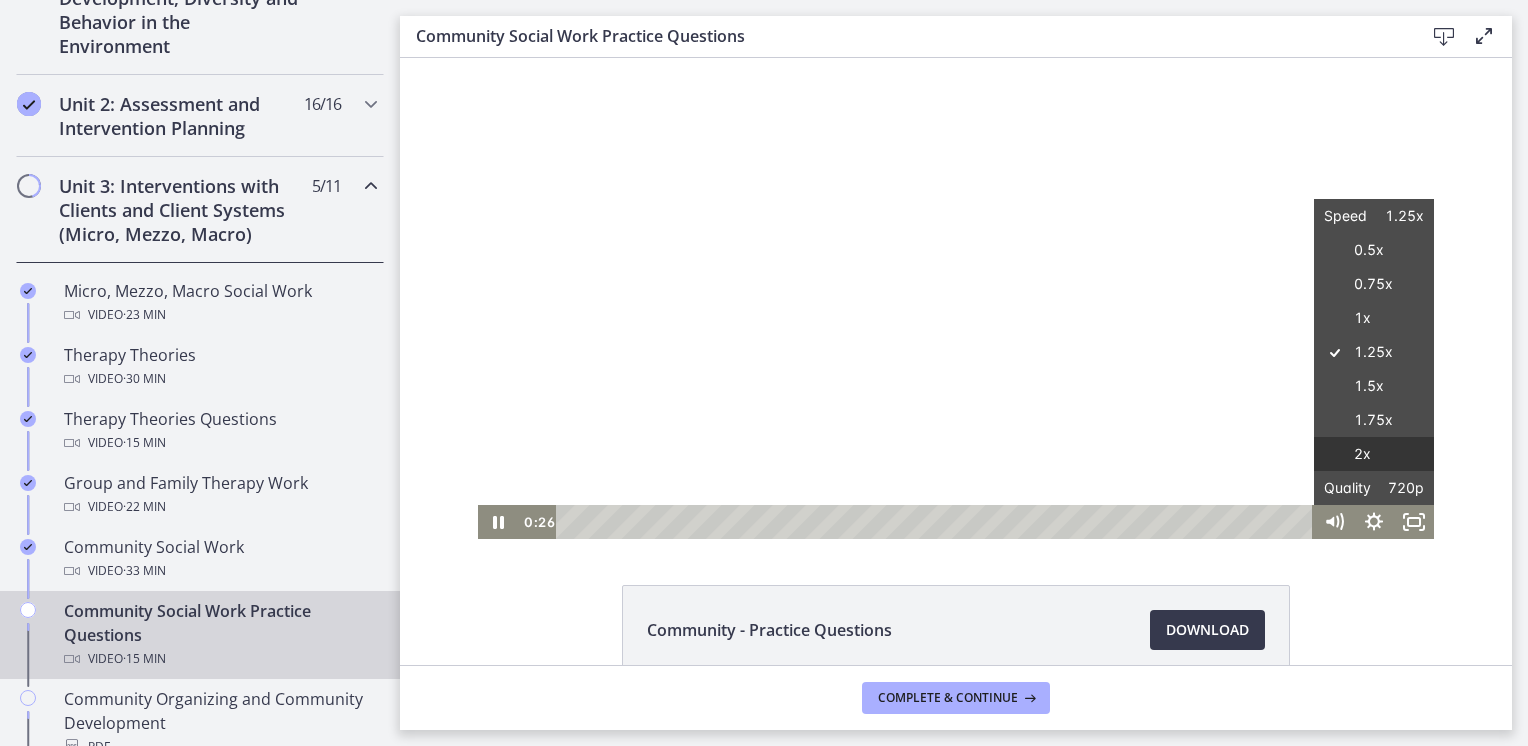 click on "2x" at bounding box center (1374, 454) 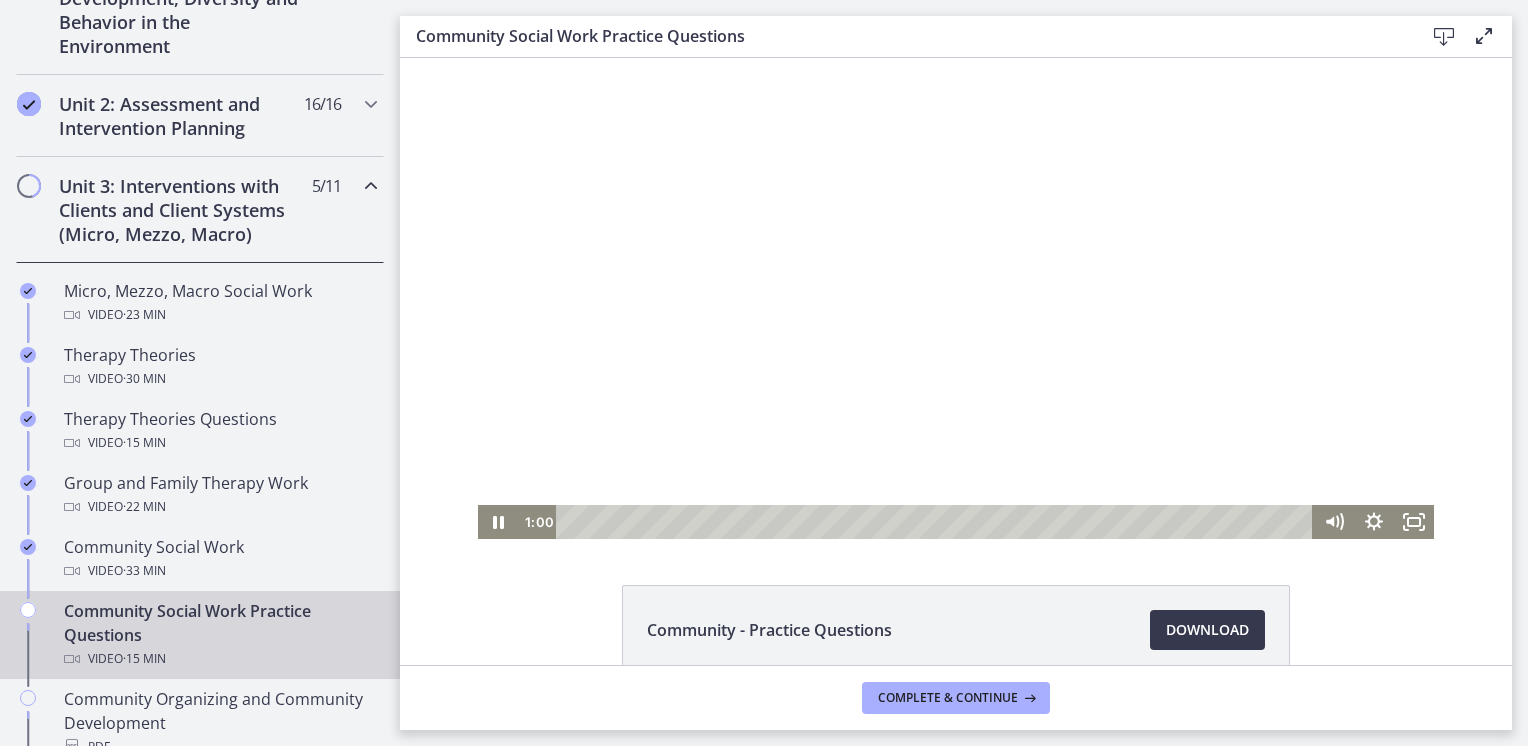 click at bounding box center [956, 298] 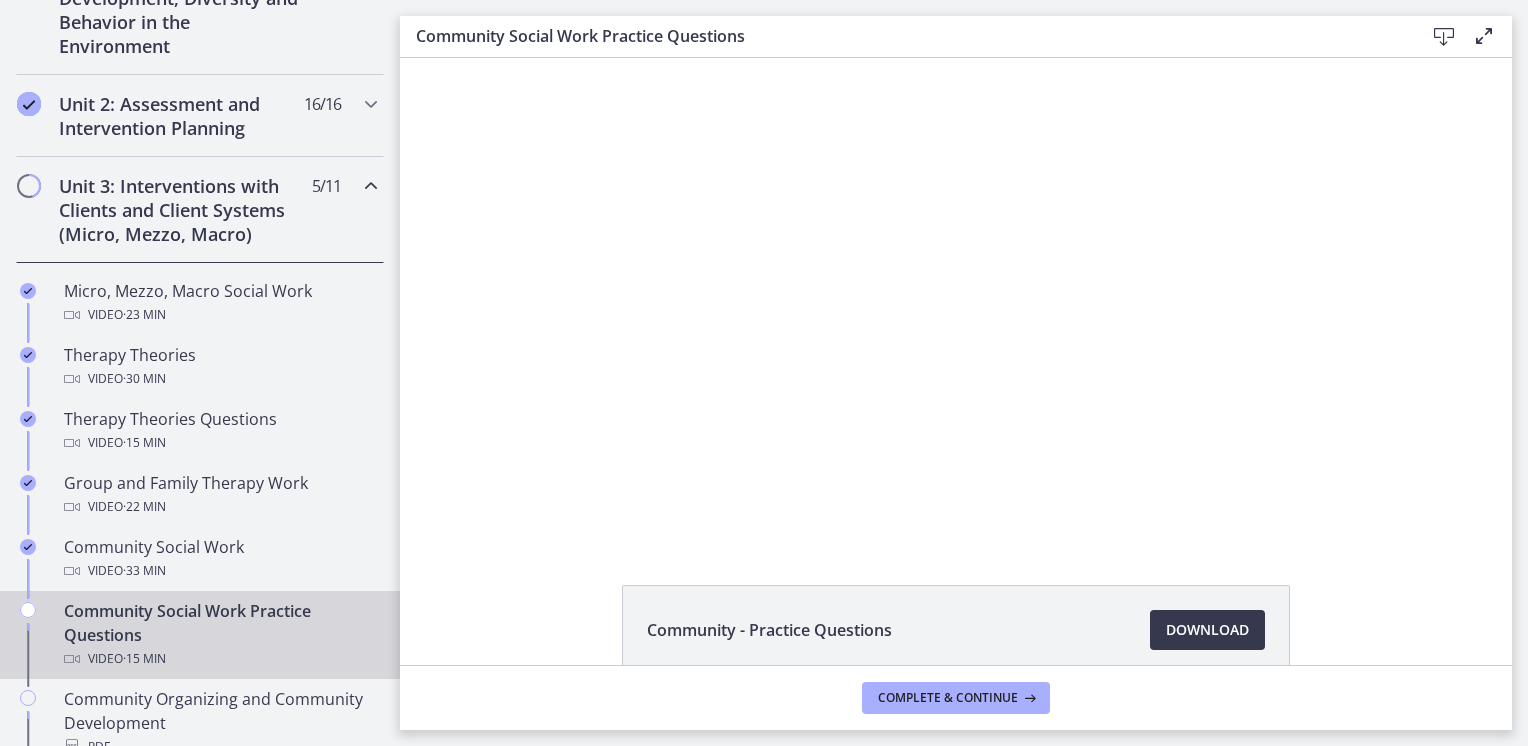 drag, startPoint x: 1196, startPoint y: 295, endPoint x: 1196, endPoint y: 237, distance: 58 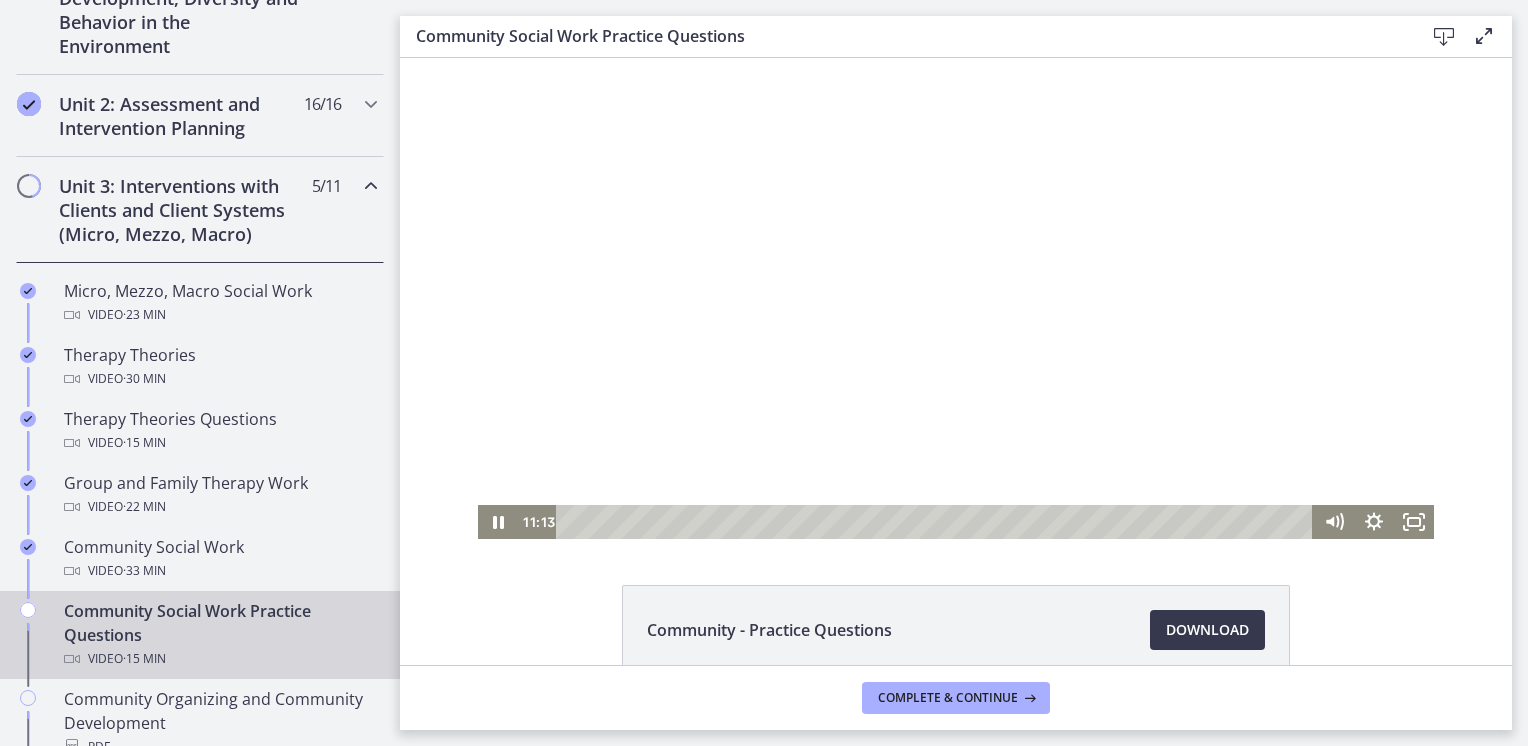 click at bounding box center [956, 298] 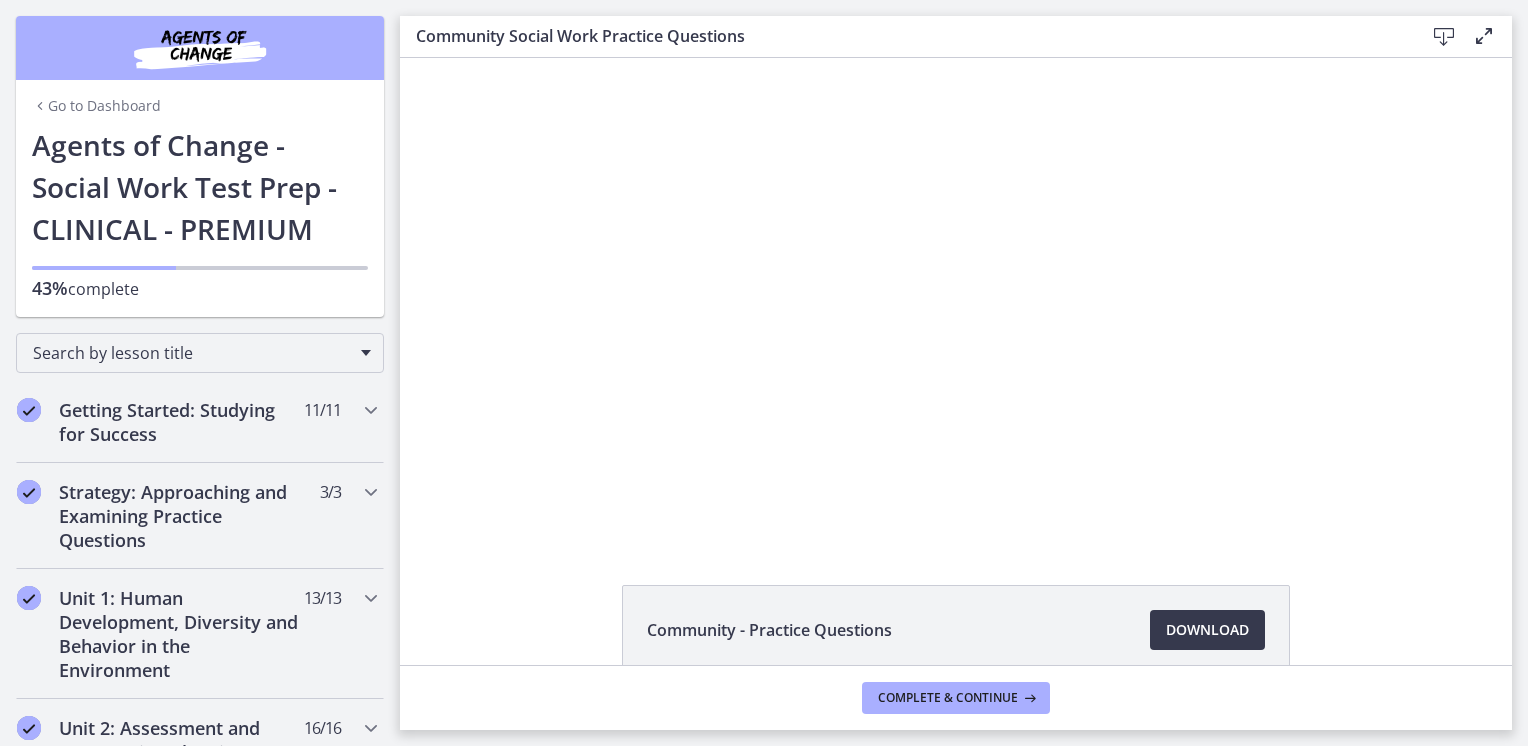 scroll, scrollTop: 0, scrollLeft: 0, axis: both 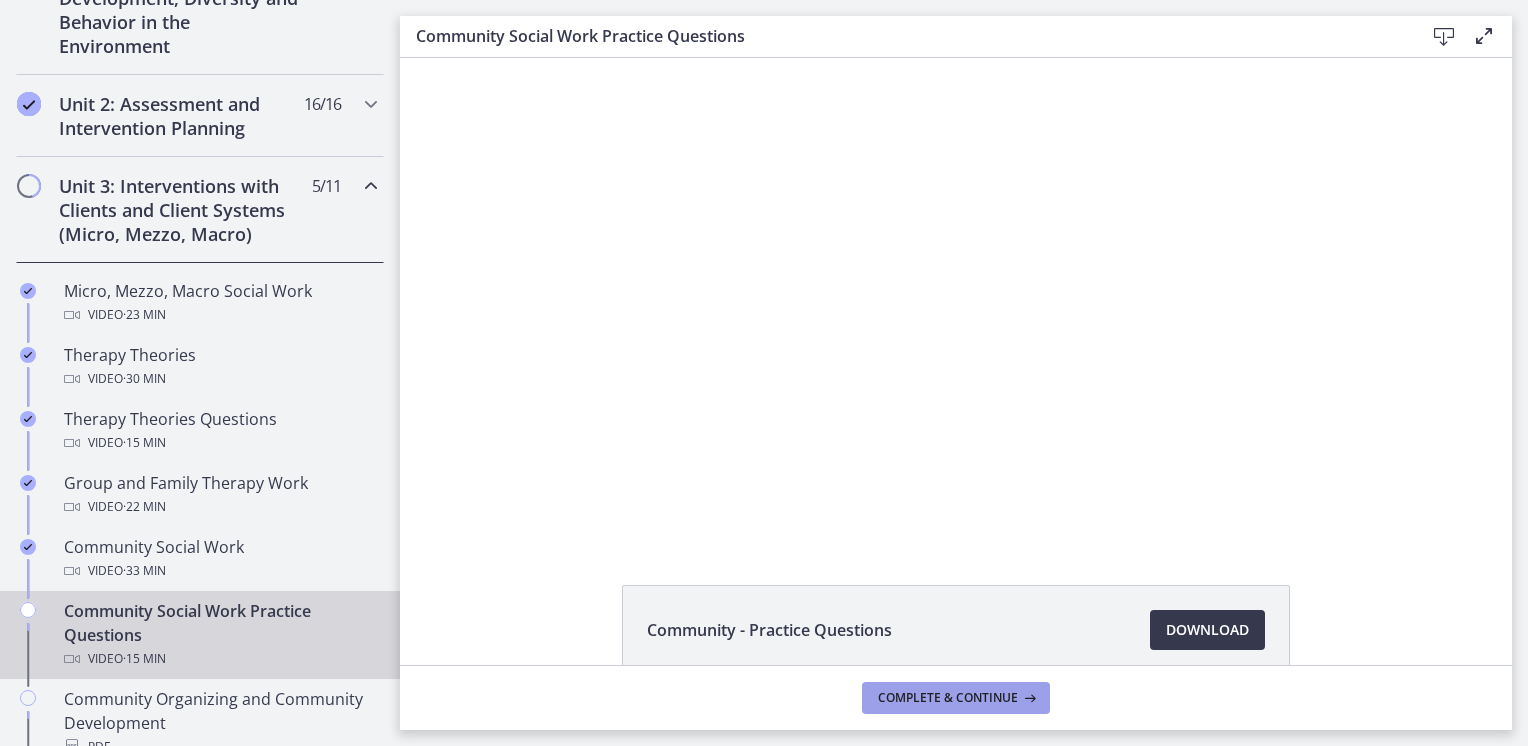 click on "Complete & continue" at bounding box center (956, 698) 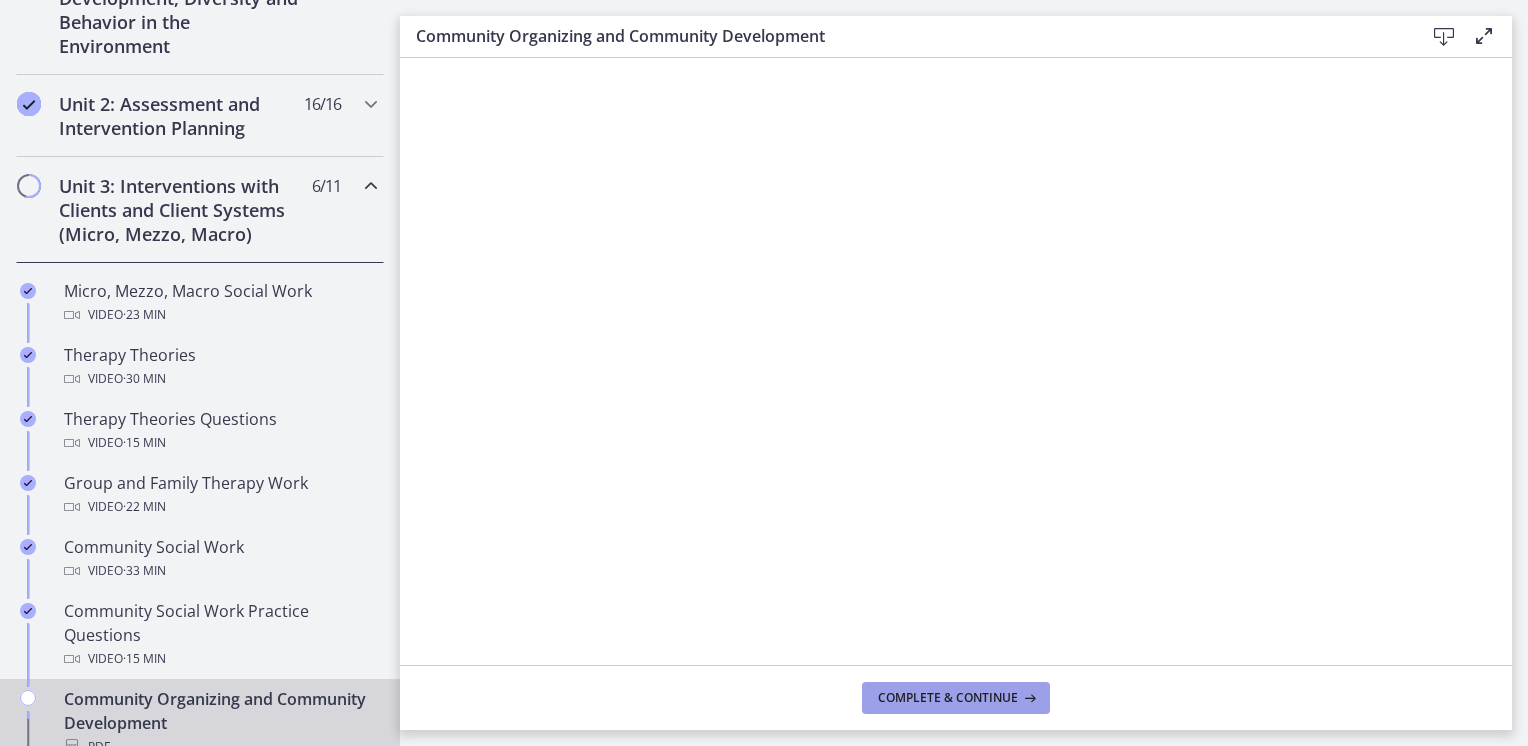 click on "Complete & continue" at bounding box center (948, 698) 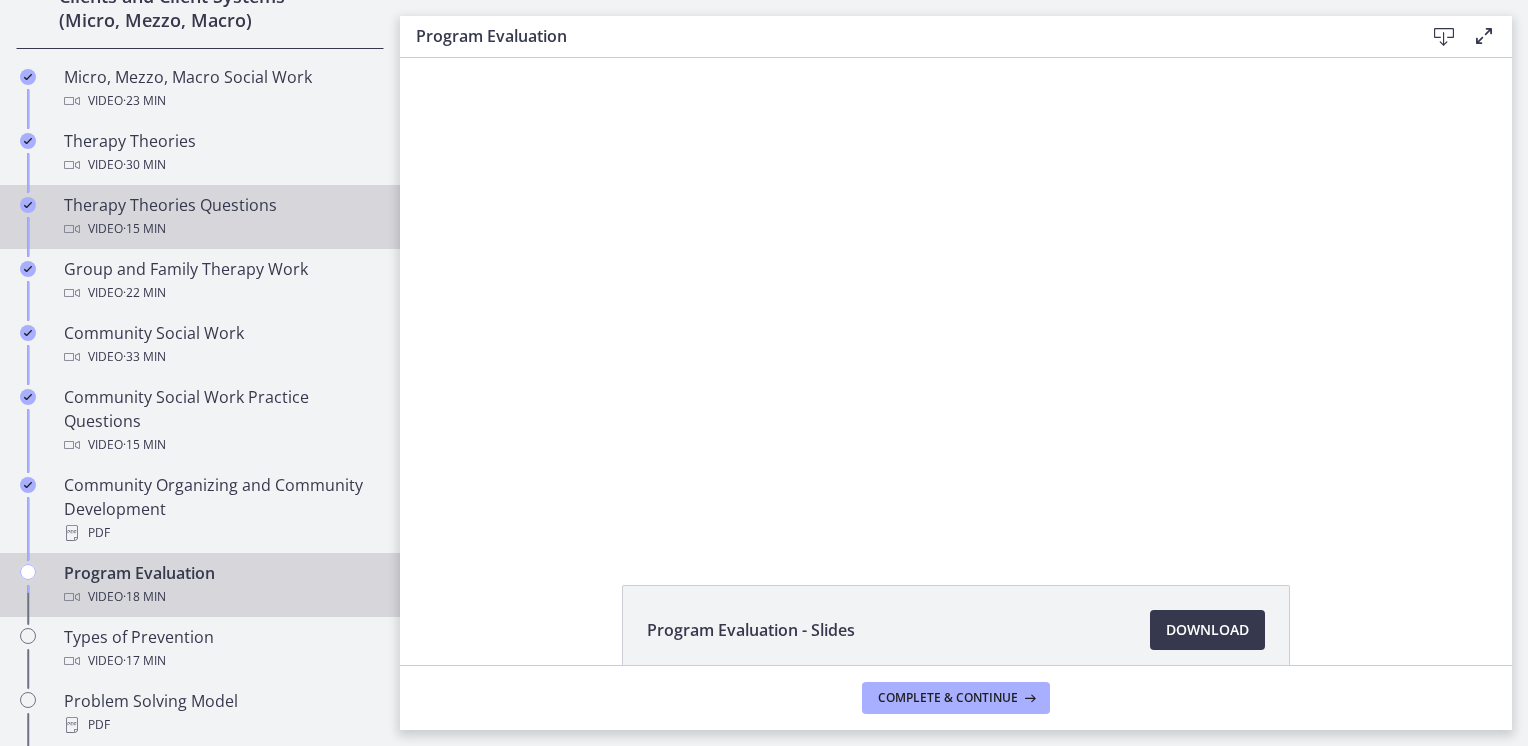 scroll, scrollTop: 871, scrollLeft: 0, axis: vertical 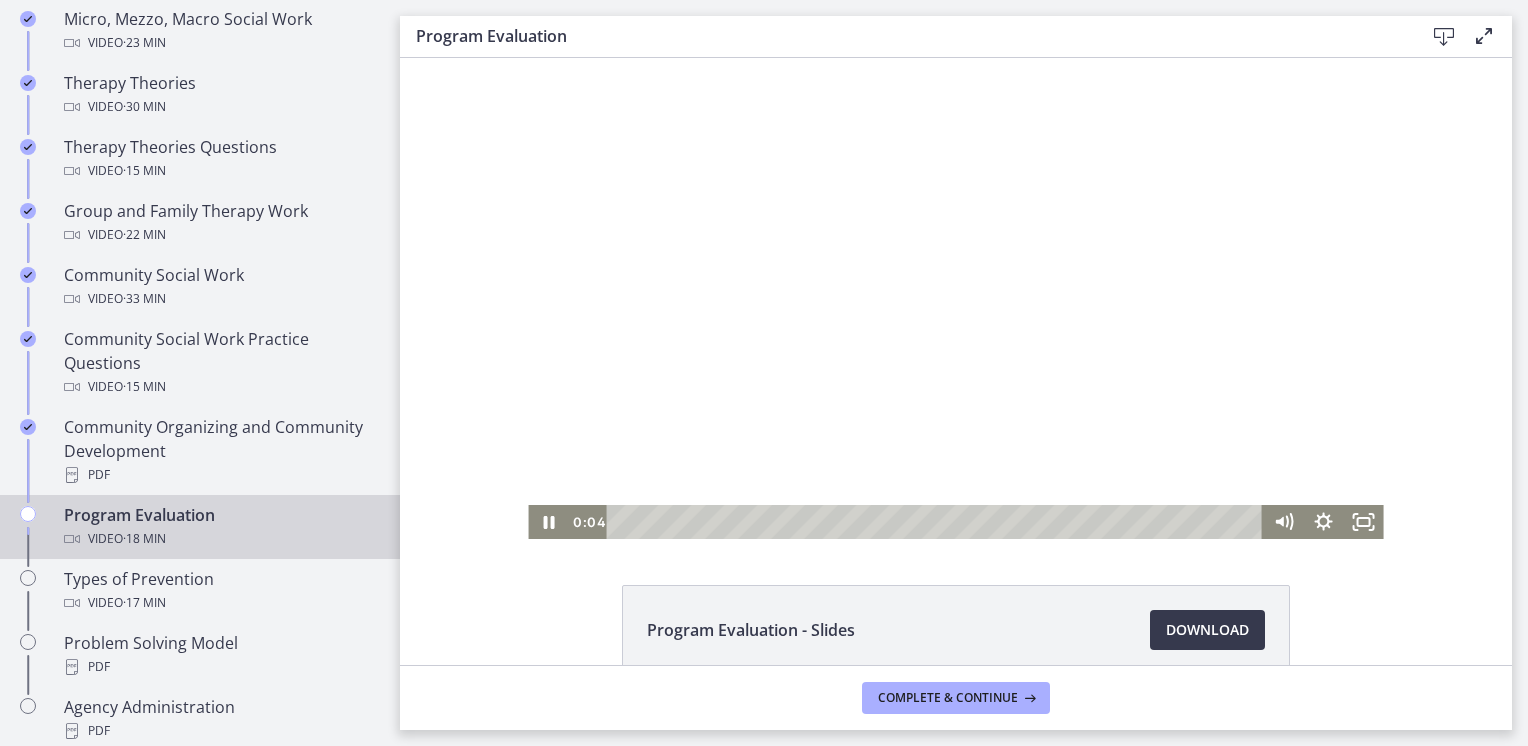 click at bounding box center [955, 298] 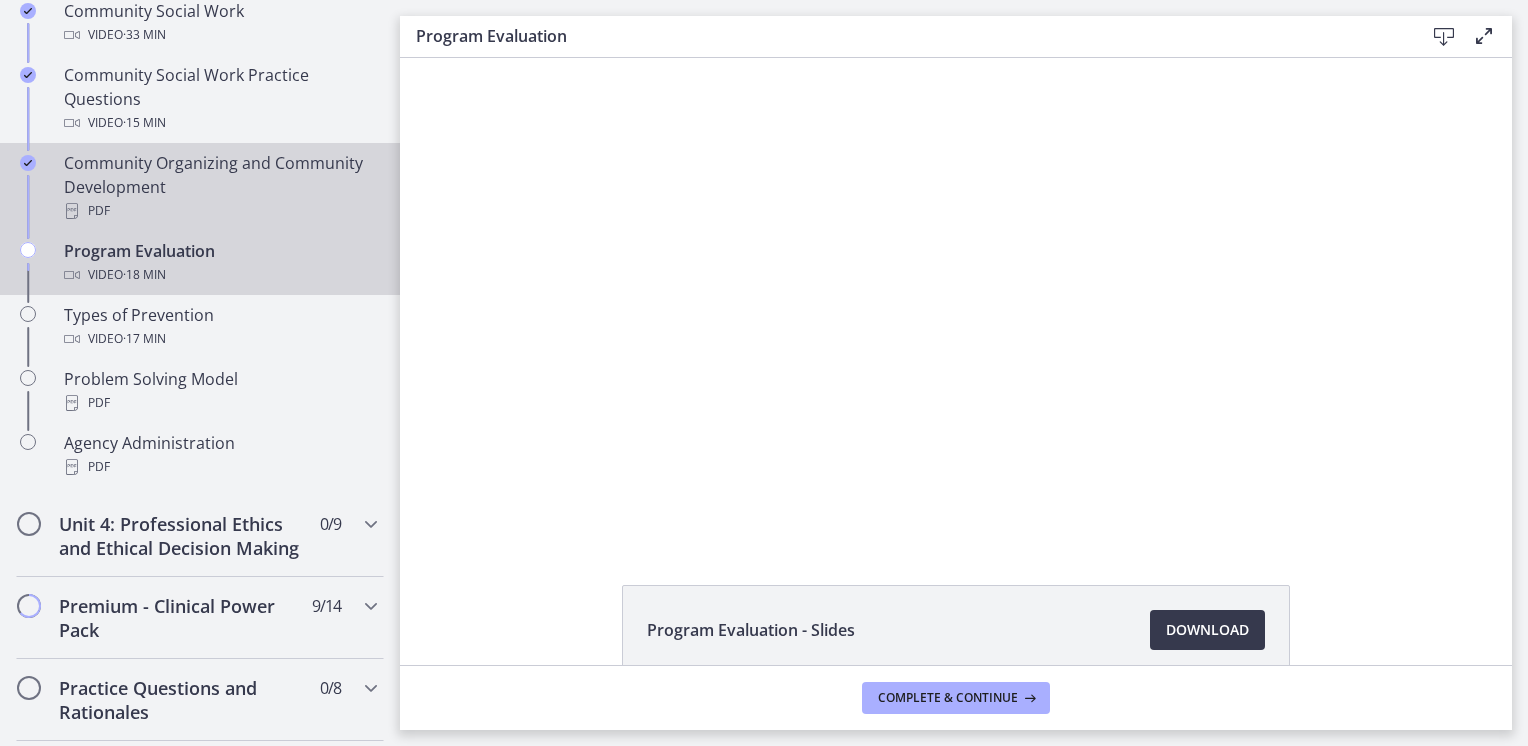 scroll, scrollTop: 1159, scrollLeft: 0, axis: vertical 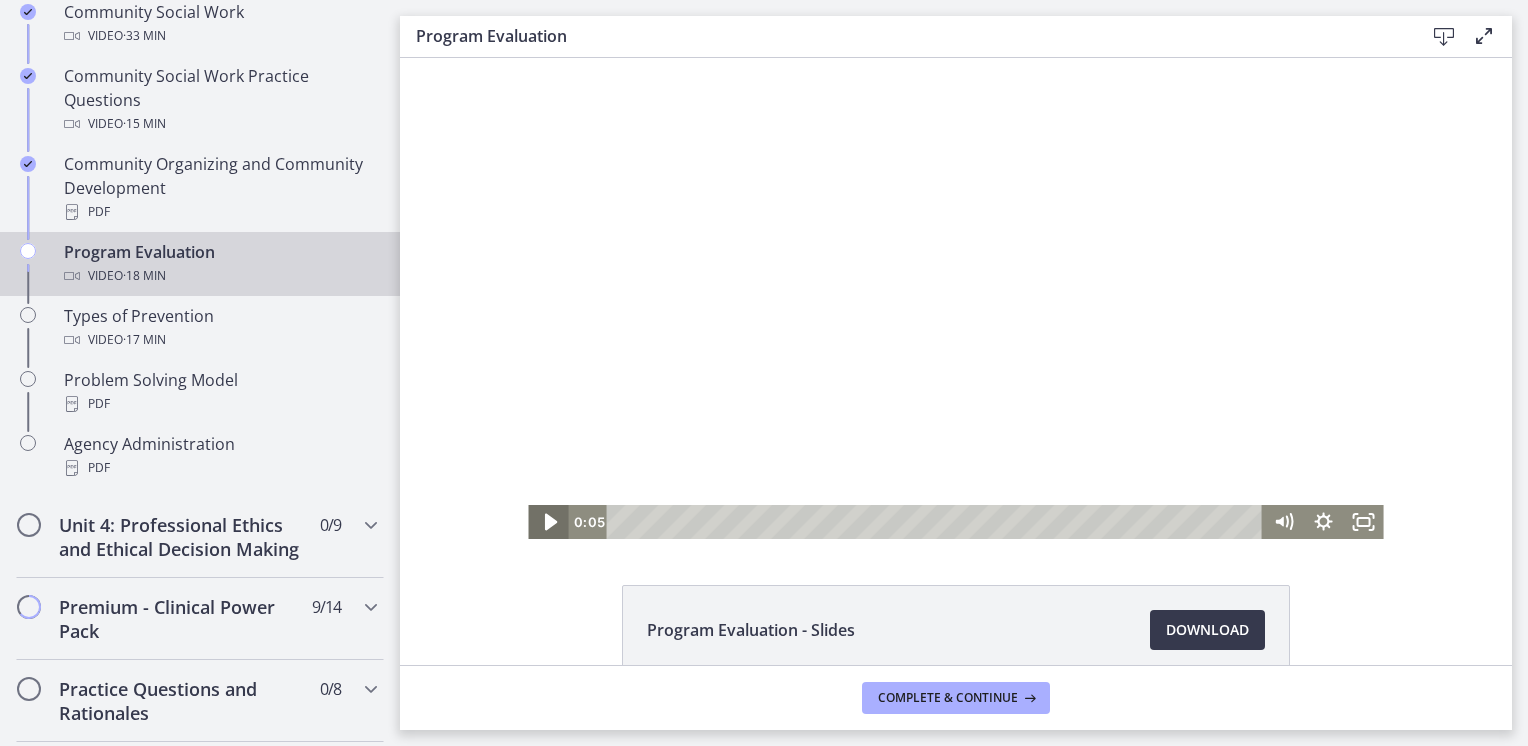 click 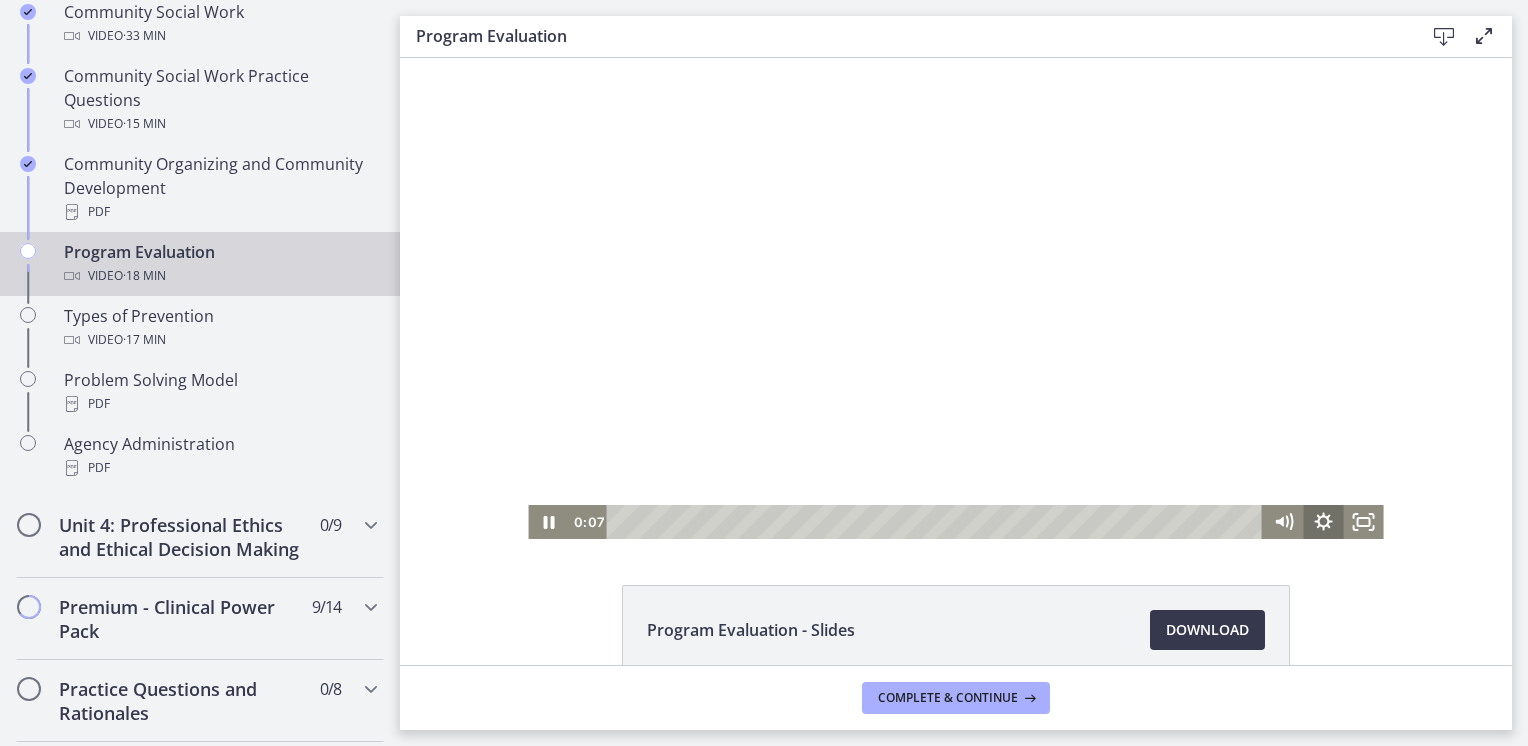 click 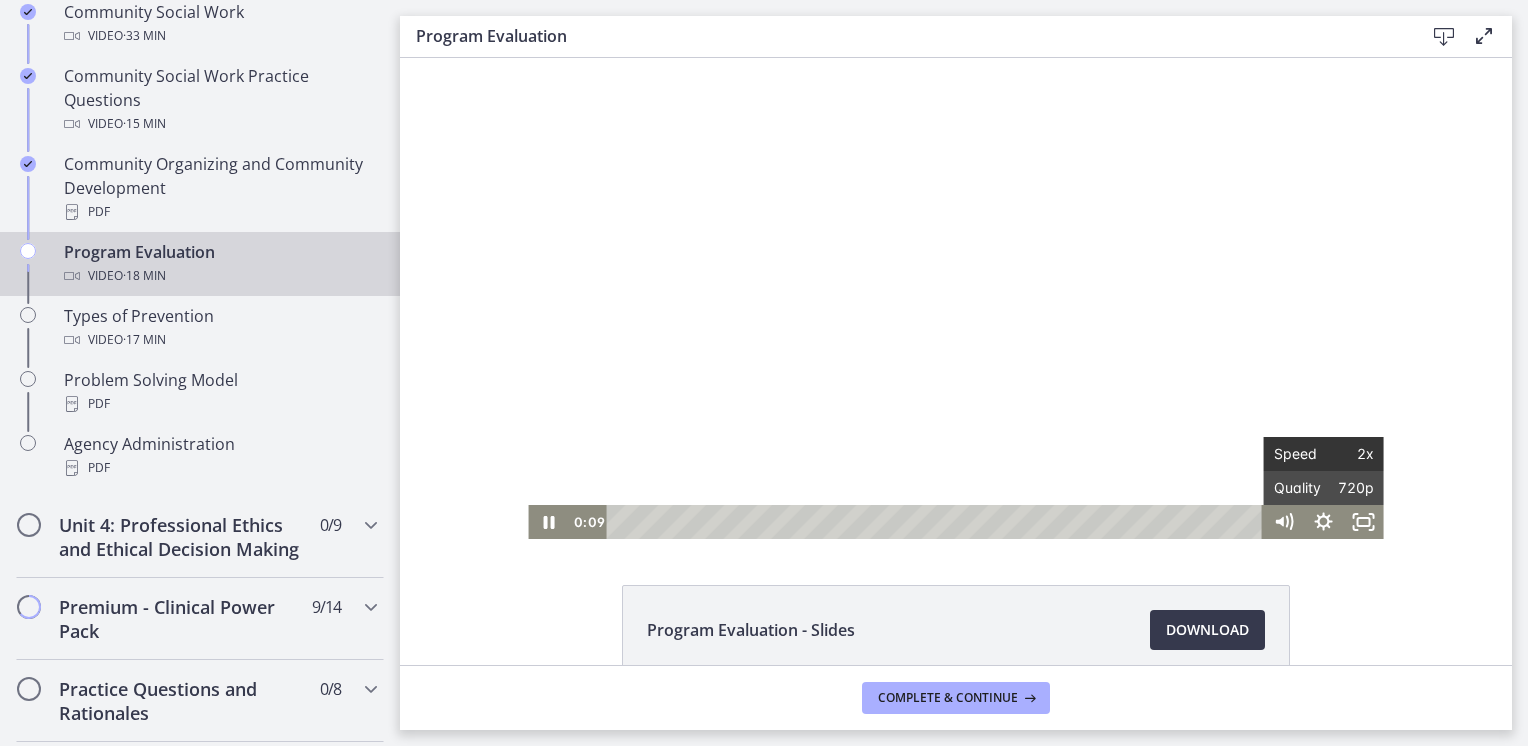 click on "2x" at bounding box center (1349, 454) 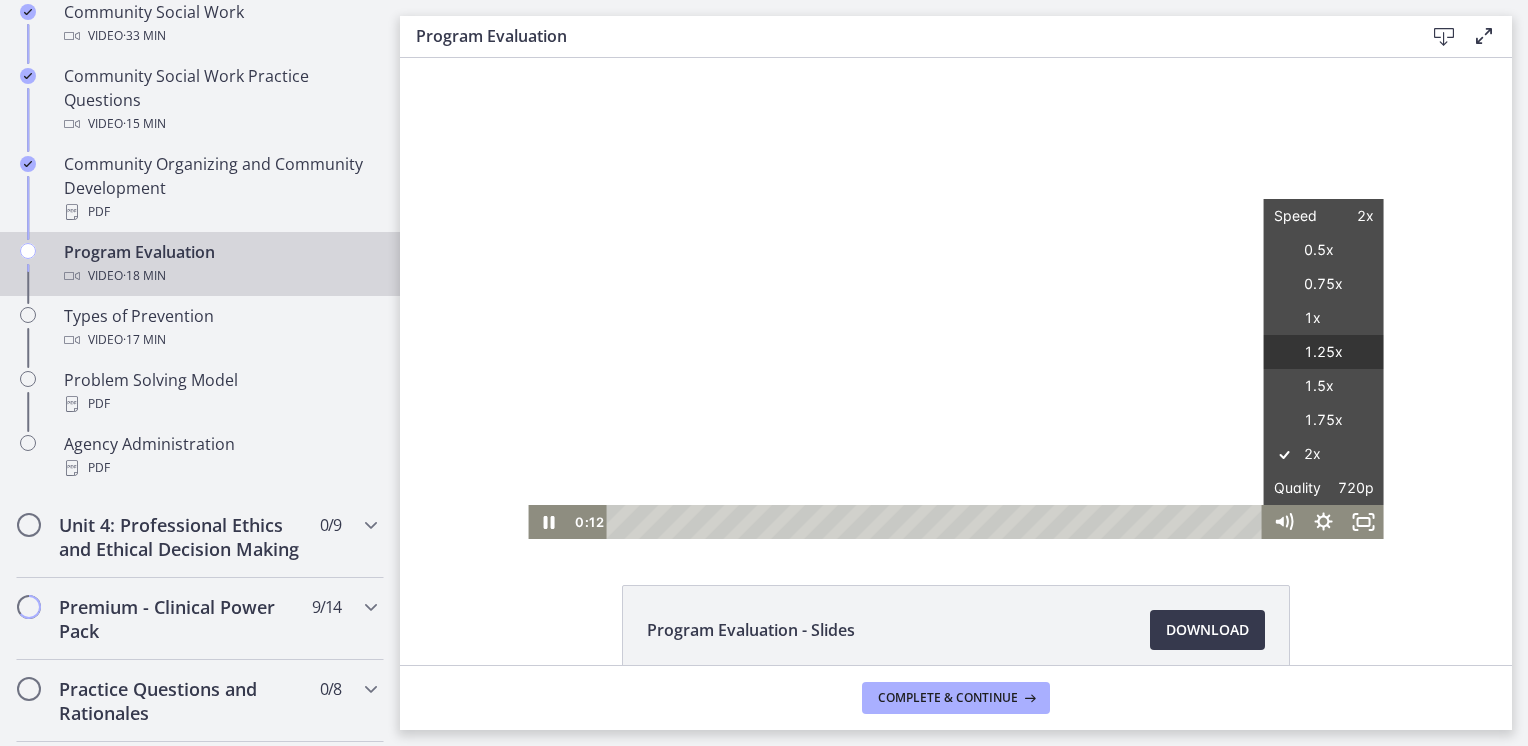 click on "1.25x" at bounding box center (1324, 352) 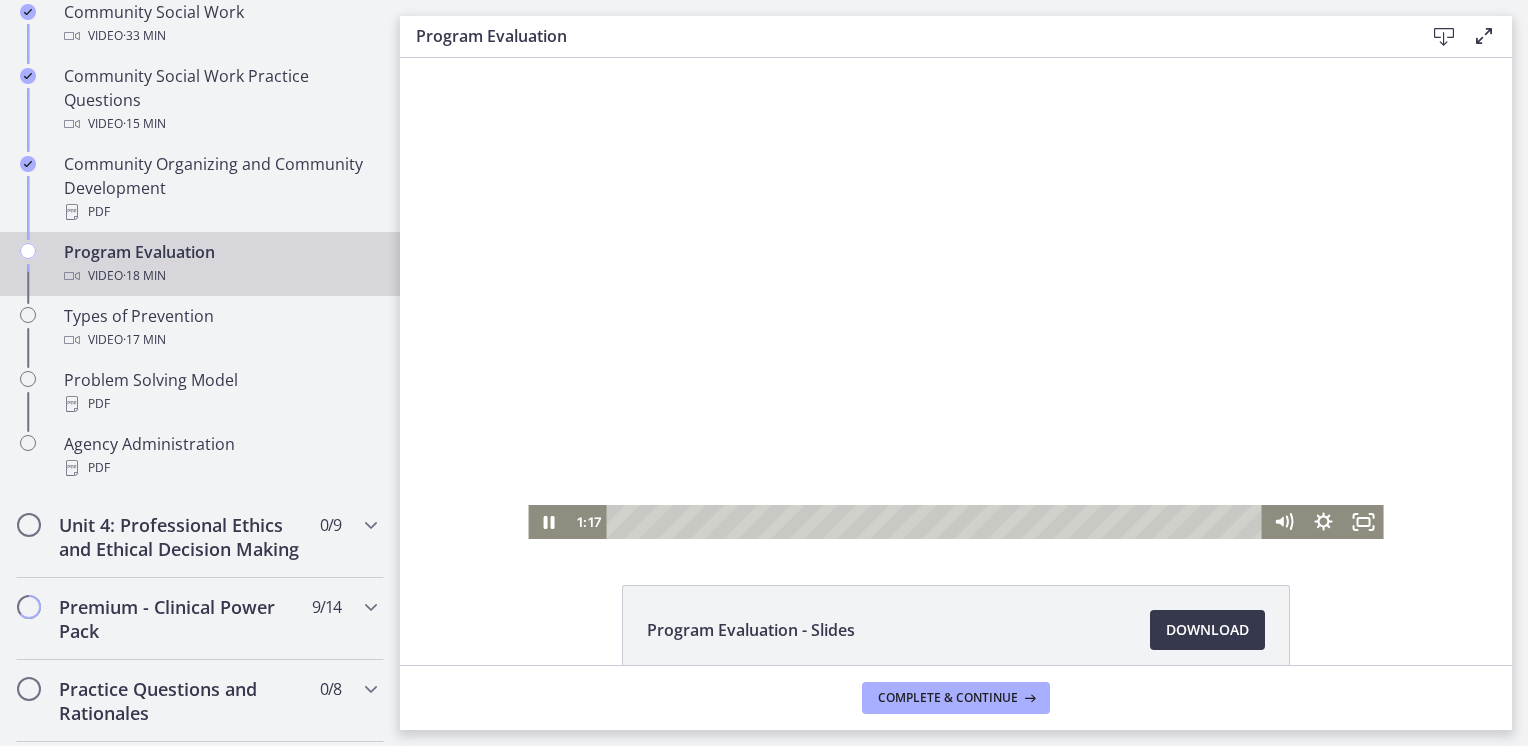 click at bounding box center [955, 298] 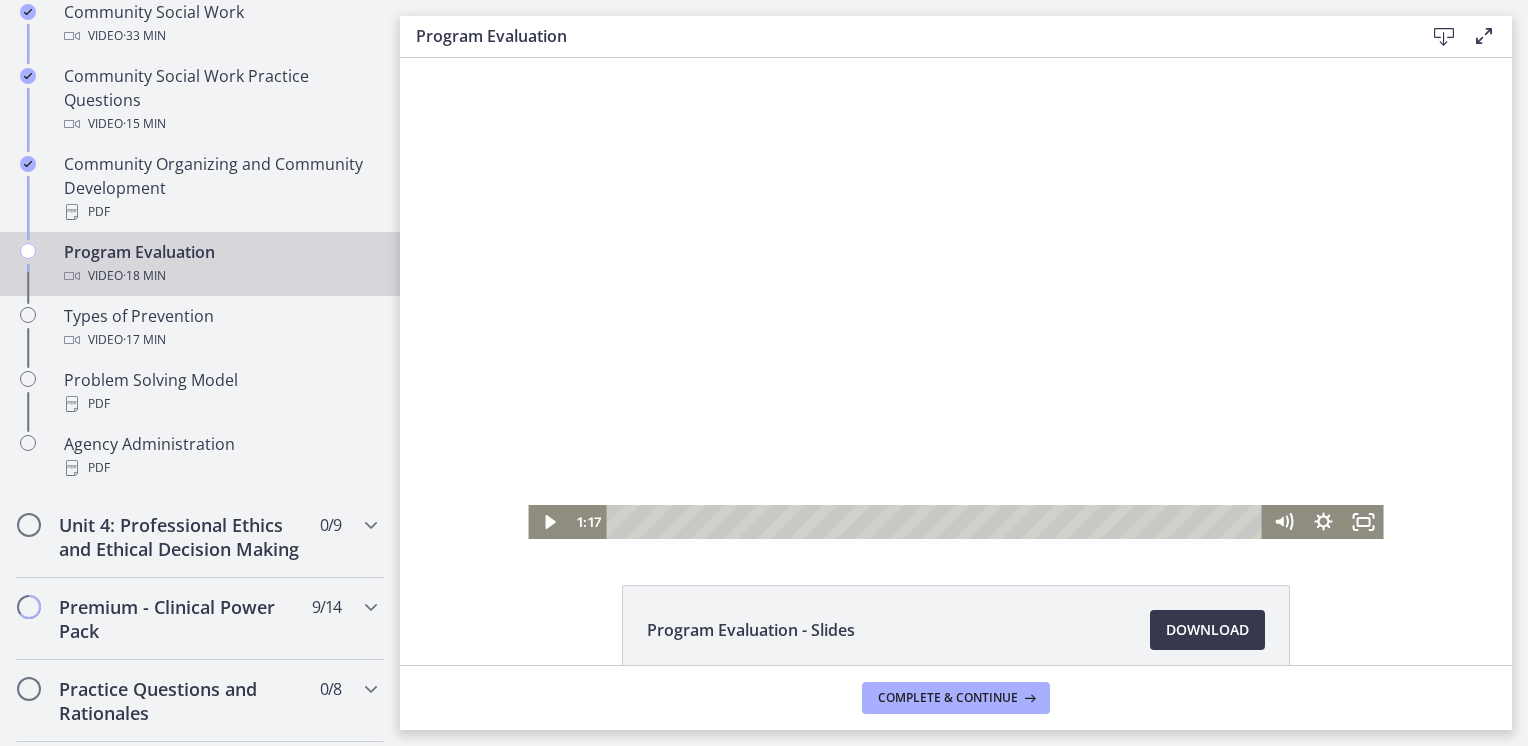 click at bounding box center [955, 298] 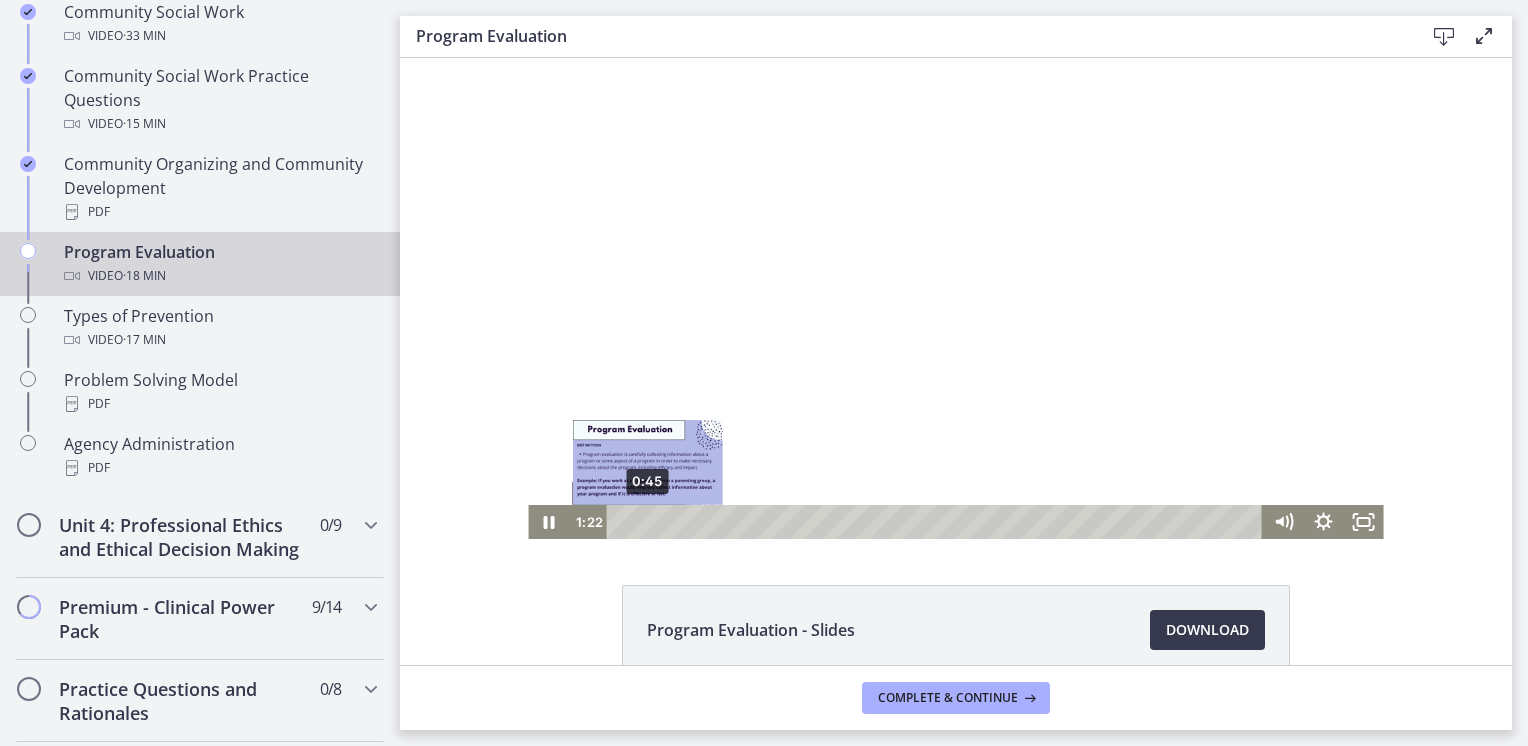 click on "0:45" at bounding box center [938, 522] 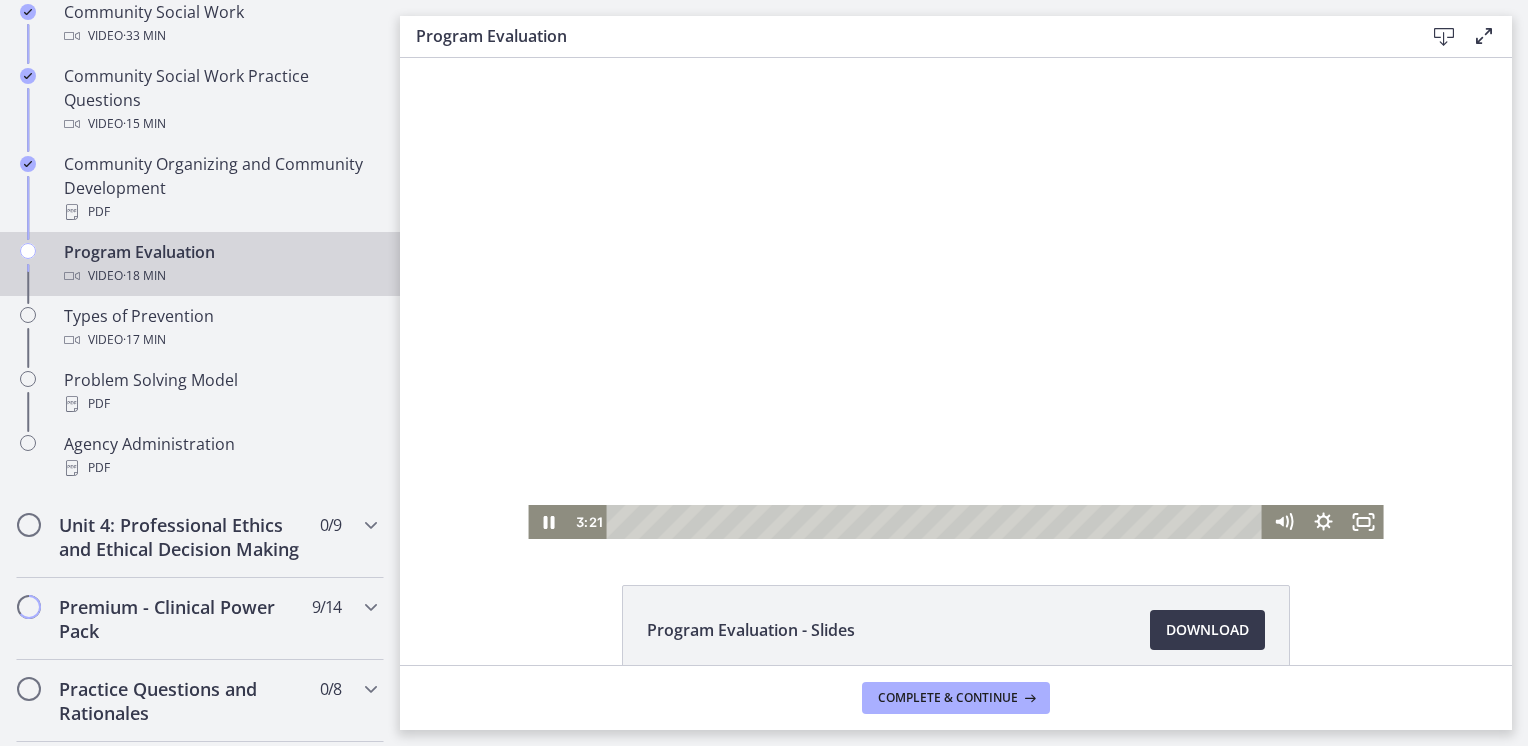 click at bounding box center (955, 298) 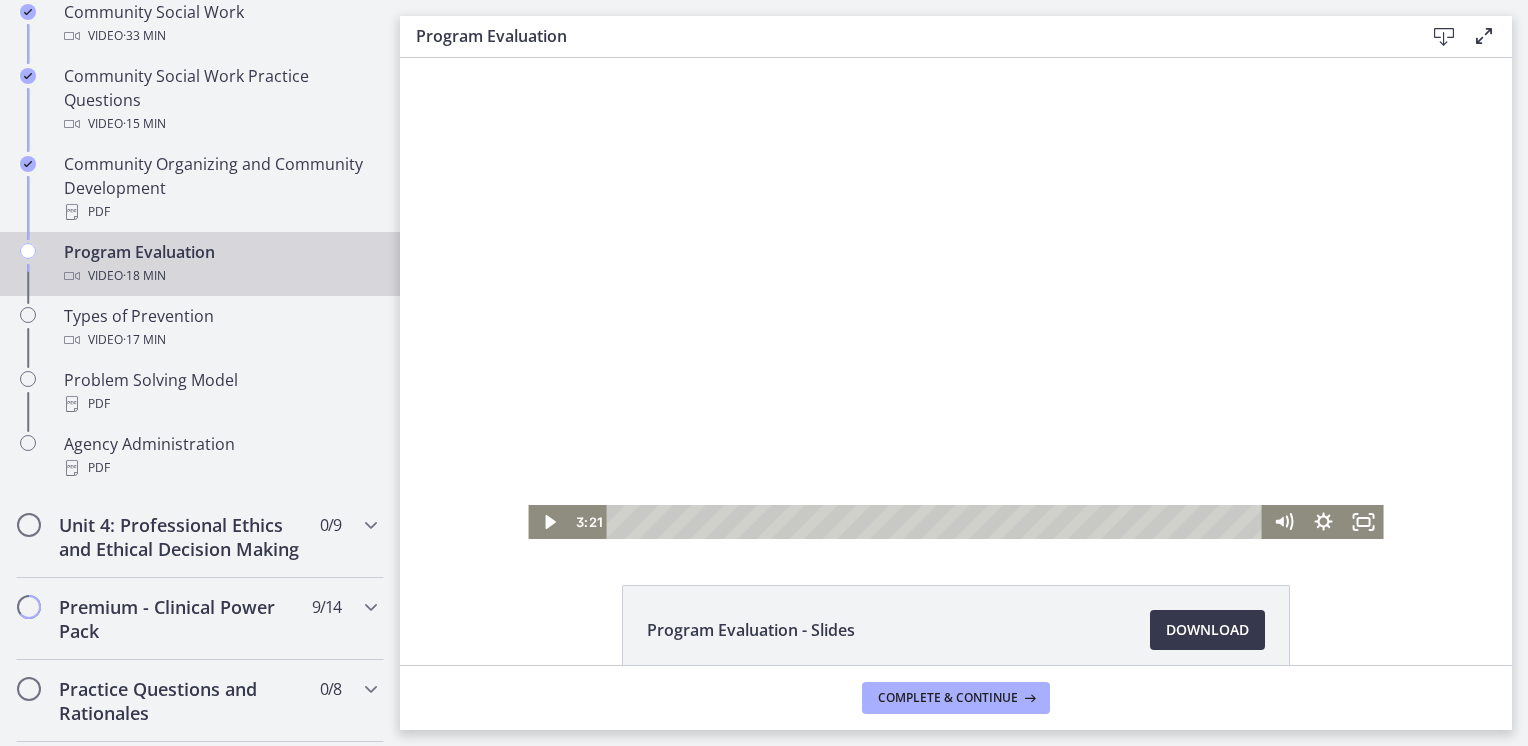 click at bounding box center (955, 298) 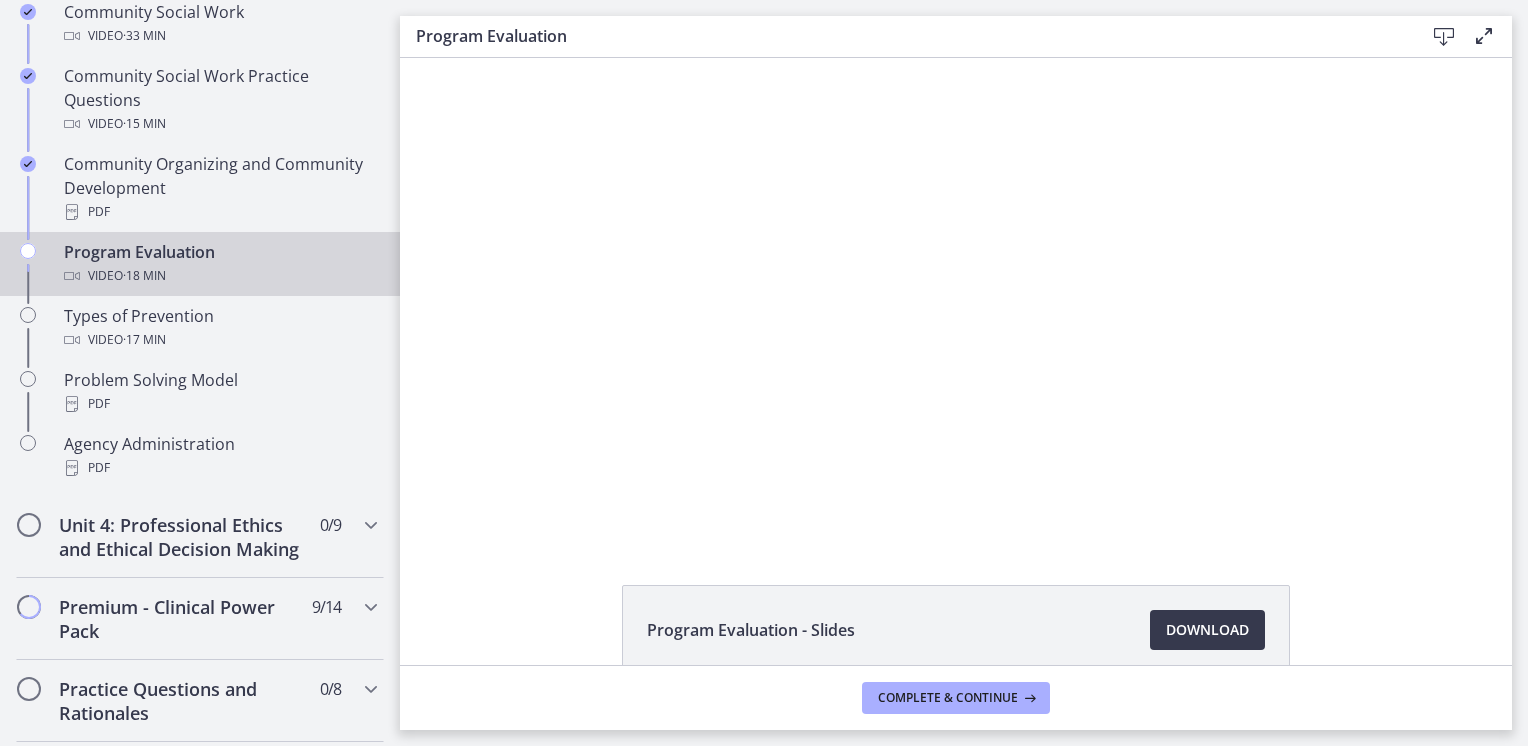 click at bounding box center (955, 298) 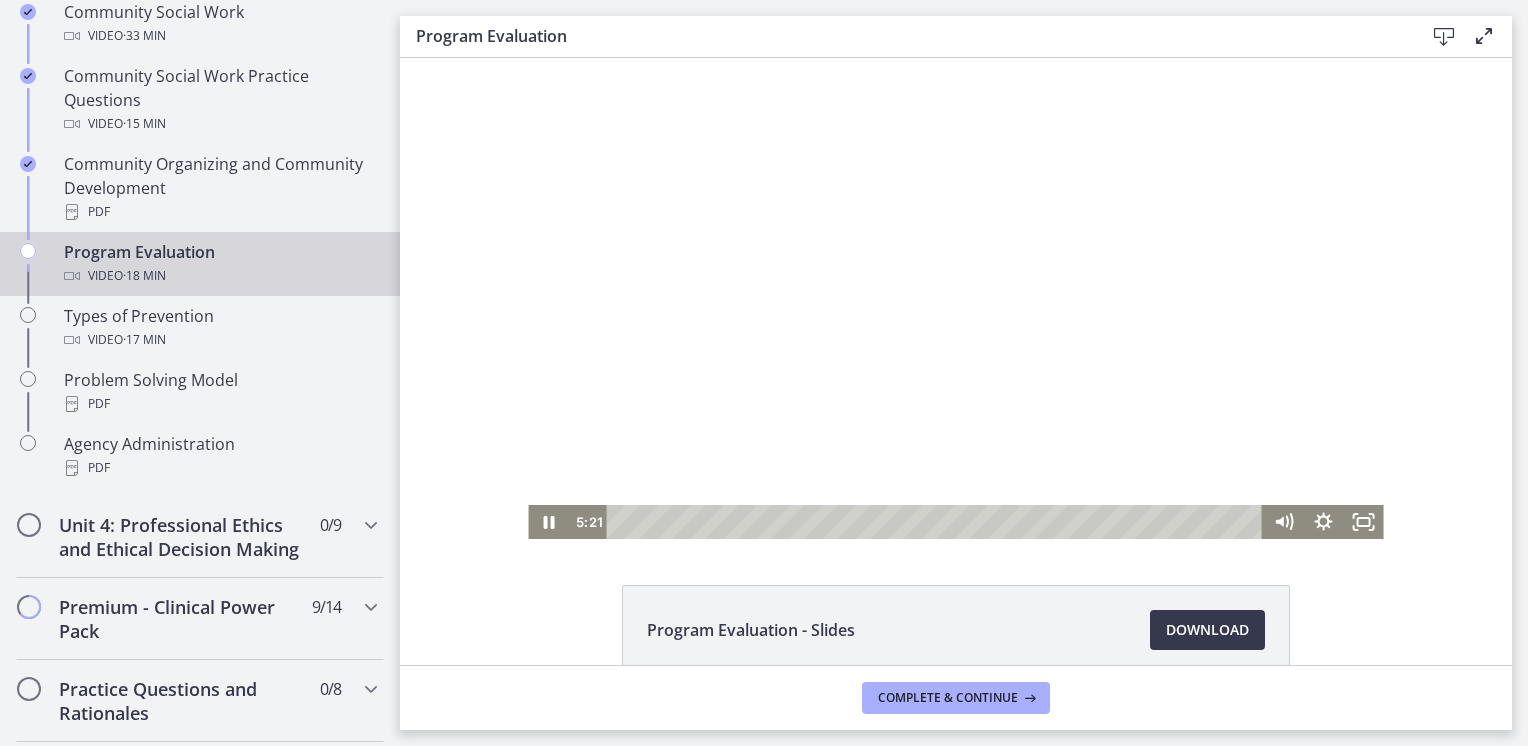 click at bounding box center [955, 298] 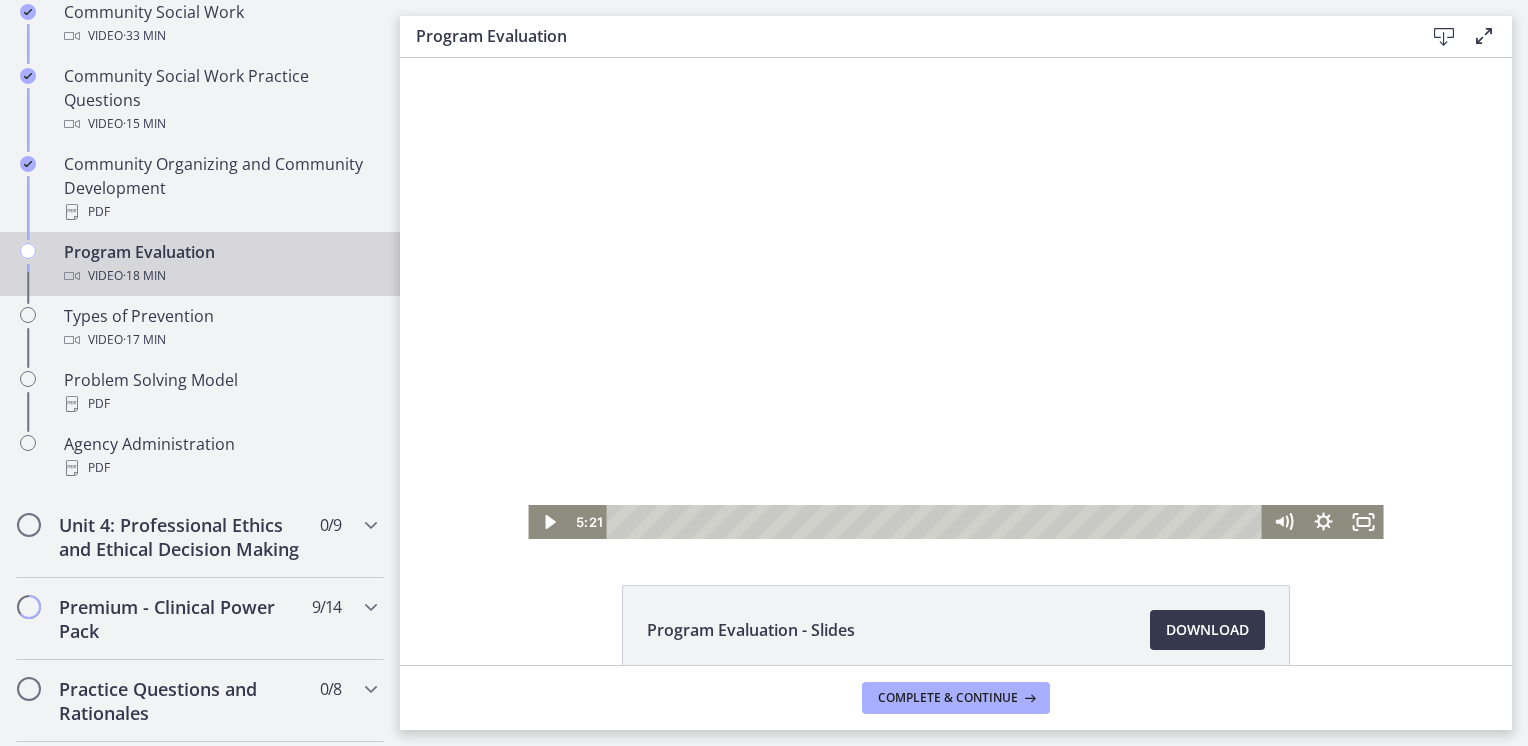 click at bounding box center (955, 298) 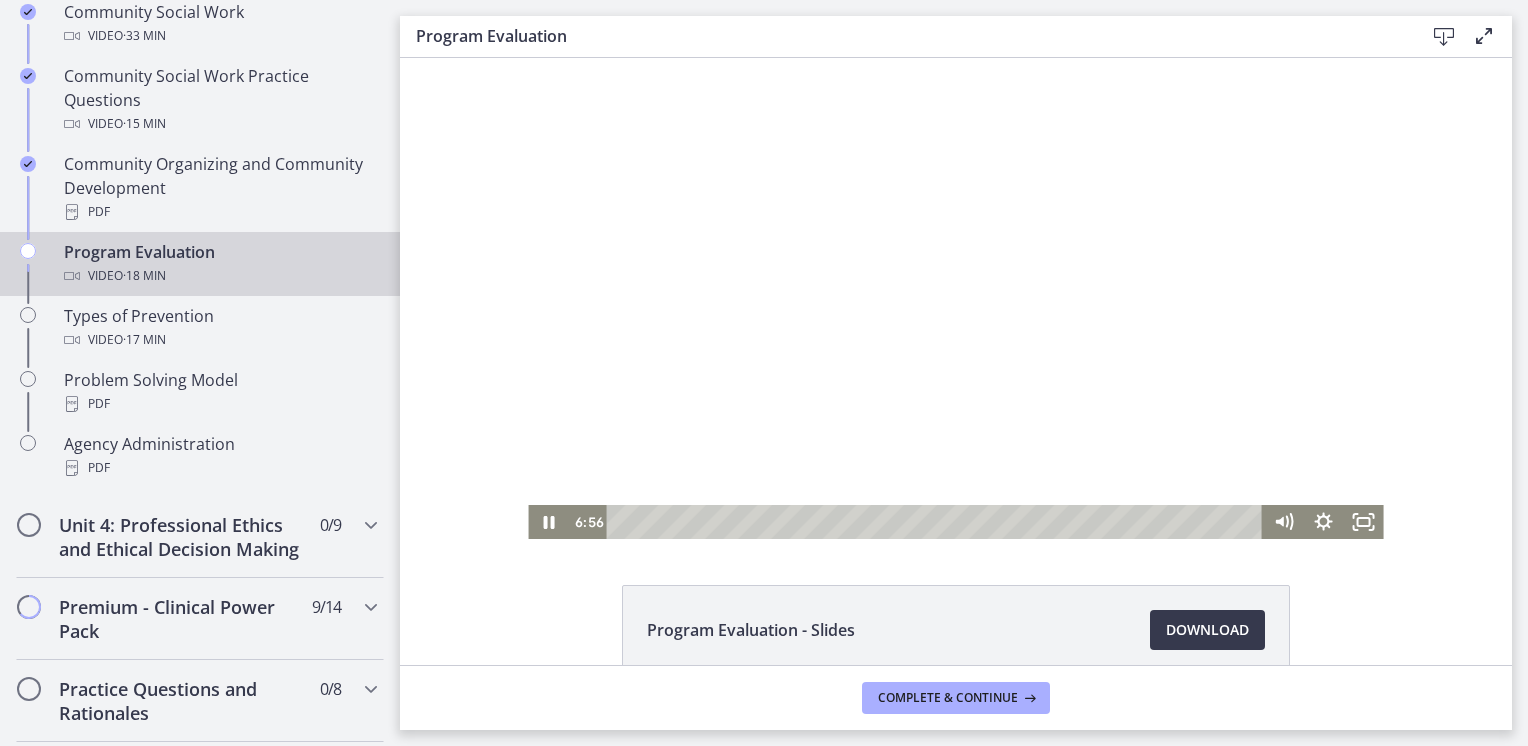 click at bounding box center [955, 298] 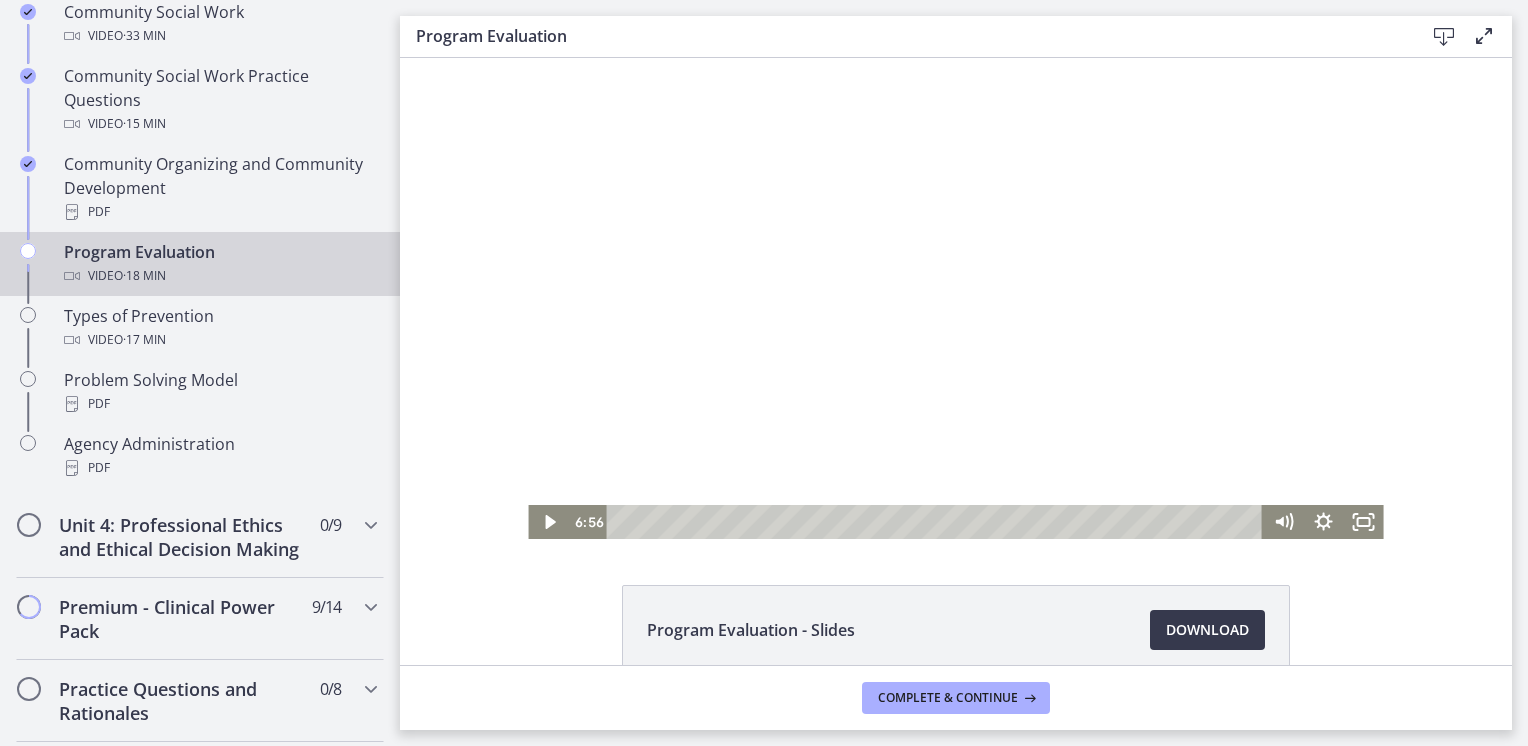 click at bounding box center (955, 298) 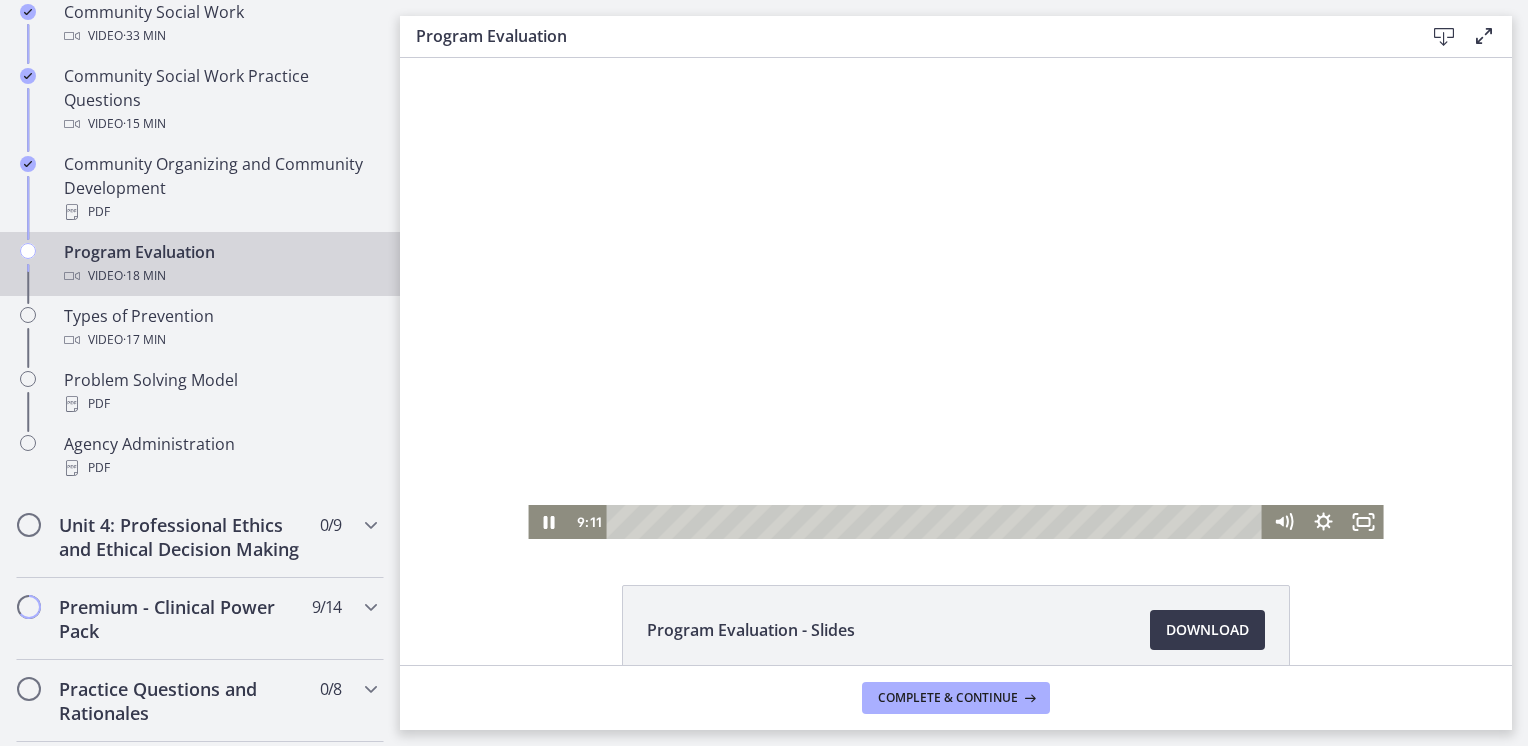 click at bounding box center (955, 298) 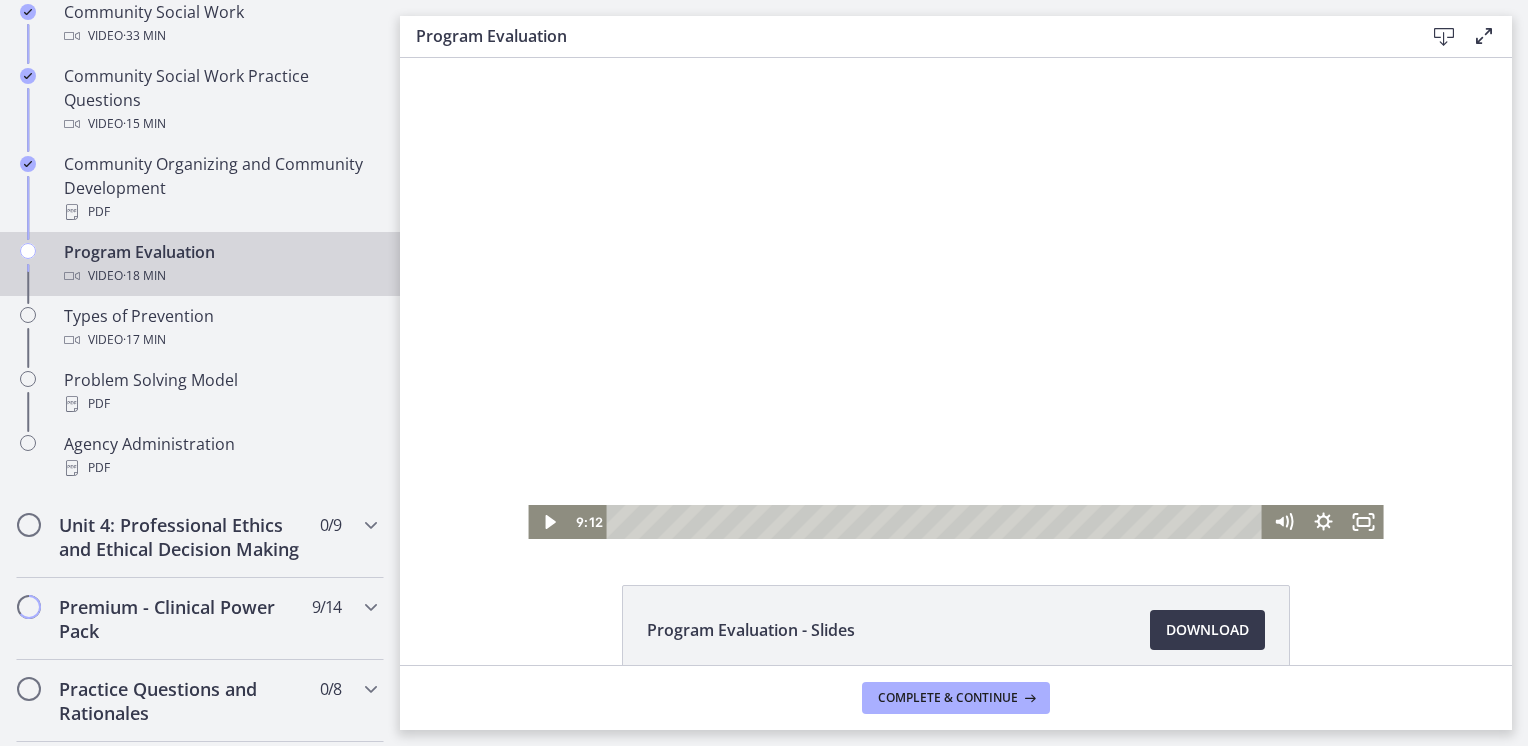 click at bounding box center (955, 298) 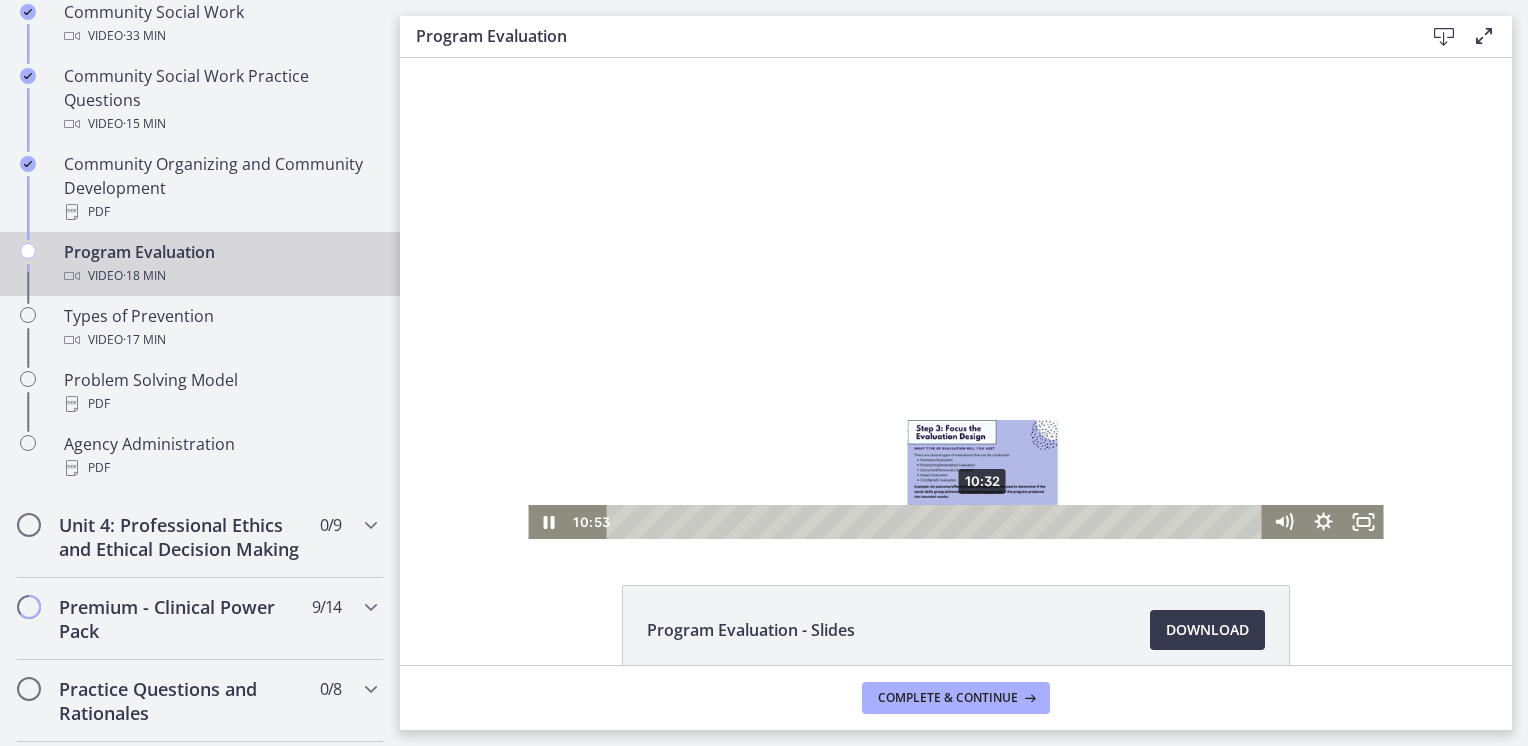 click on "10:32" at bounding box center [938, 522] 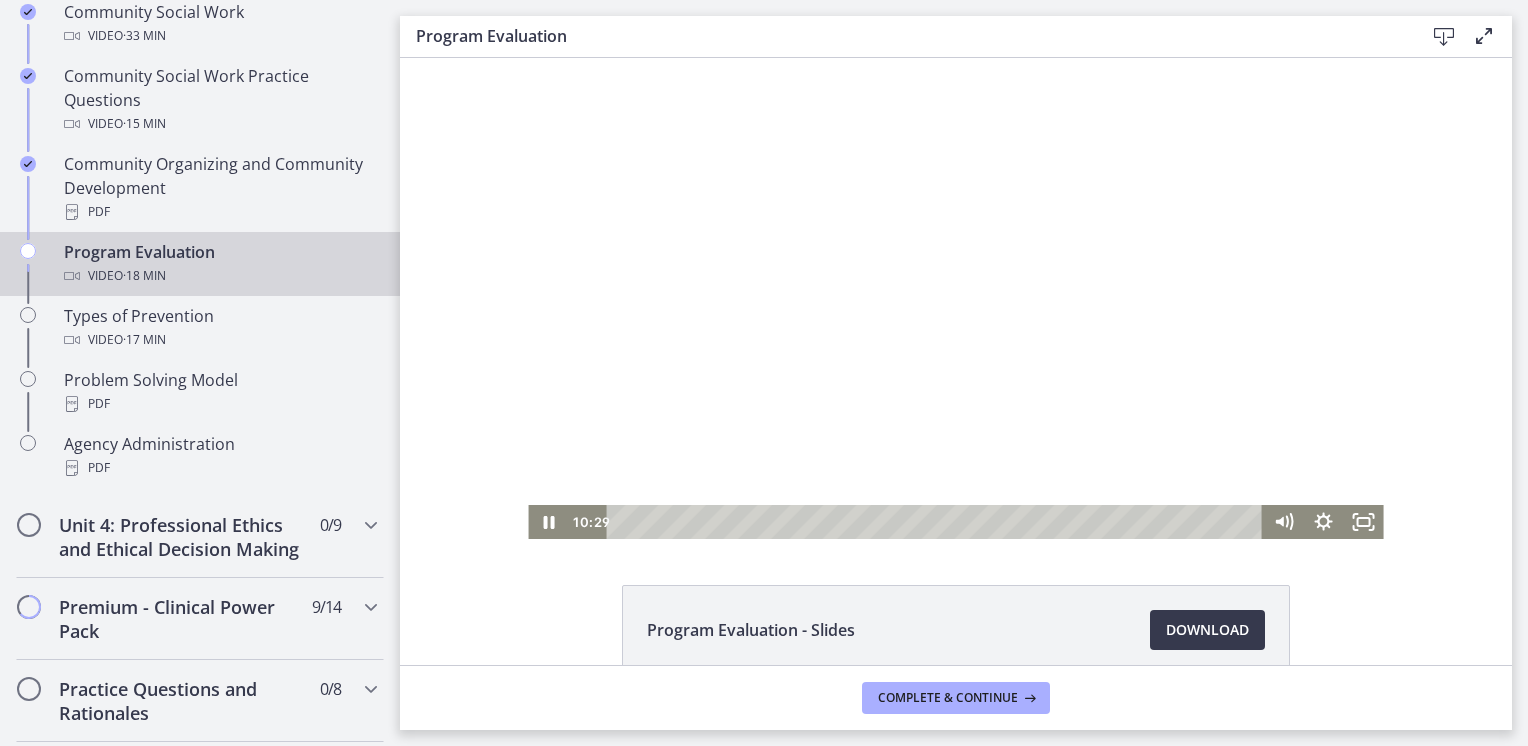 click at bounding box center (955, 298) 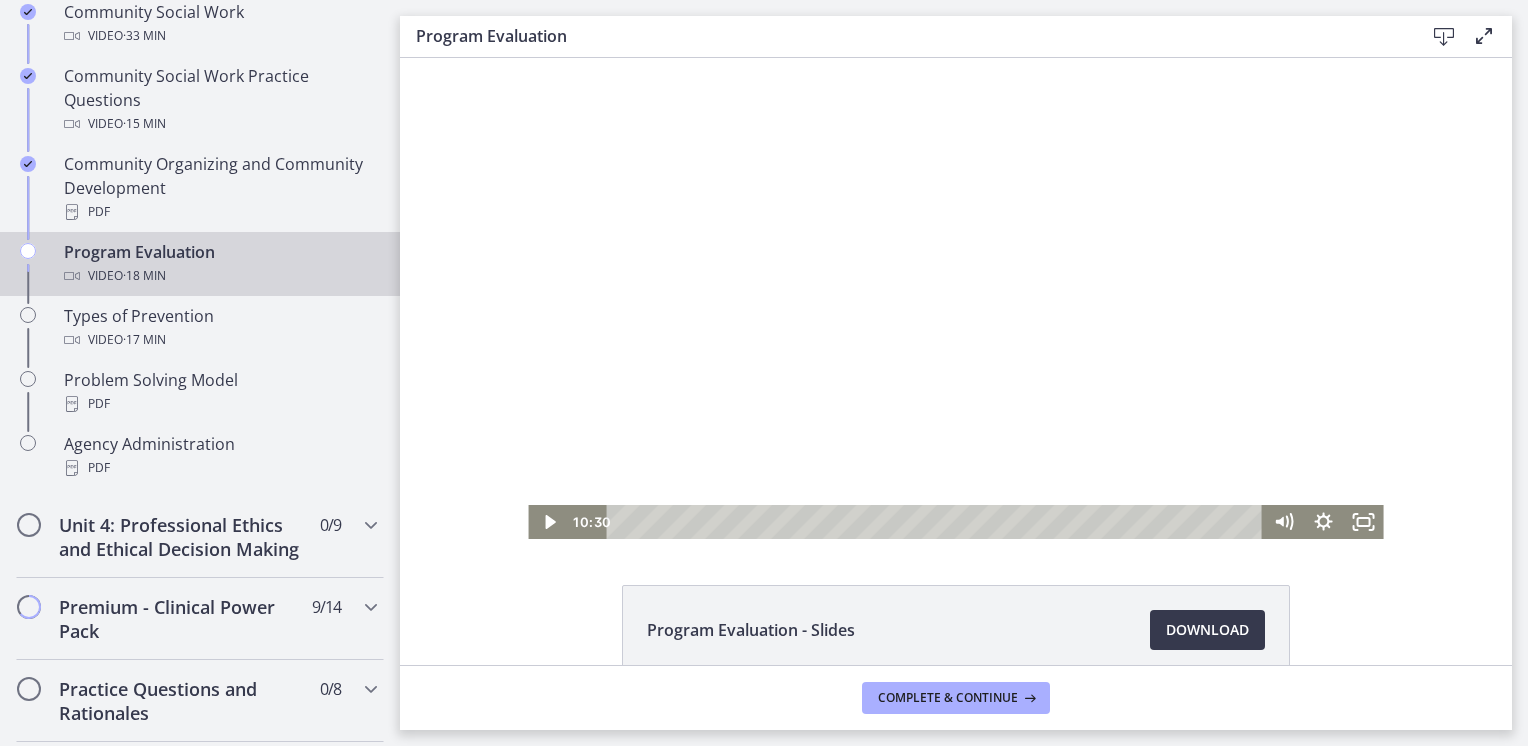 click at bounding box center (955, 298) 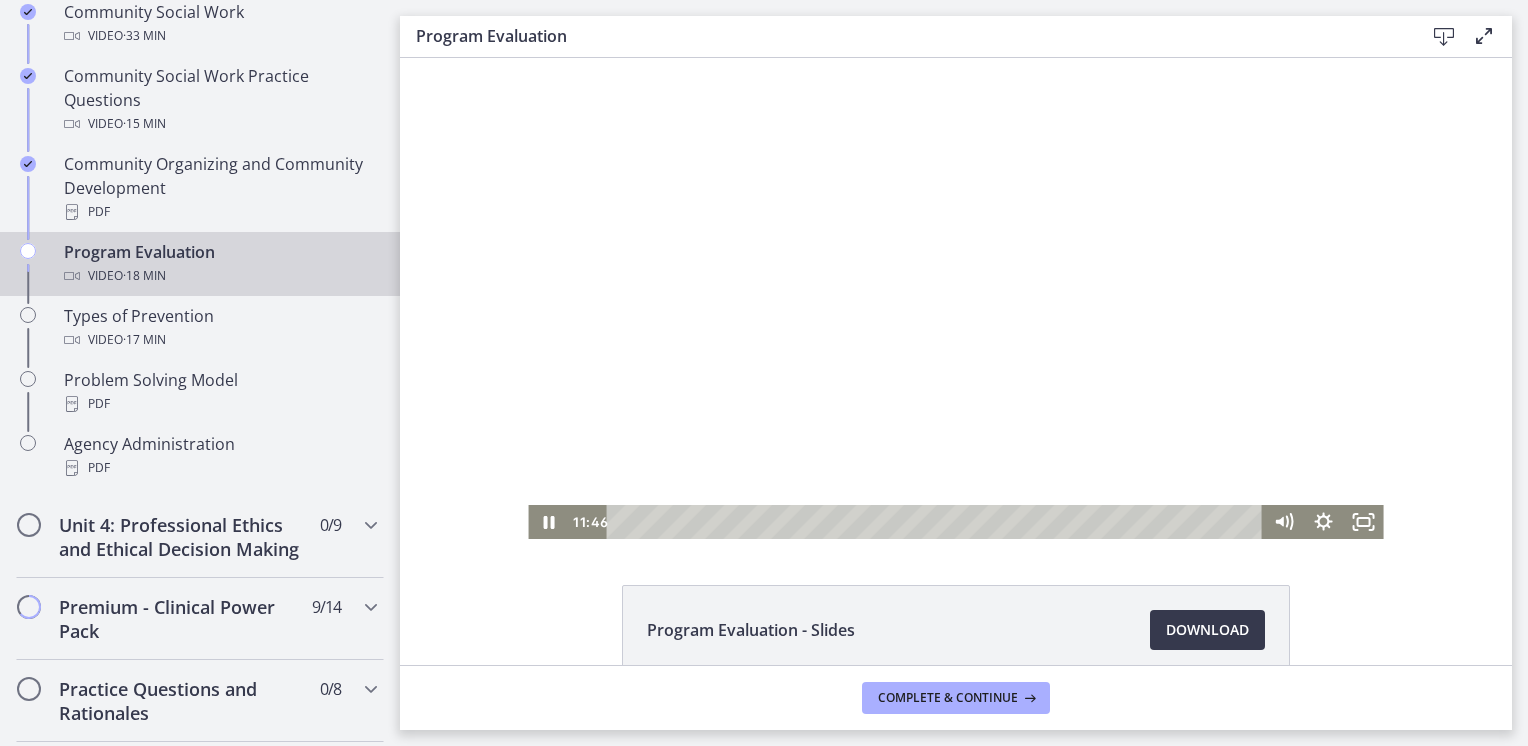 click at bounding box center [955, 298] 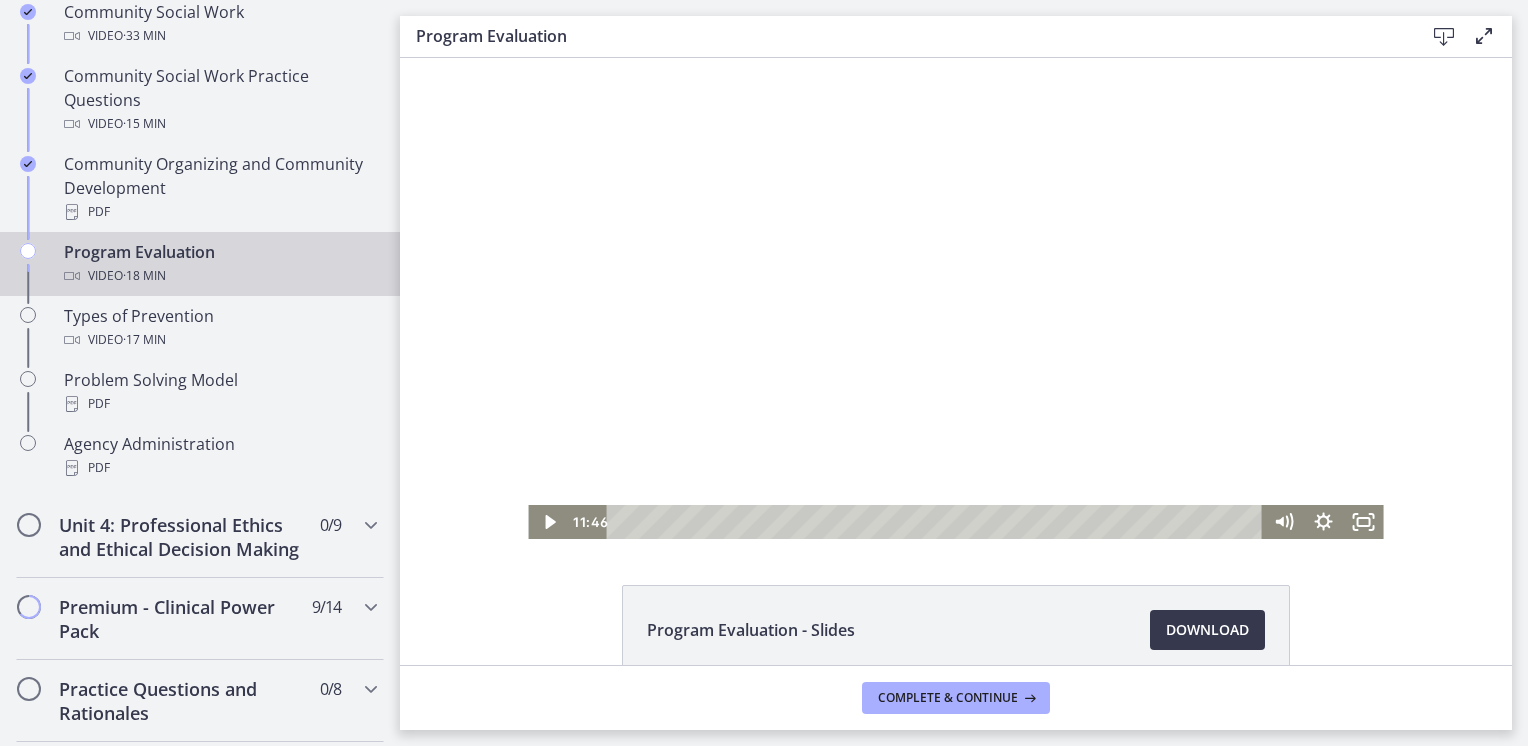click at bounding box center (955, 298) 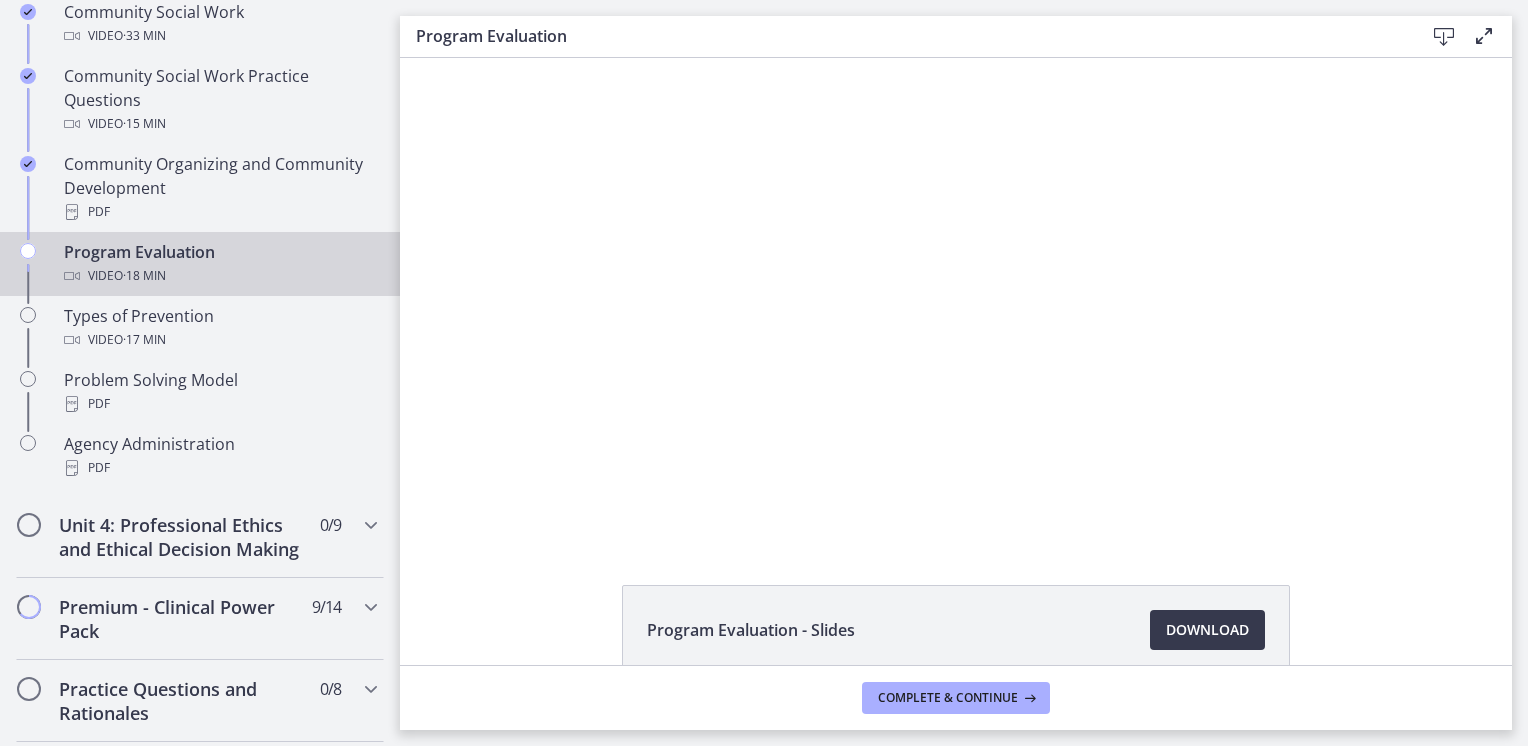 click at bounding box center (955, 298) 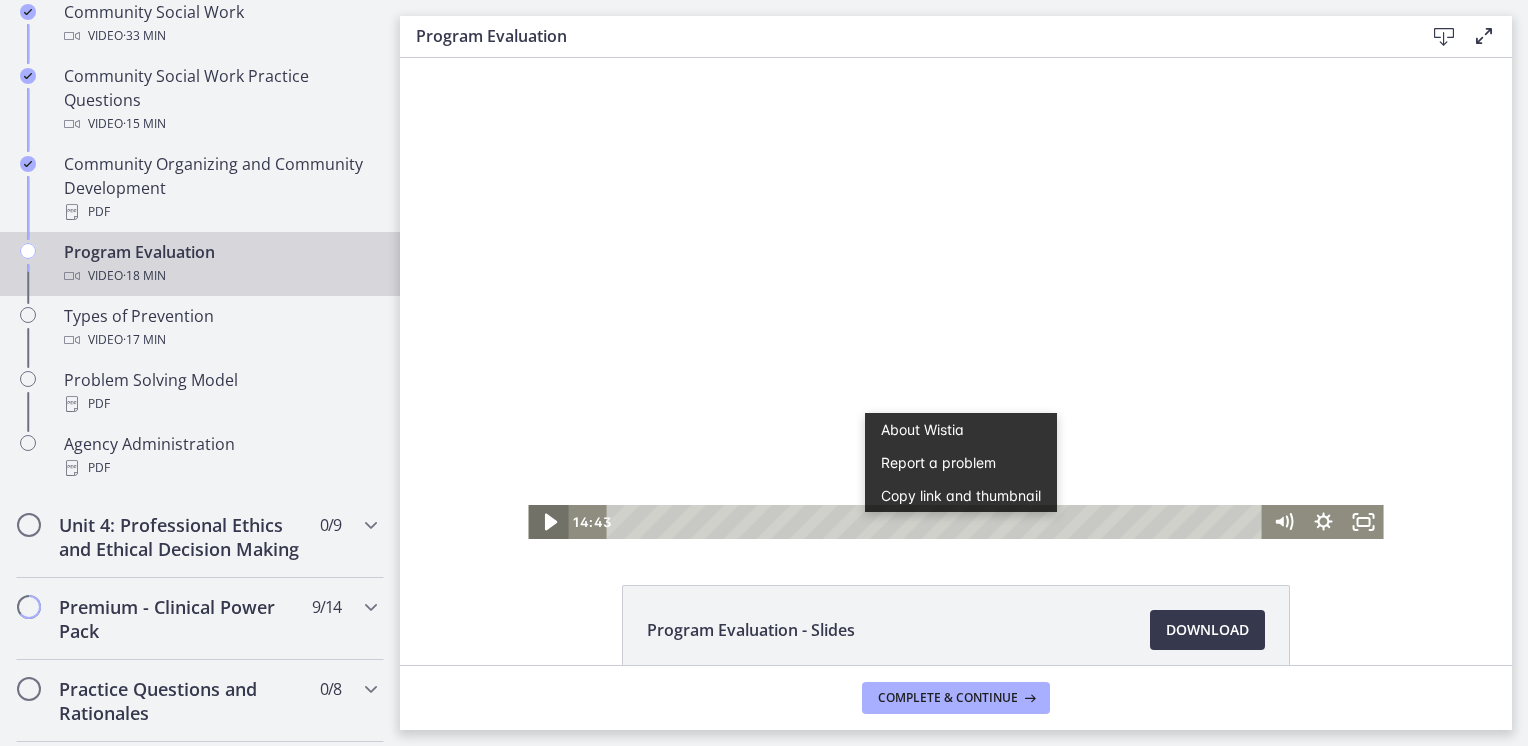 click 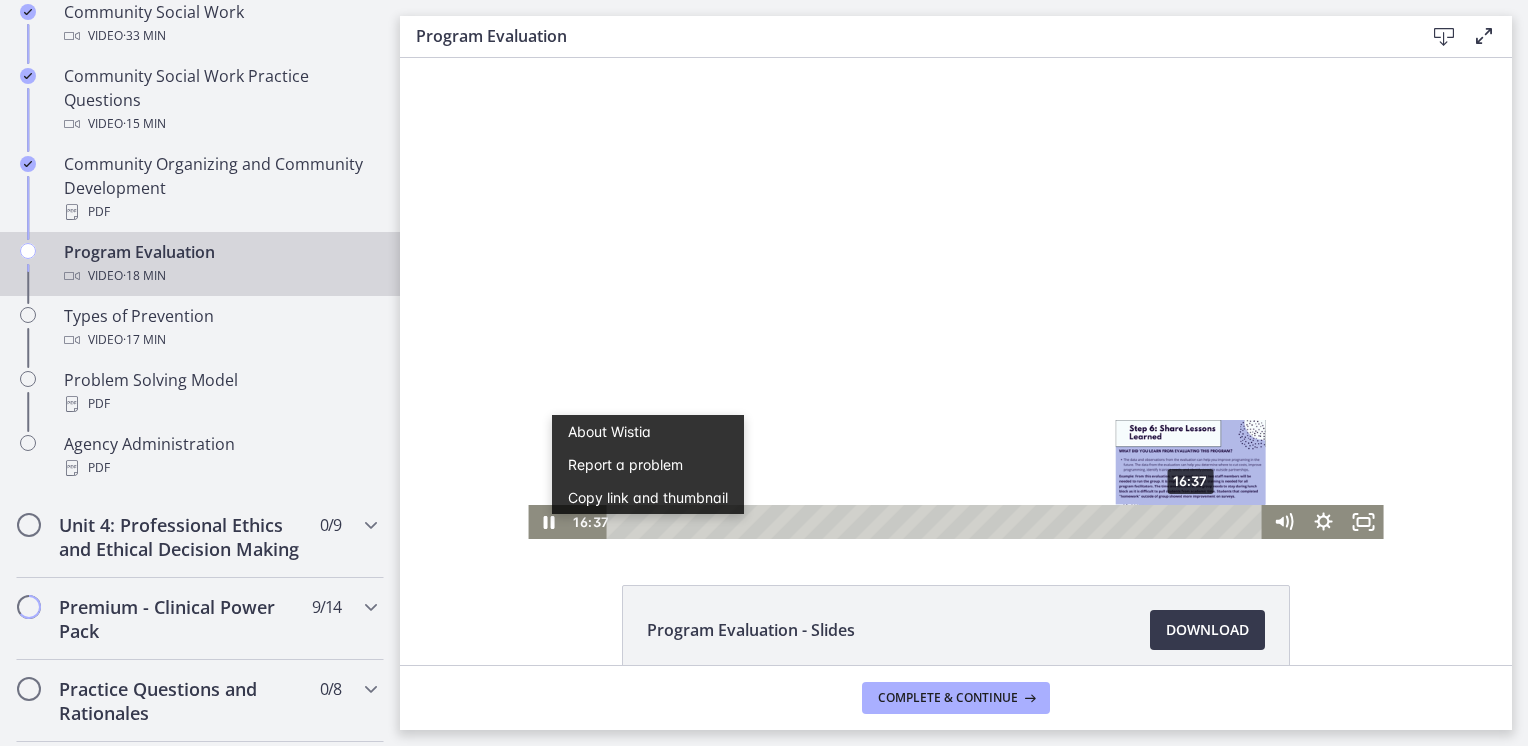 click on "16:37" at bounding box center (938, 522) 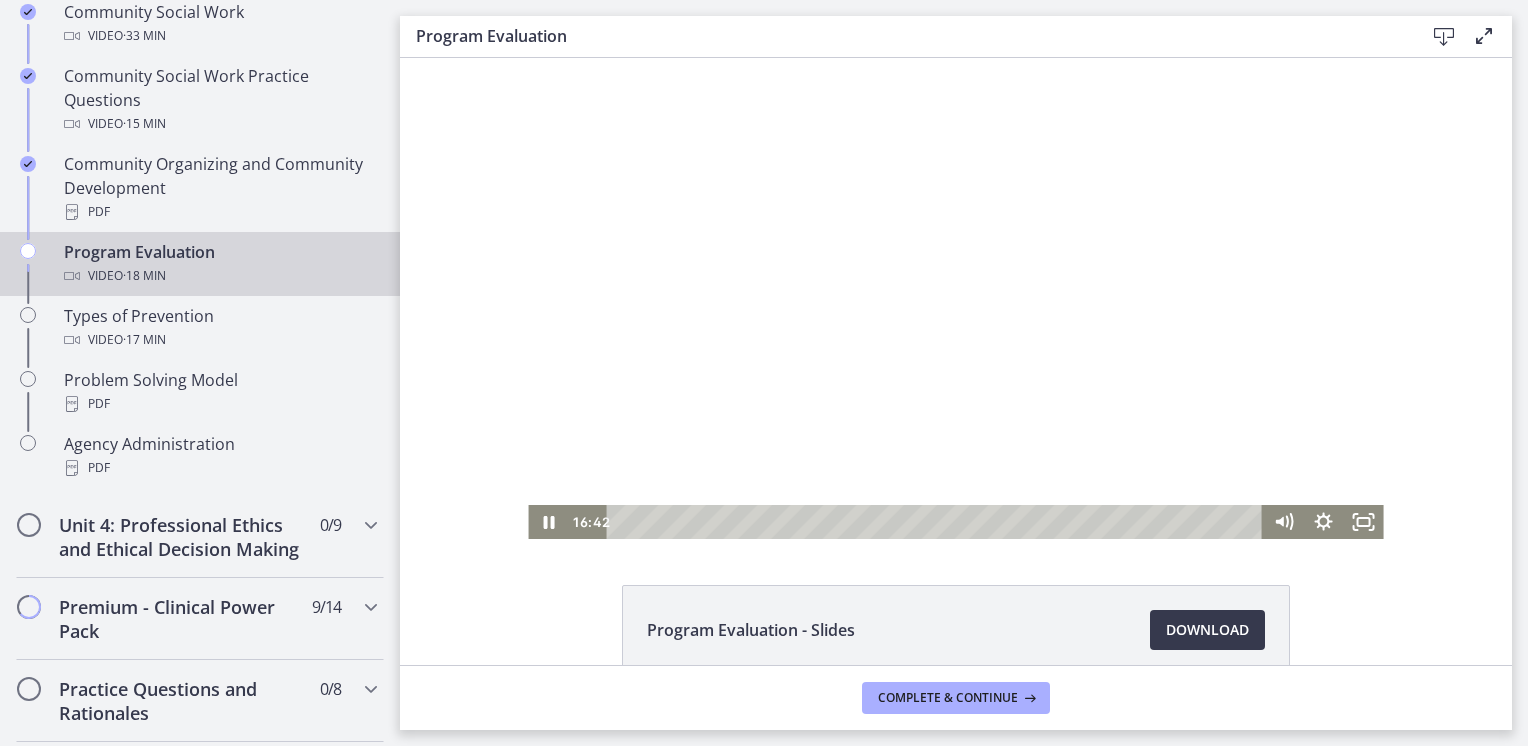 click at bounding box center (955, 298) 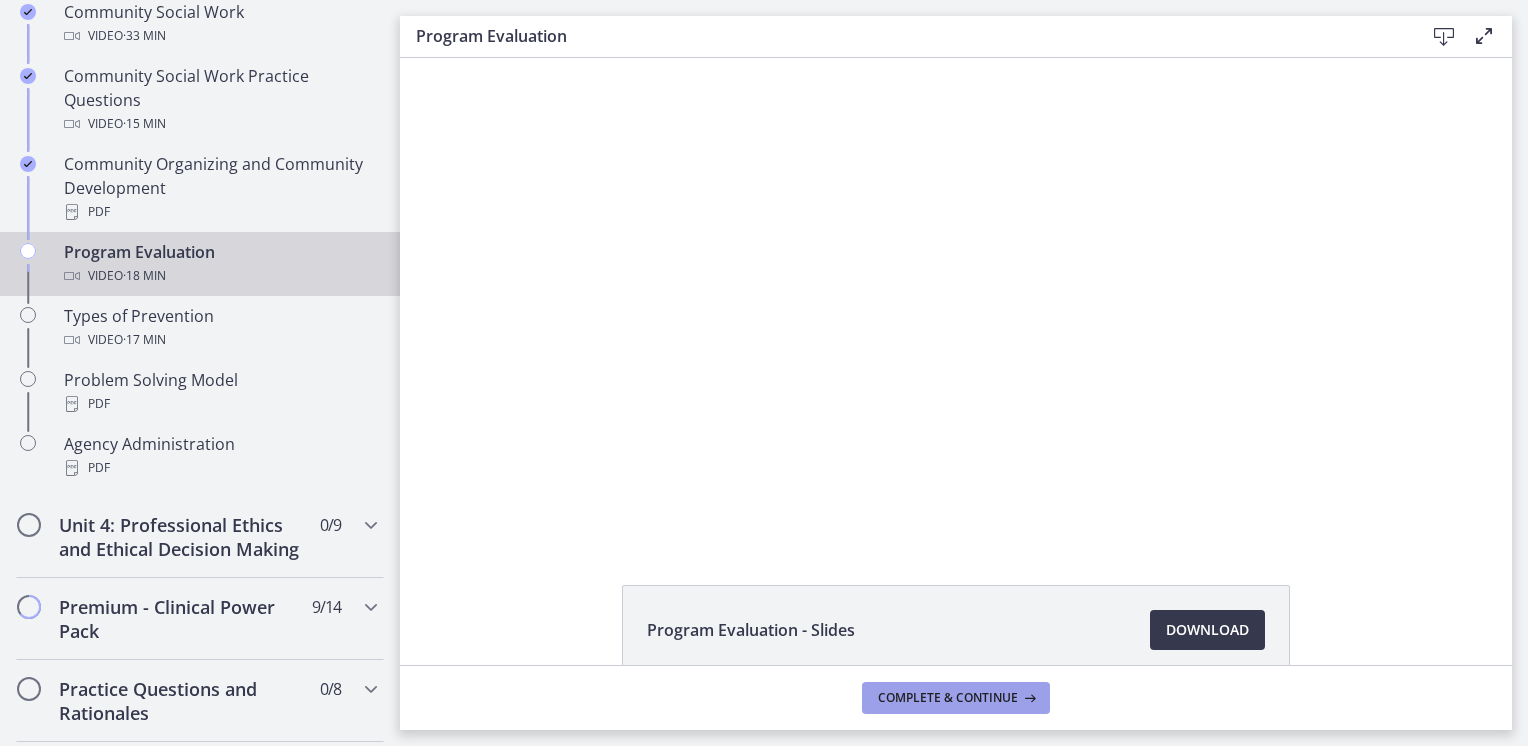 click on "Complete & continue" at bounding box center (948, 698) 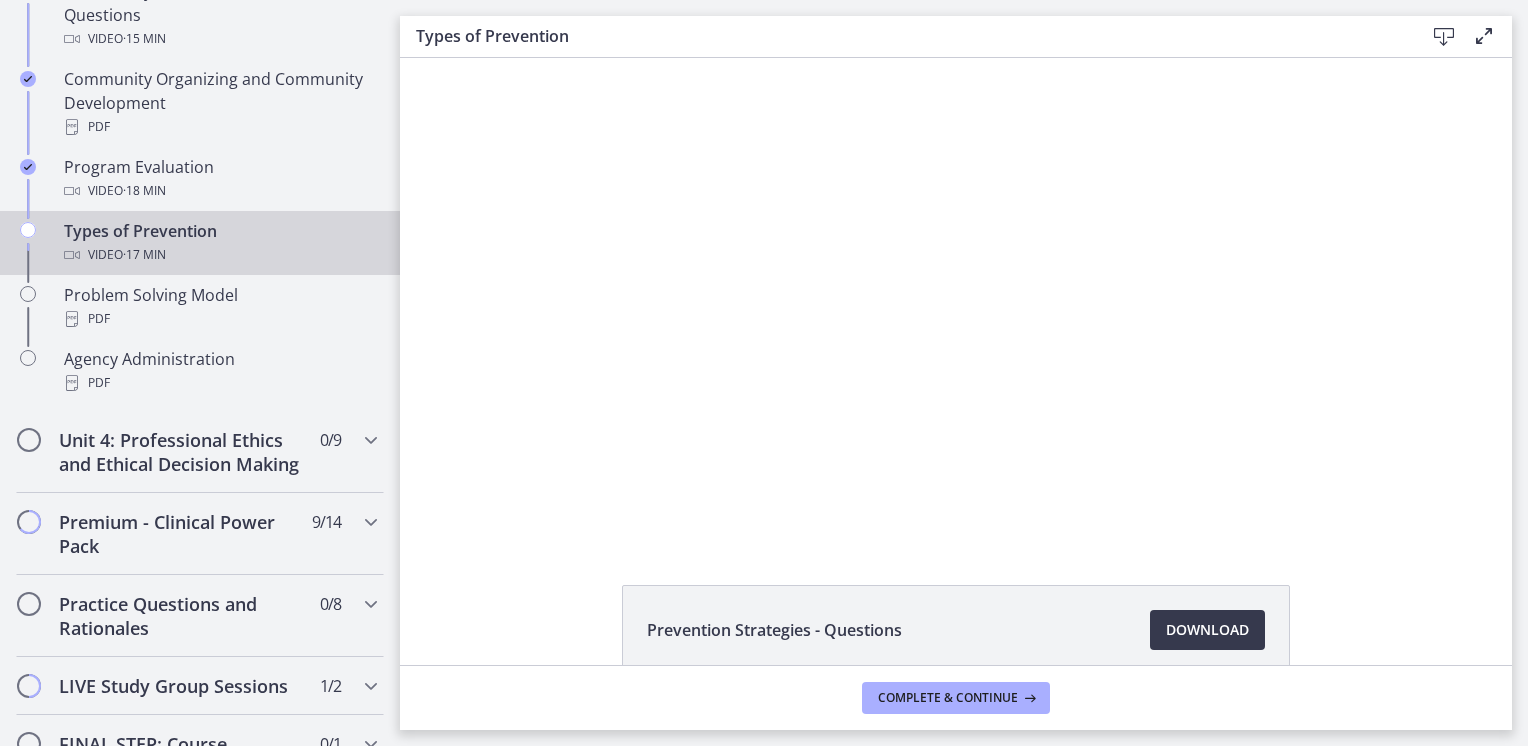 scroll, scrollTop: 1419, scrollLeft: 0, axis: vertical 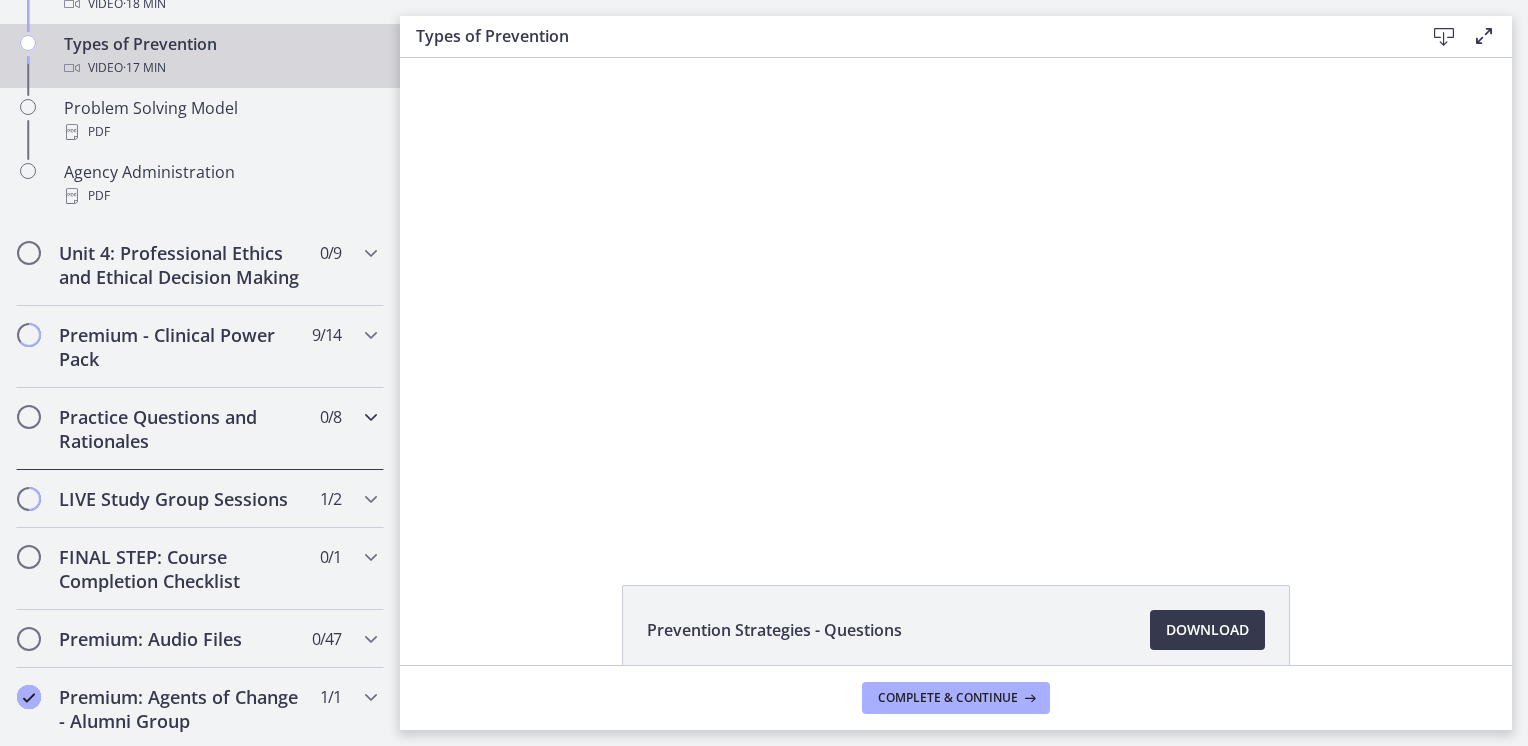 click on "Practice Questions and Rationales" at bounding box center (181, 429) 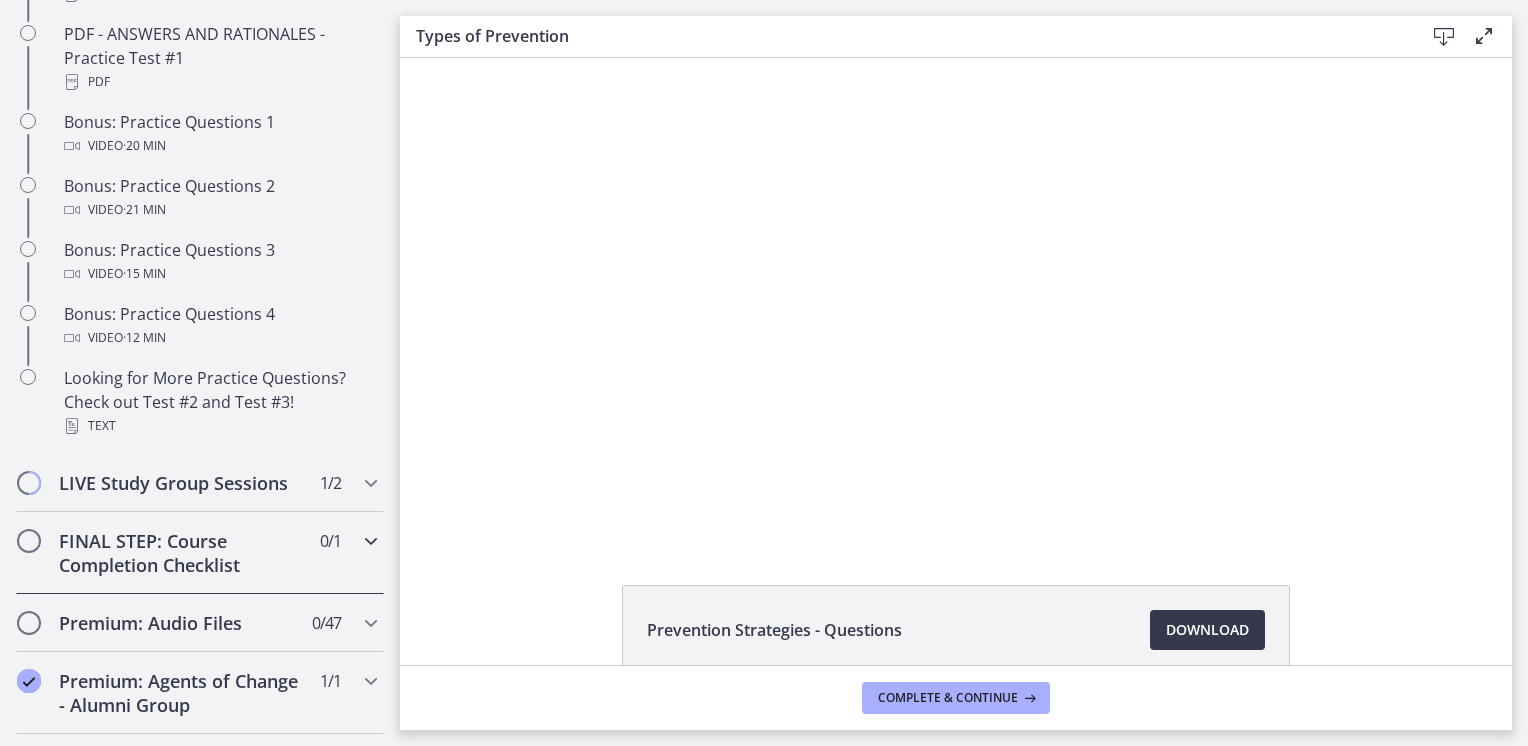 scroll, scrollTop: 1274, scrollLeft: 0, axis: vertical 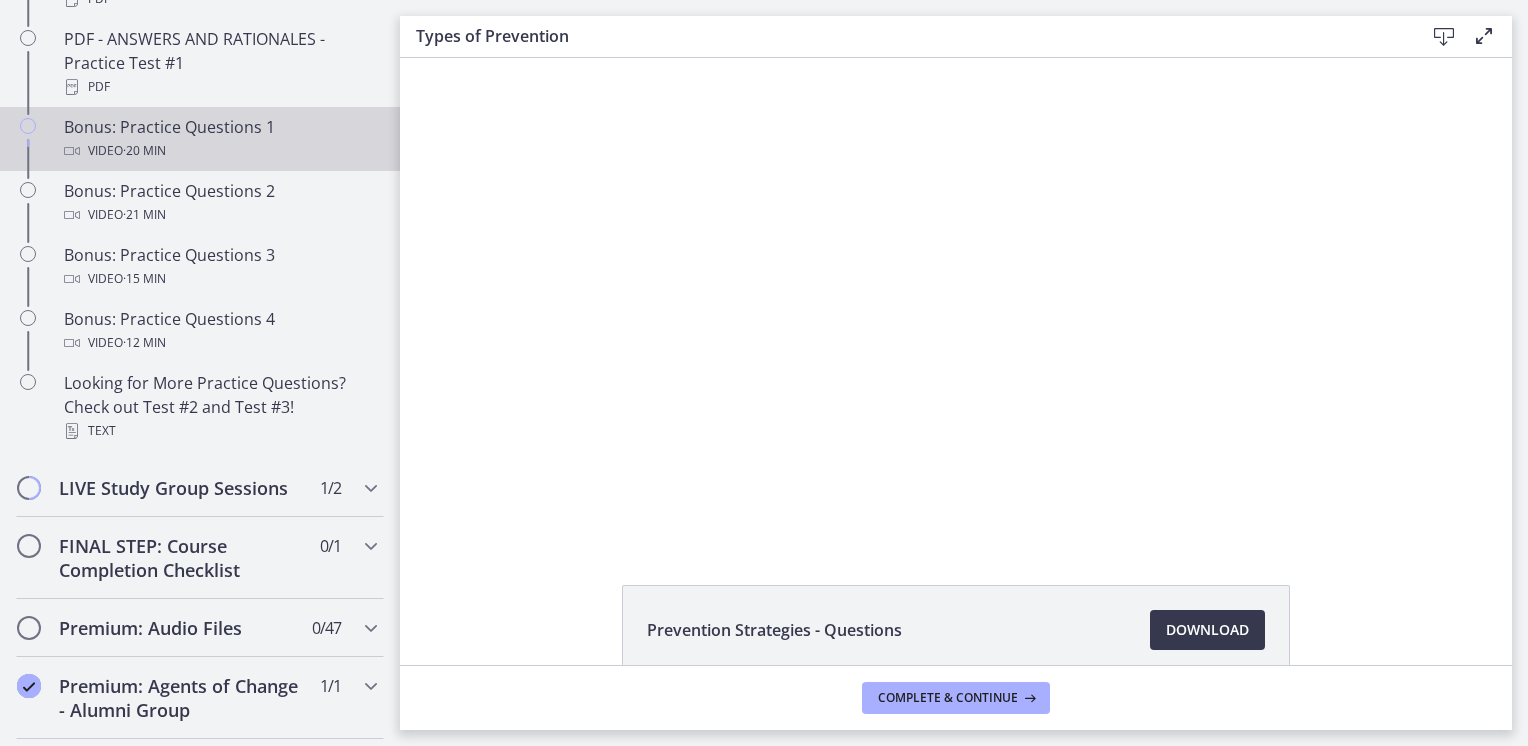 click on "Video
·  20 min" at bounding box center (220, 151) 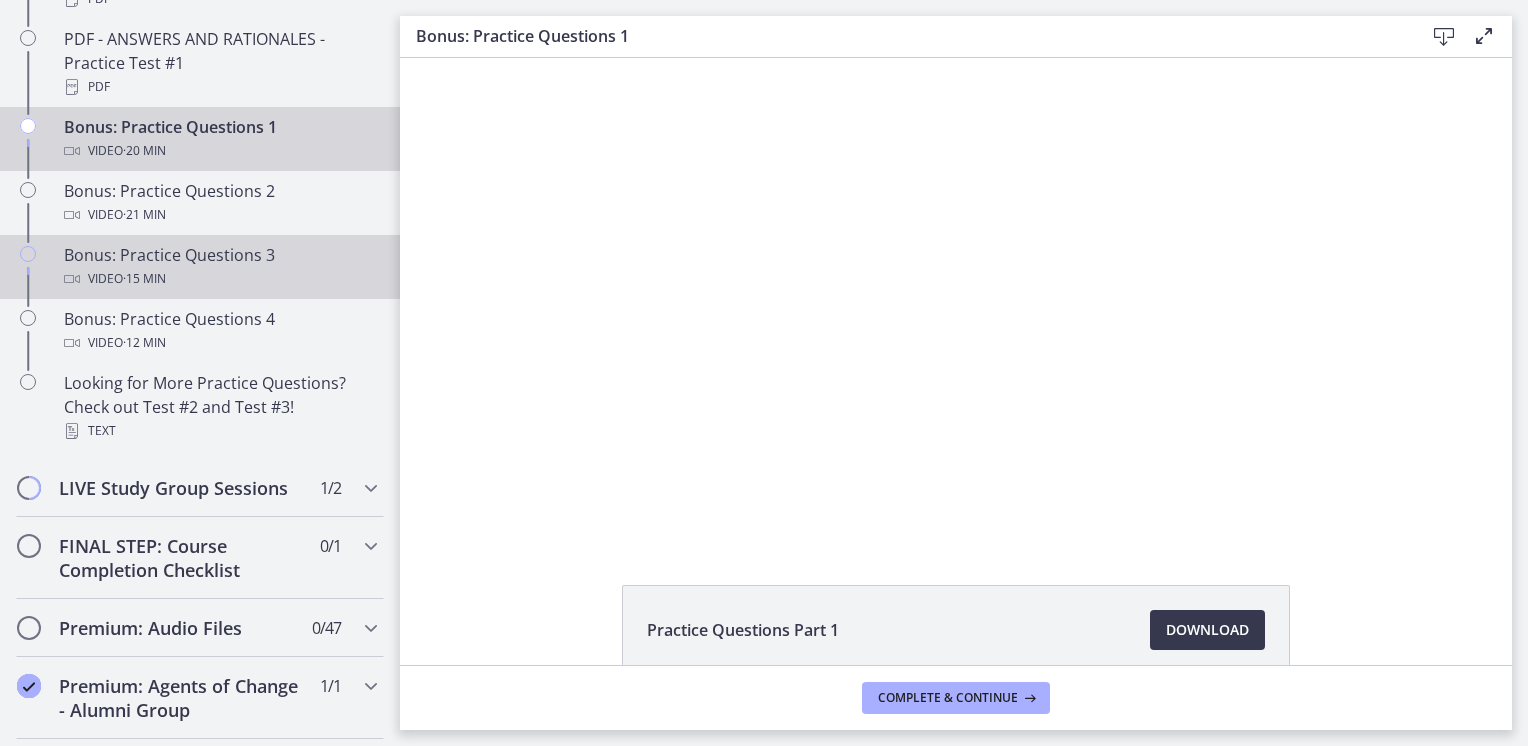 scroll, scrollTop: 0, scrollLeft: 0, axis: both 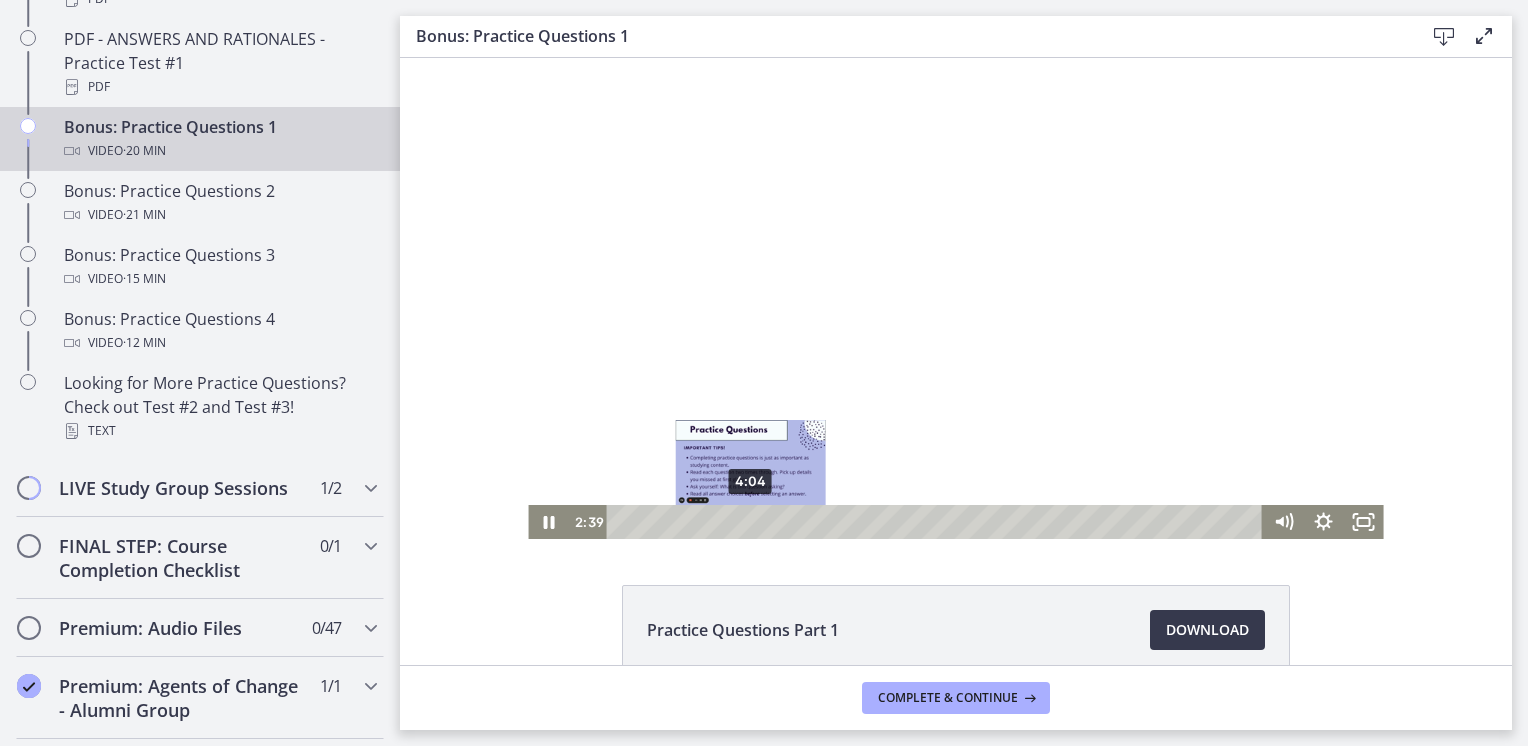 click on "4:04" at bounding box center [938, 522] 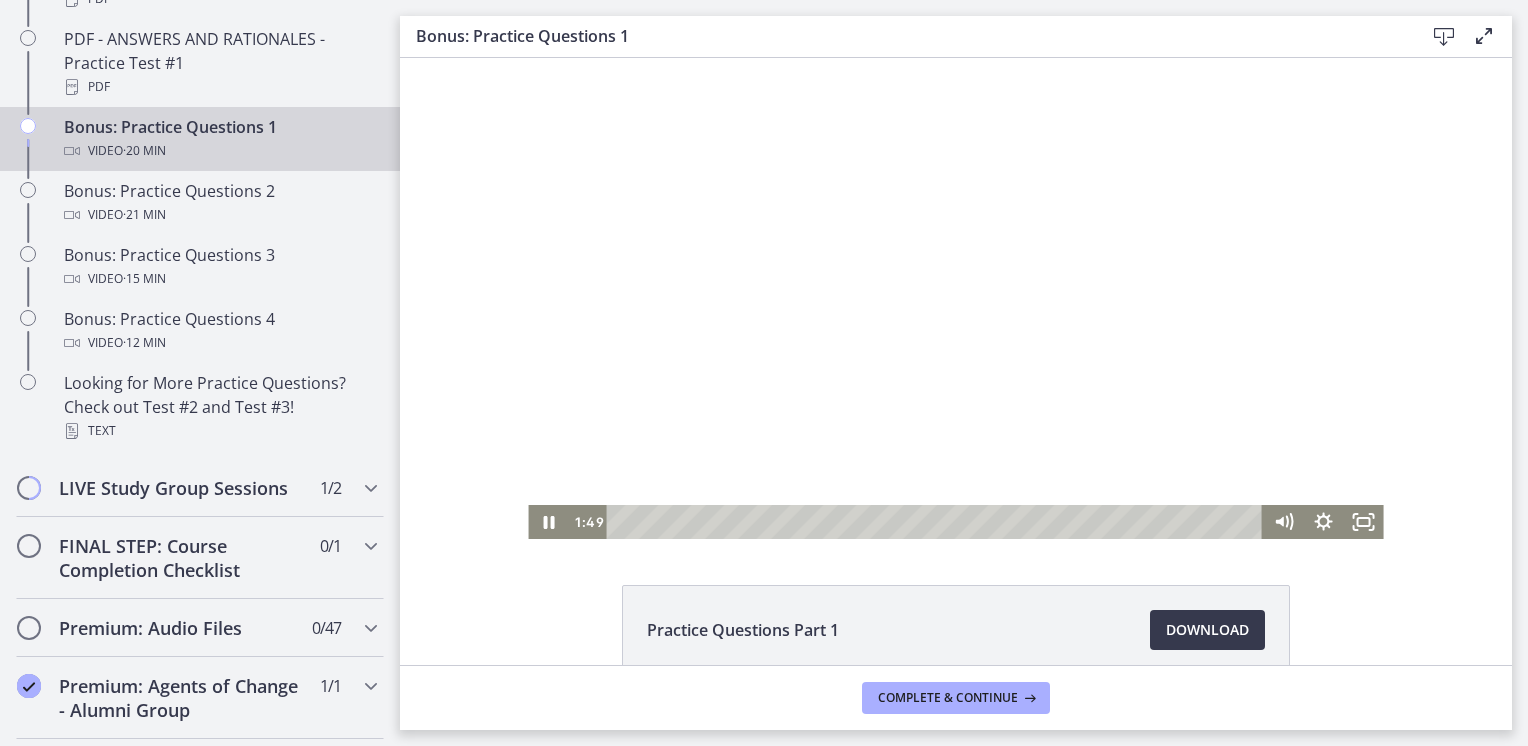 click at bounding box center (955, 298) 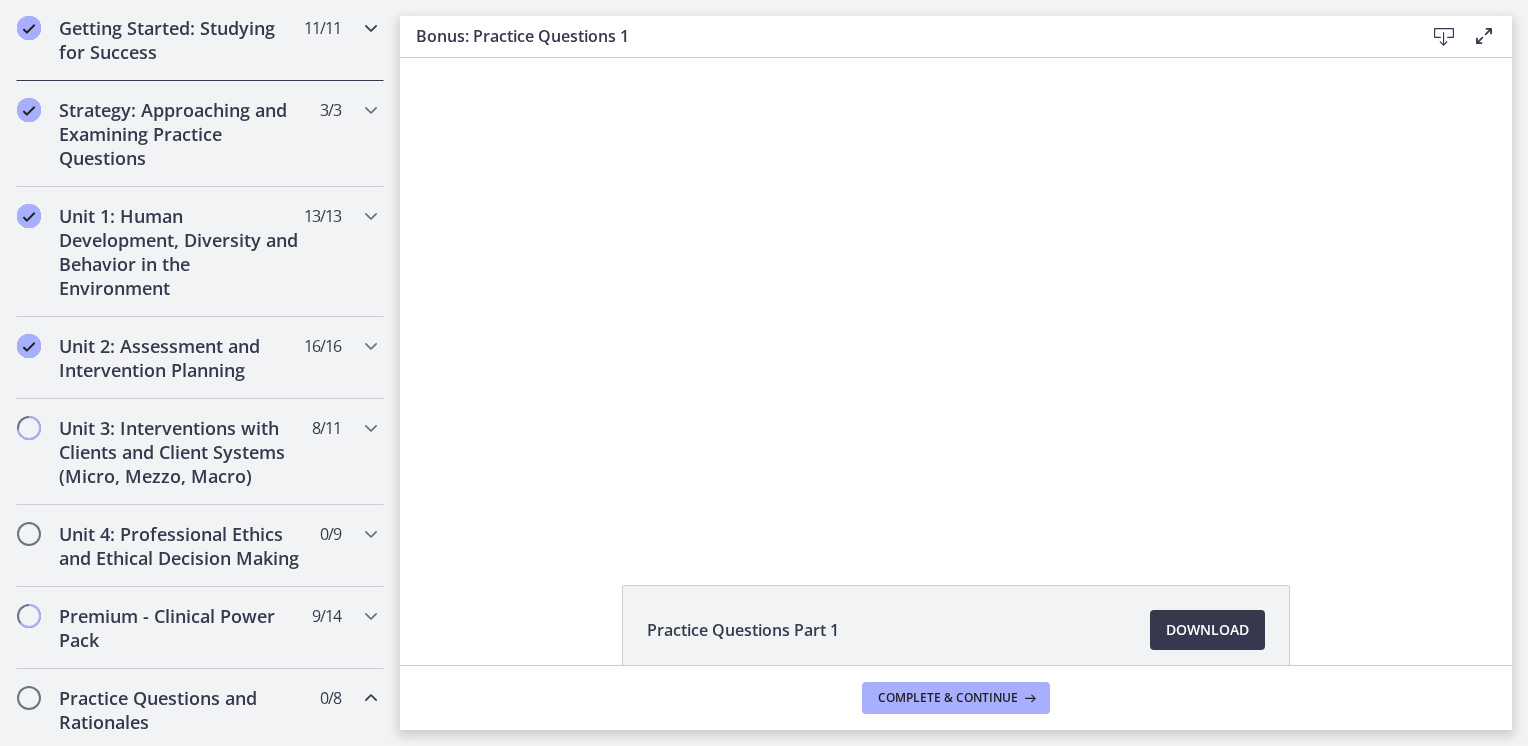scroll, scrollTop: 398, scrollLeft: 0, axis: vertical 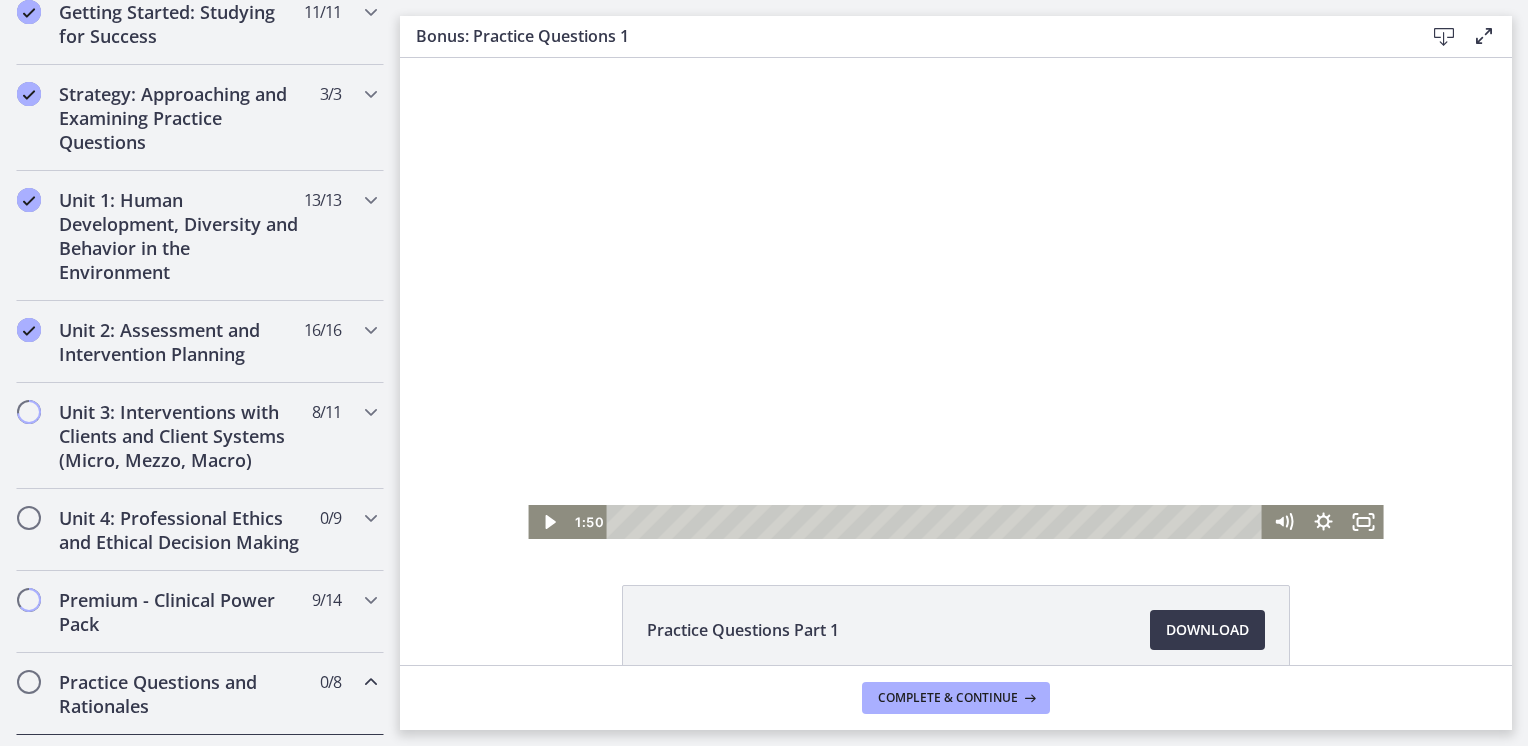 click at bounding box center (955, 298) 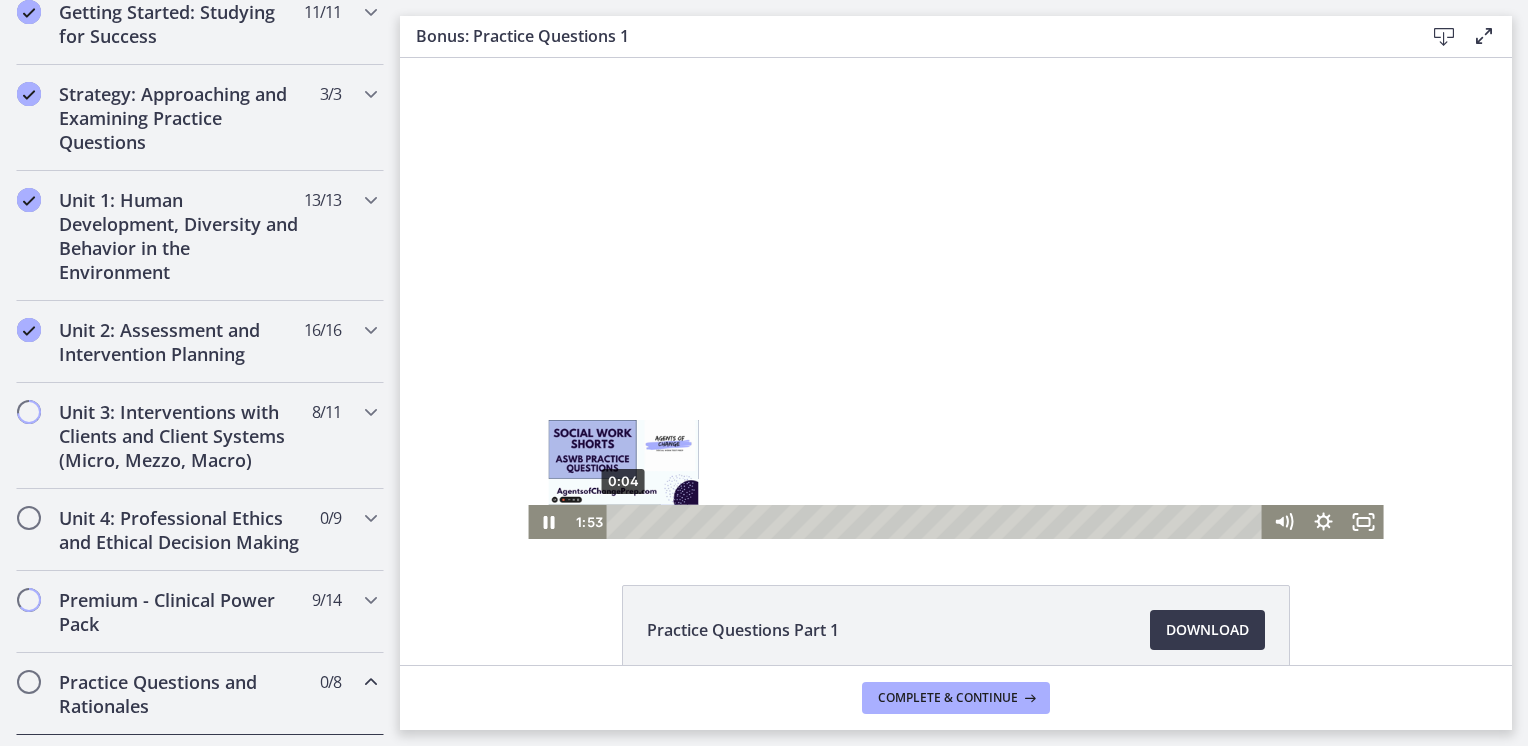 click on "0:04" at bounding box center (938, 522) 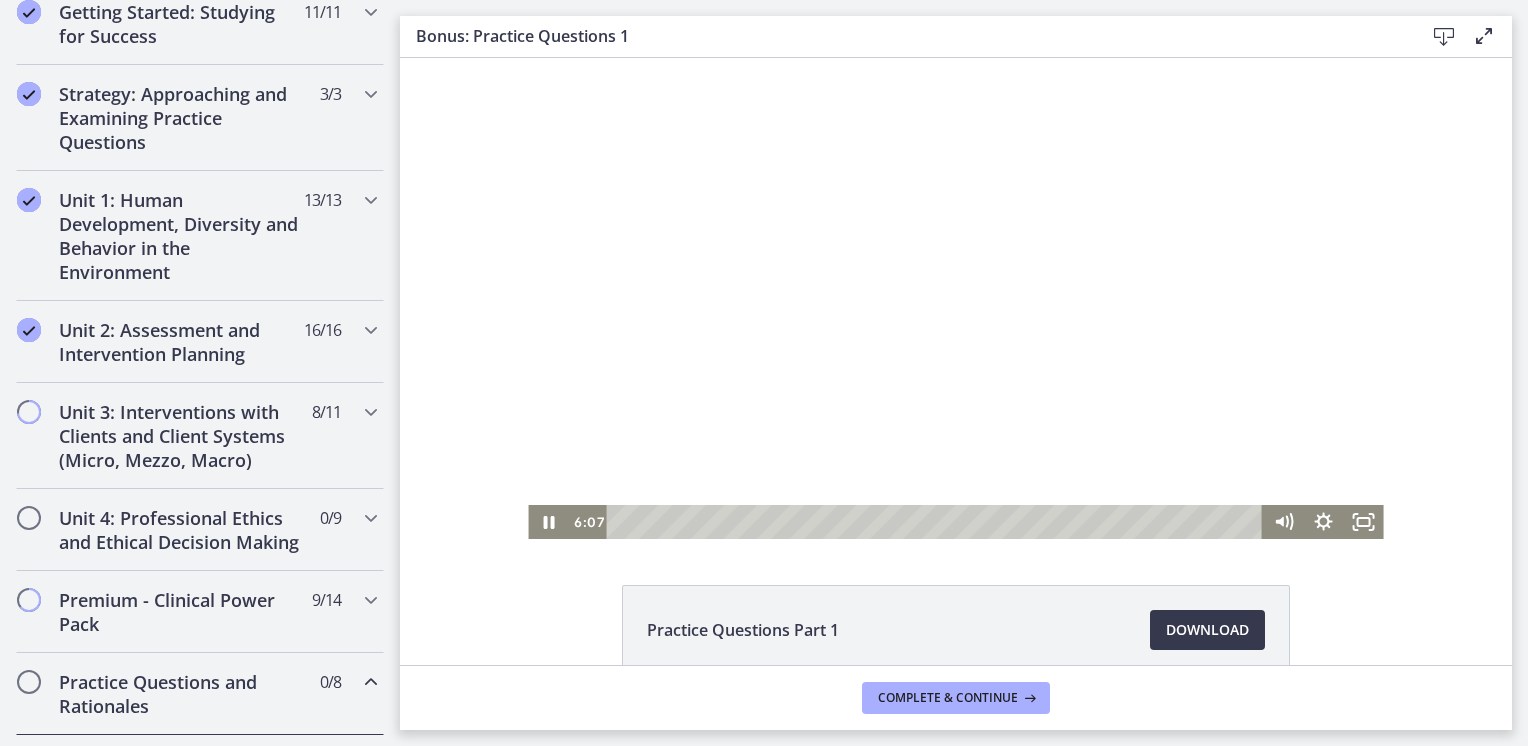 click at bounding box center [955, 298] 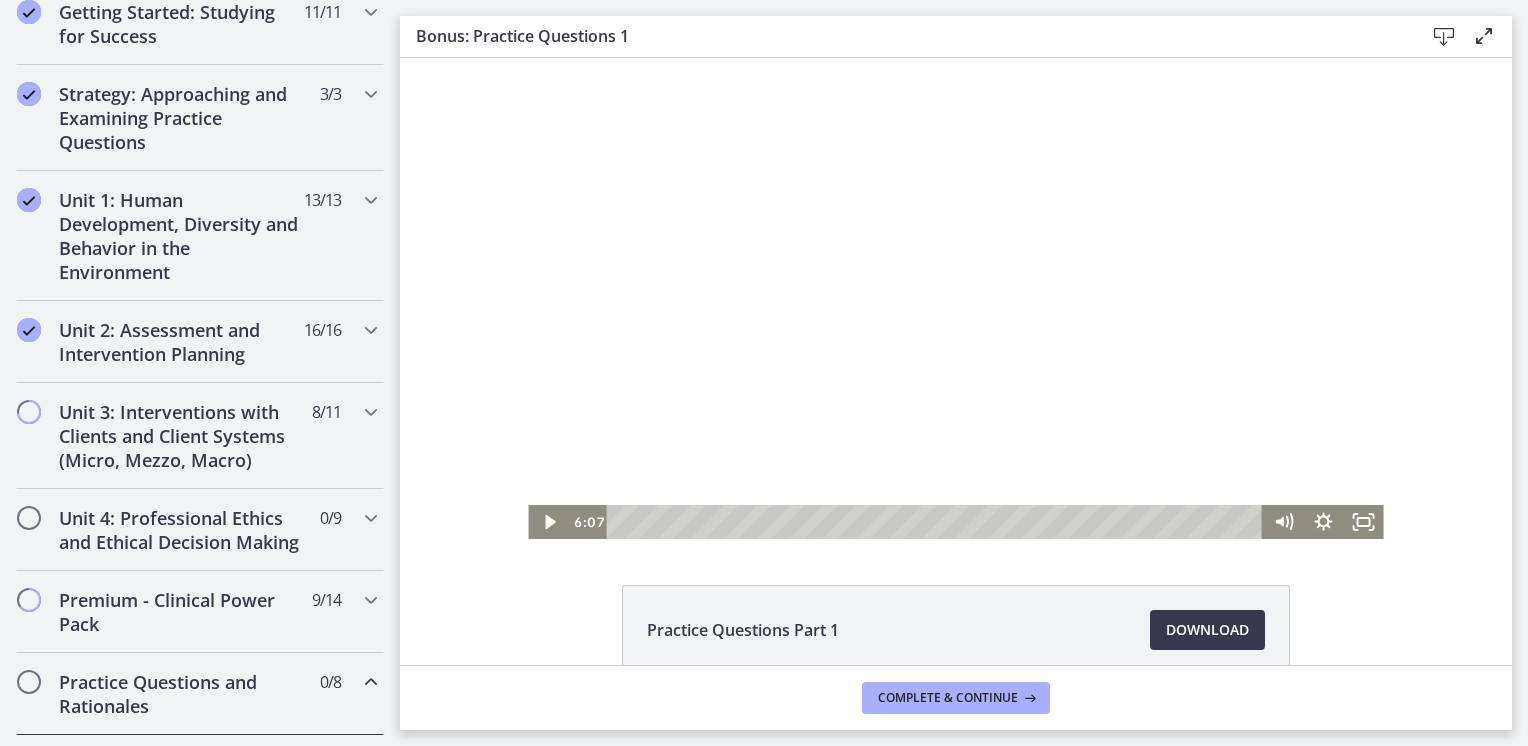 click at bounding box center (955, 298) 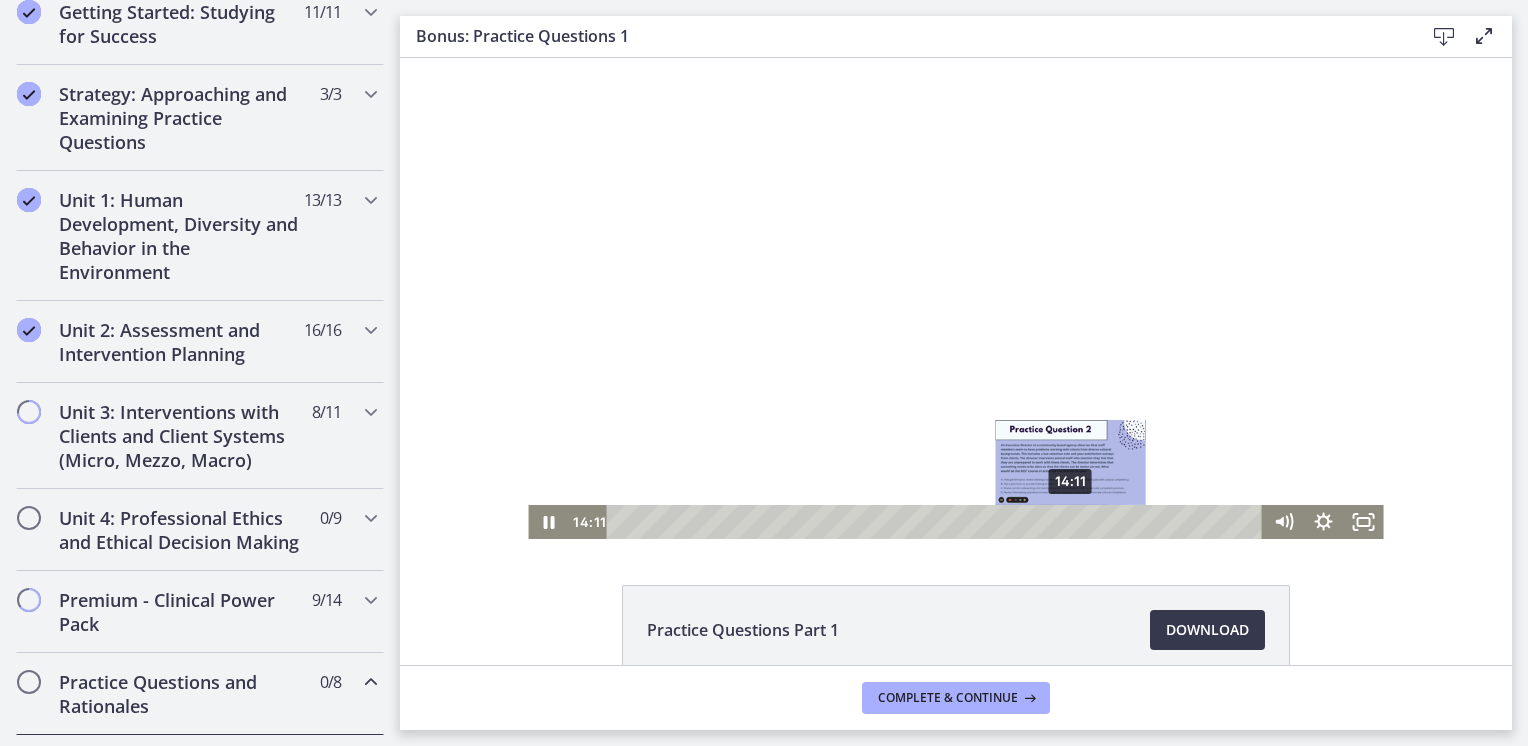 click on "14:11" at bounding box center [938, 522] 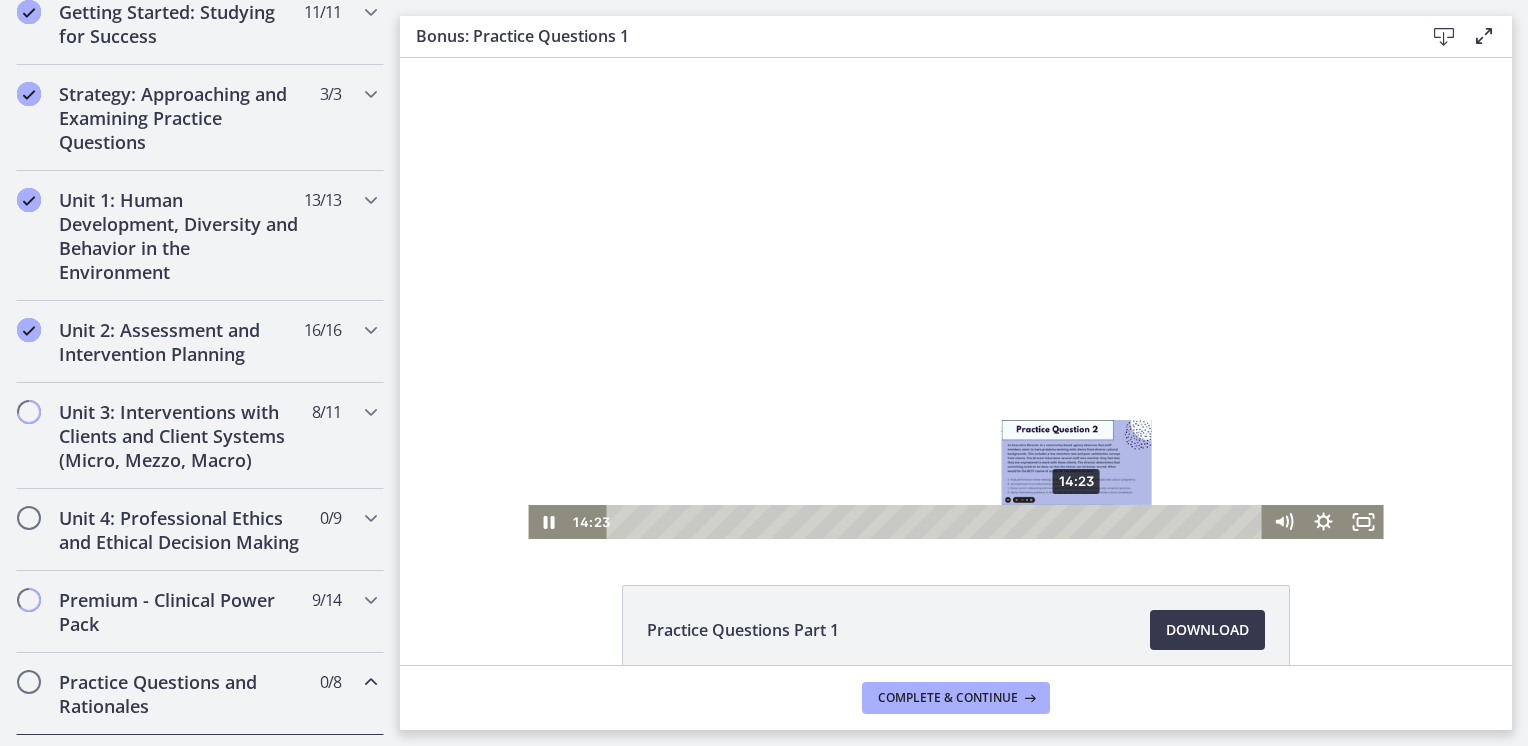 click on "14:23" at bounding box center (938, 522) 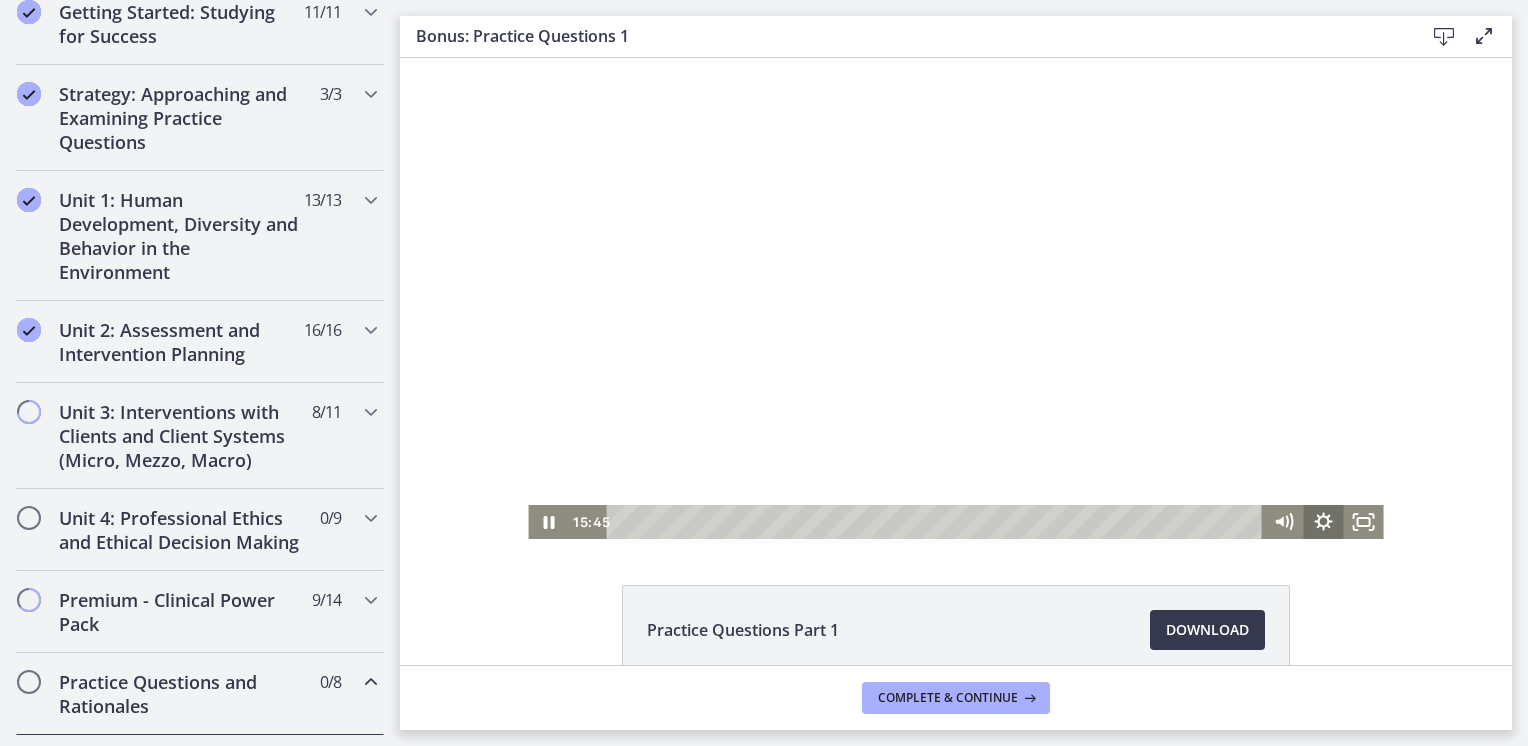 click 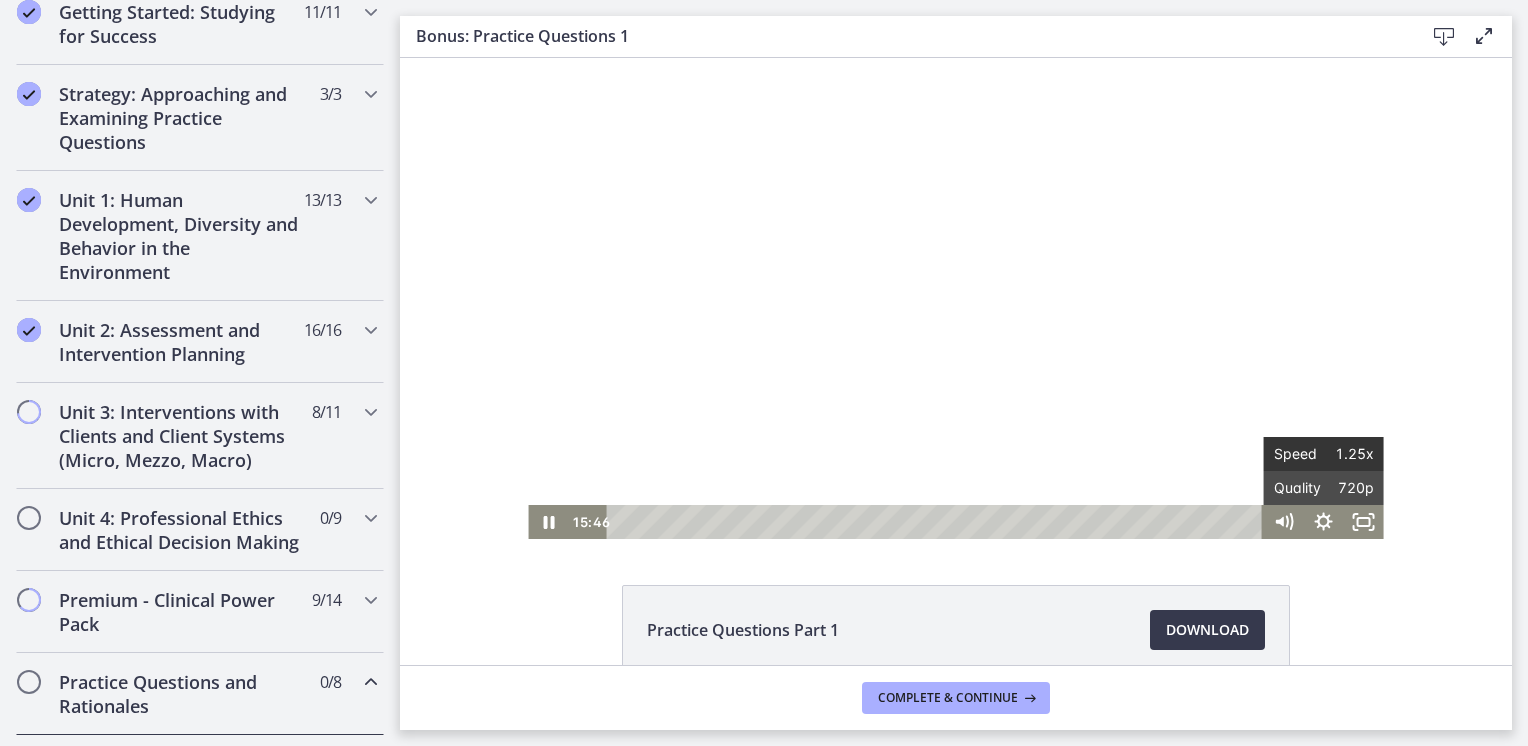 click on "Speed" at bounding box center (1299, 454) 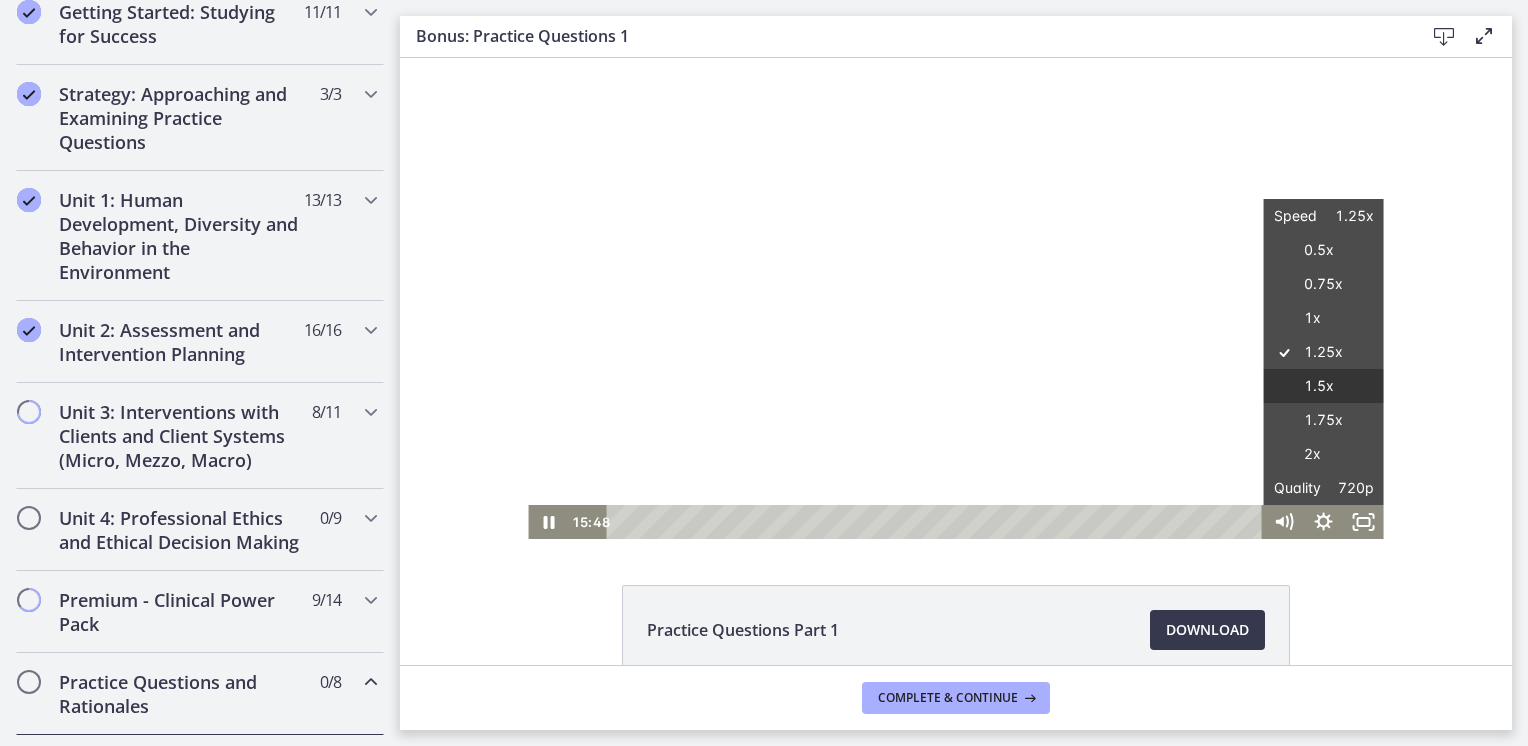 click on "1.5x" at bounding box center [1324, 386] 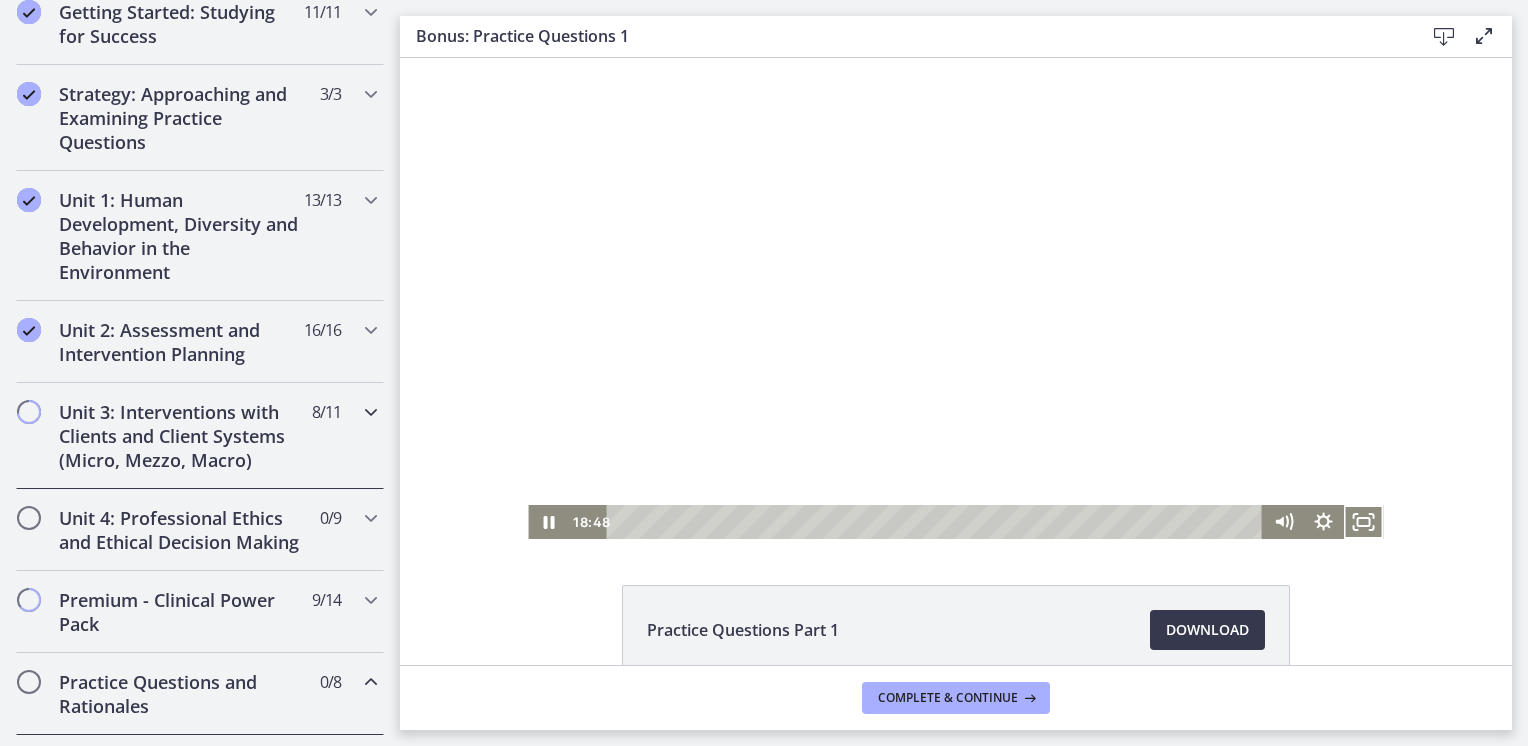 scroll, scrollTop: 0, scrollLeft: 0, axis: both 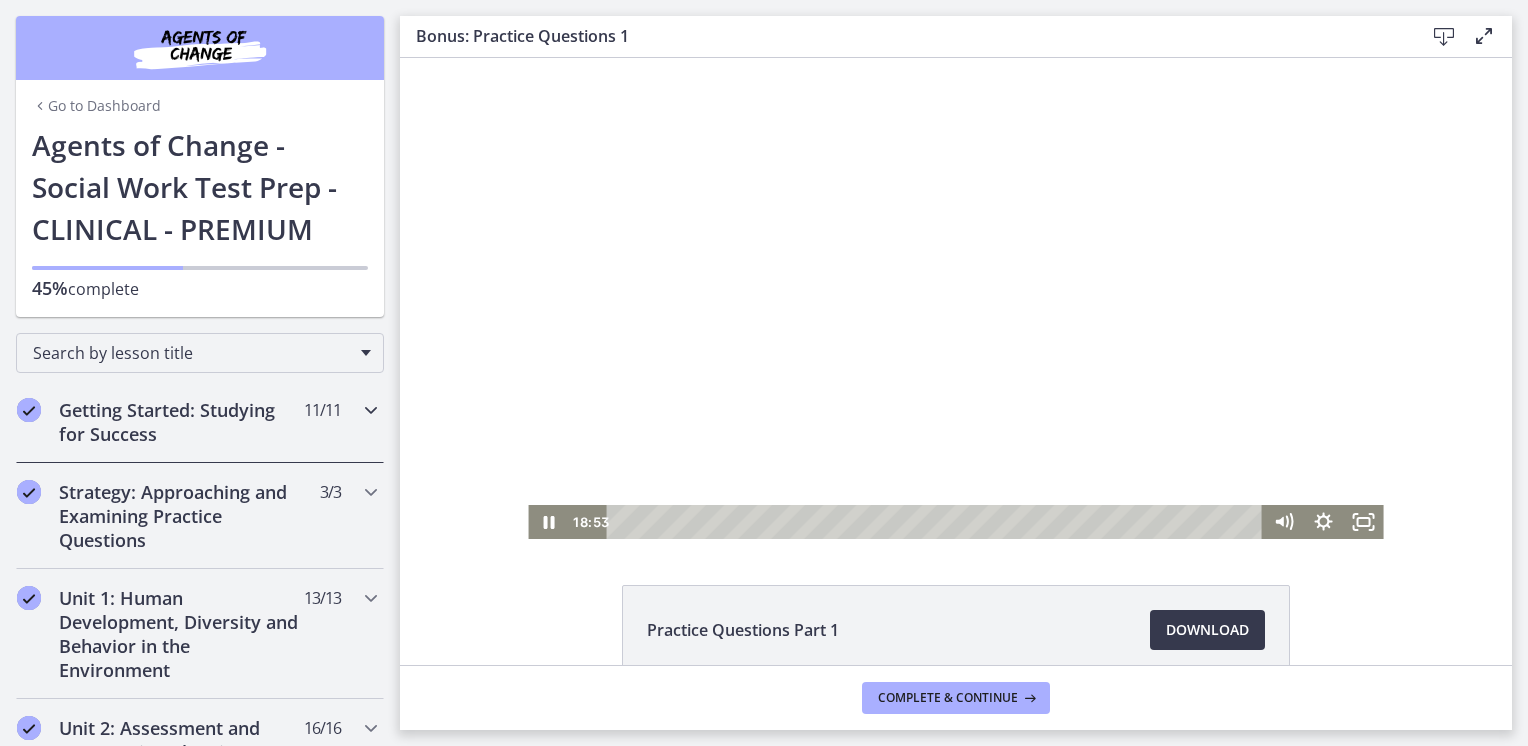drag, startPoint x: 245, startPoint y: 438, endPoint x: 100, endPoint y: 415, distance: 146.8128 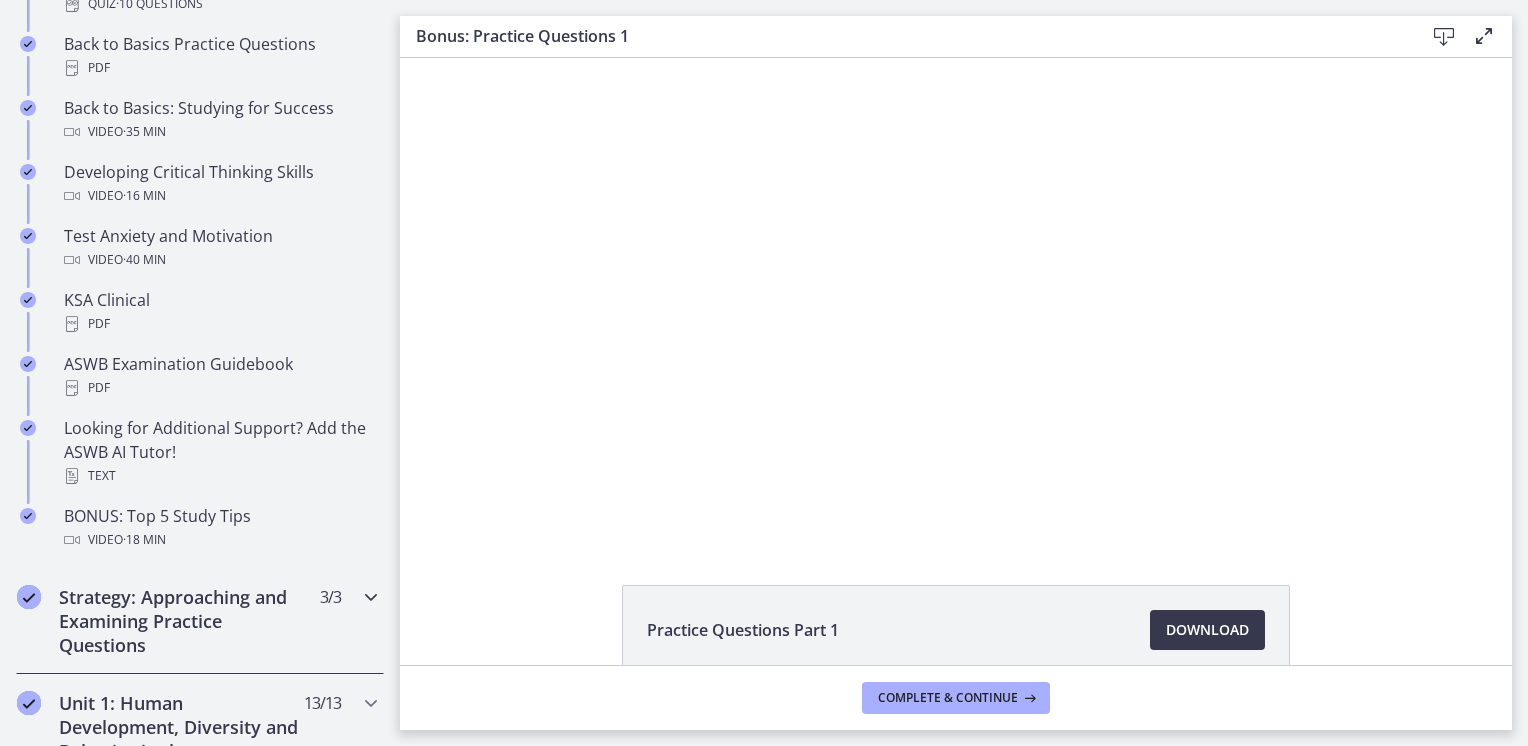 scroll, scrollTop: 688, scrollLeft: 0, axis: vertical 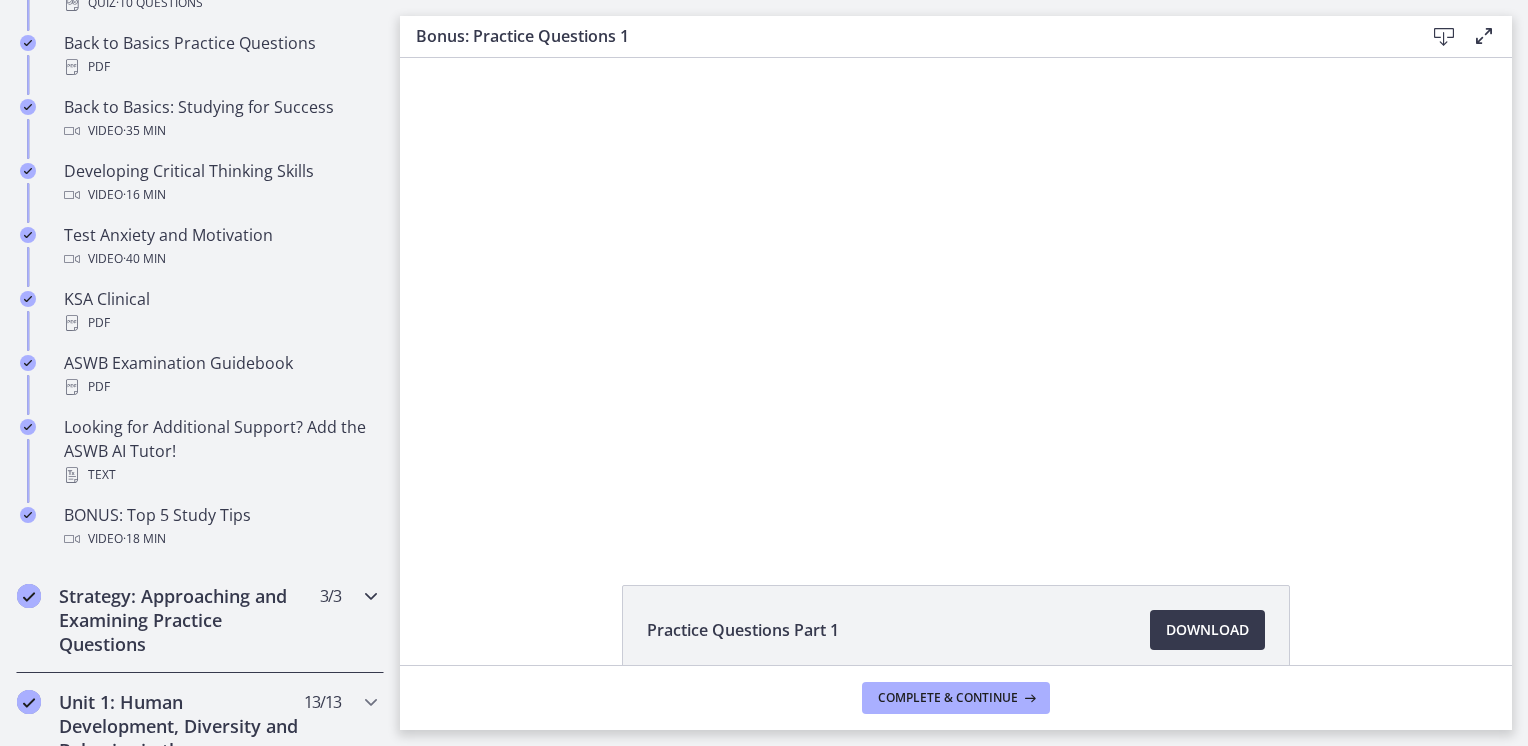 click on "Strategy: Approaching and Examining Practice Questions" at bounding box center [181, 620] 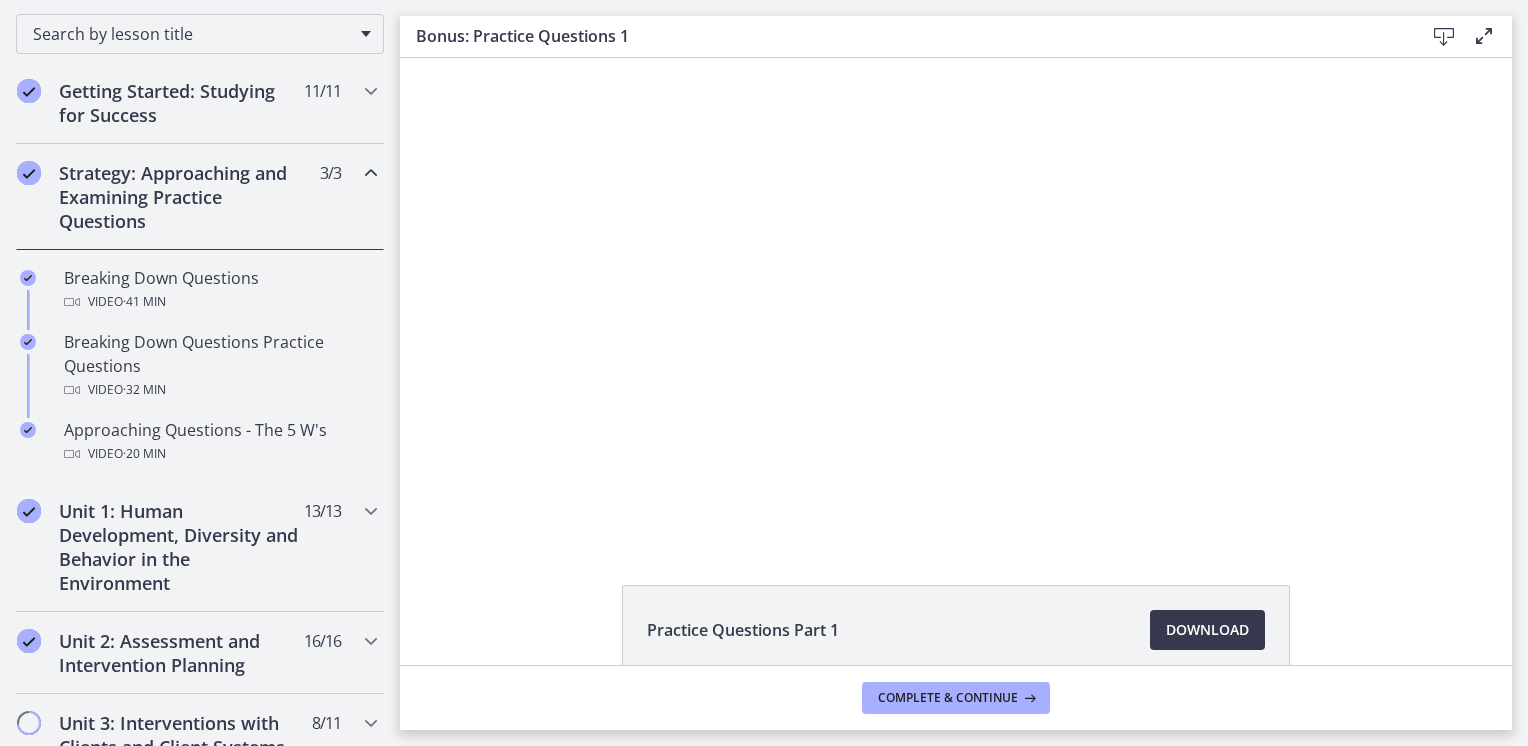 scroll, scrollTop: 322, scrollLeft: 0, axis: vertical 